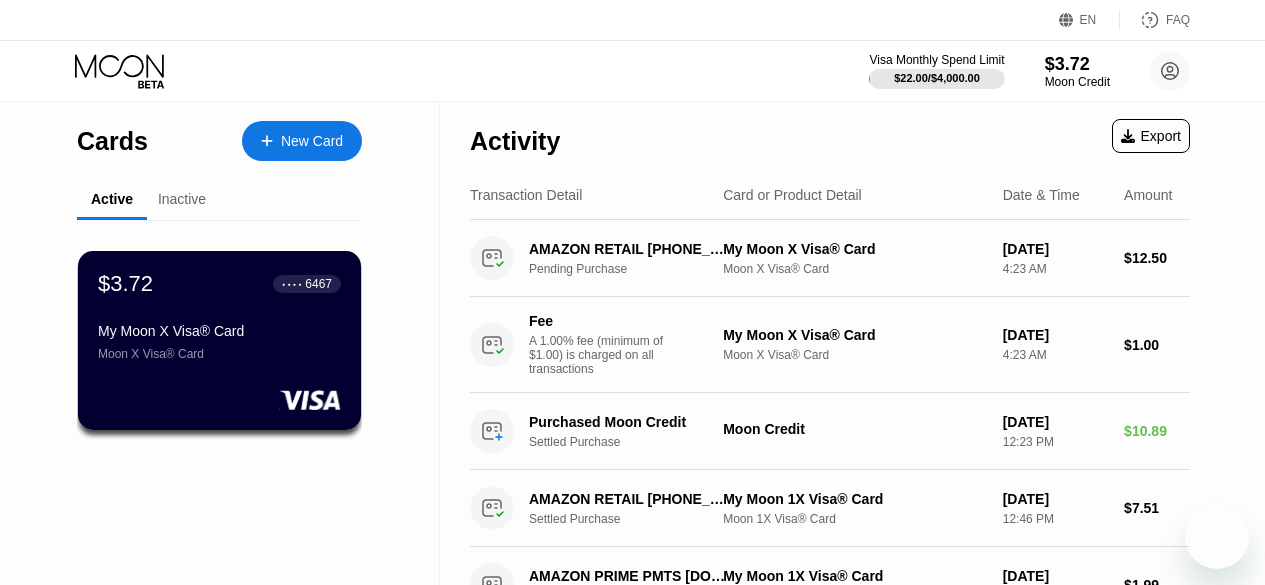 scroll, scrollTop: 0, scrollLeft: 0, axis: both 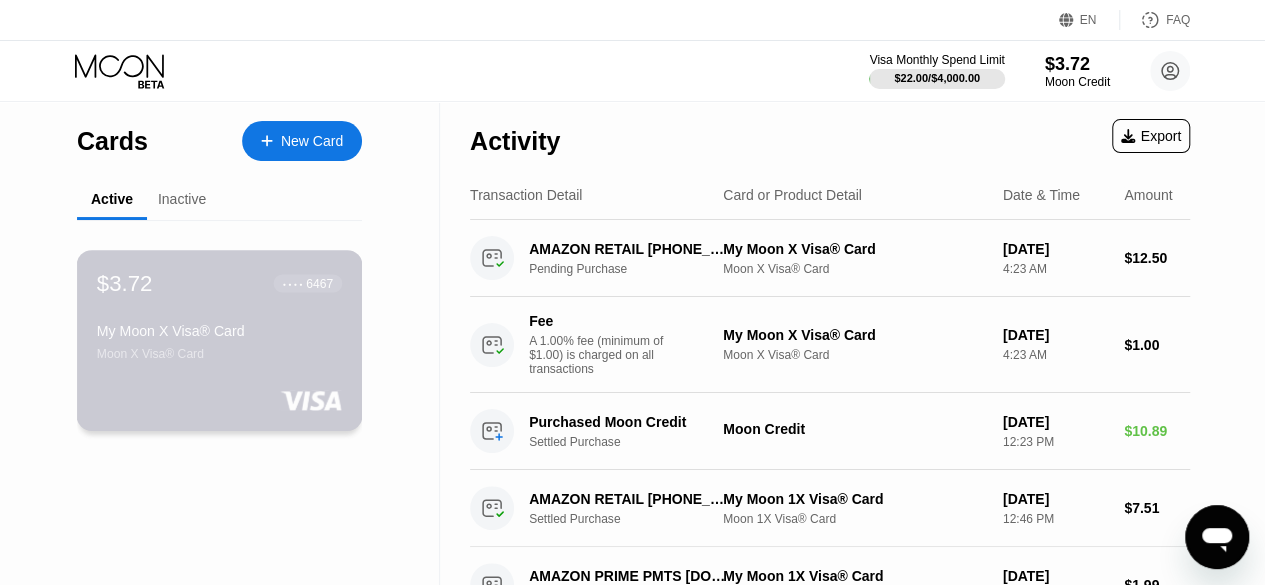 click on "My Moon X Visa® Card" at bounding box center (219, 331) 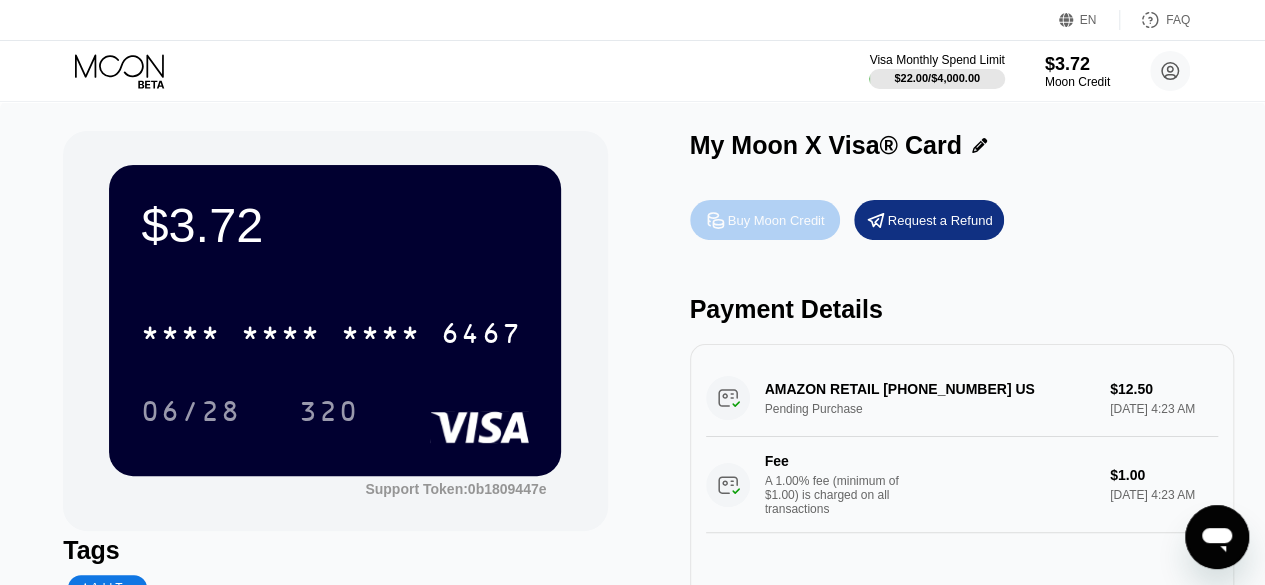 click on "Buy Moon Credit" at bounding box center (776, 220) 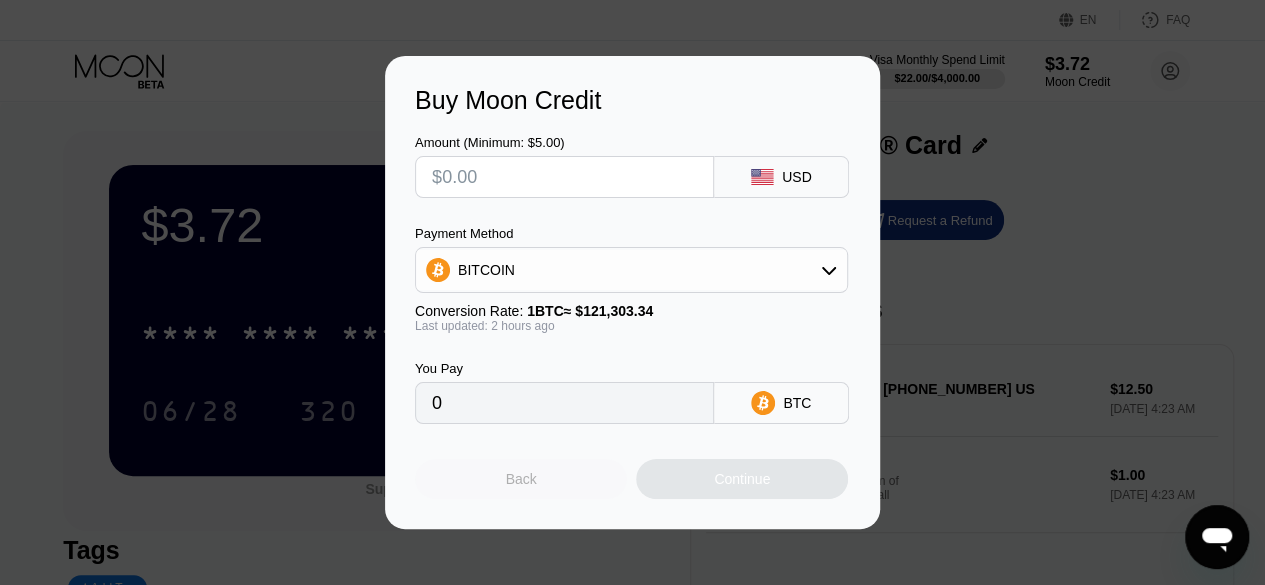 click on "Back" at bounding box center (521, 479) 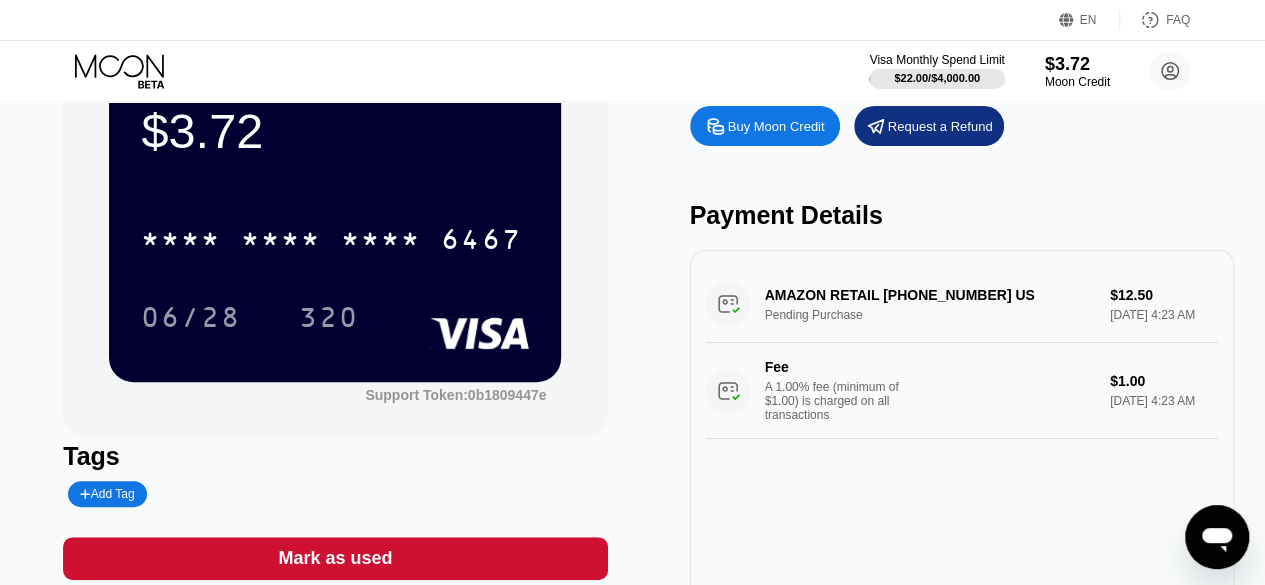 scroll, scrollTop: 0, scrollLeft: 0, axis: both 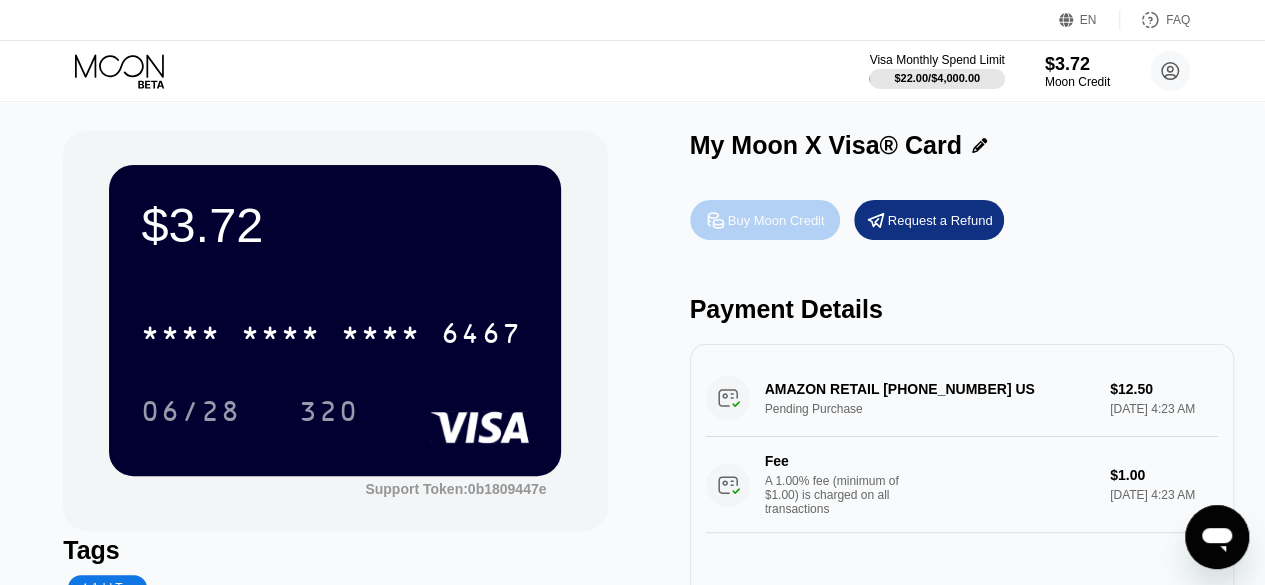 click on "Buy Moon Credit" at bounding box center [776, 220] 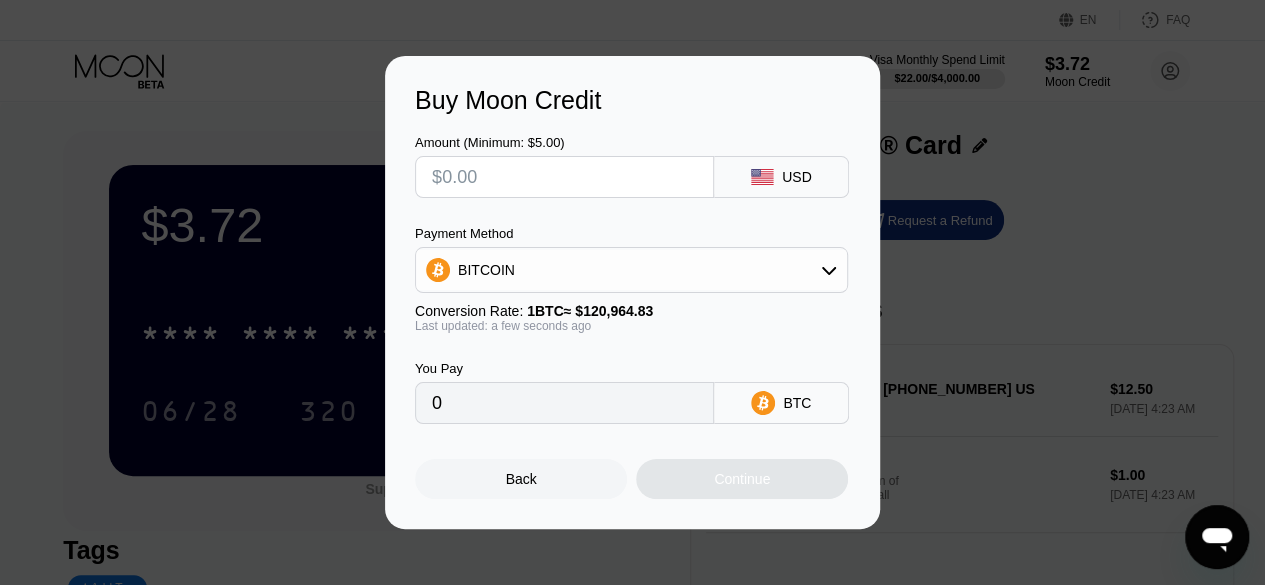 click on "Amount (Minimum: $5.00)" at bounding box center (564, 166) 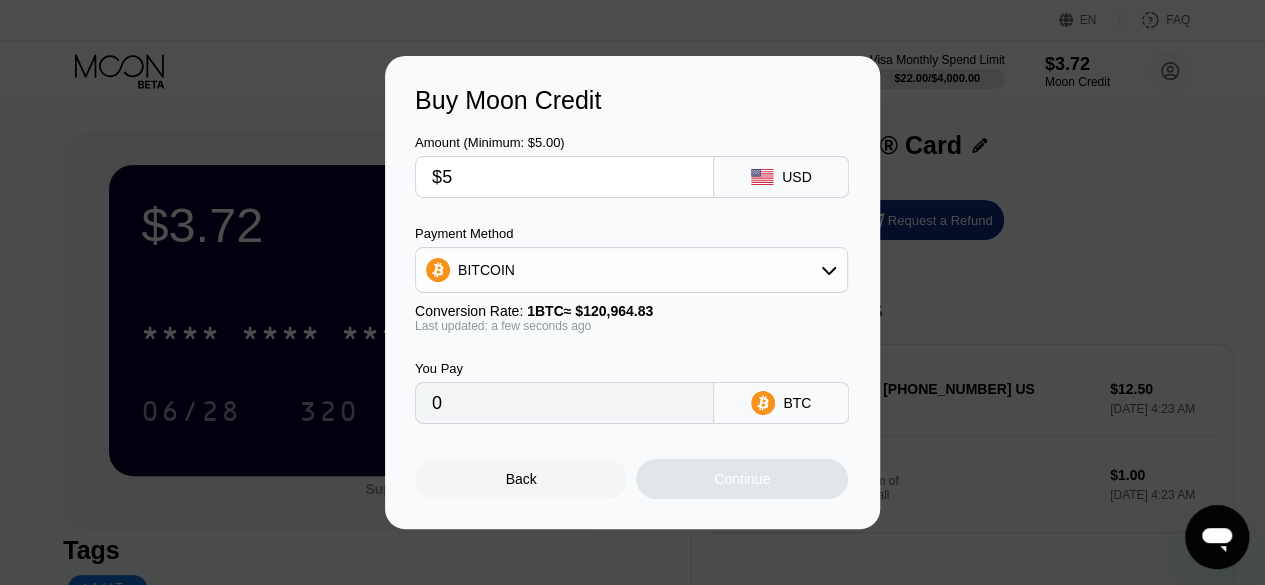 type on "$50" 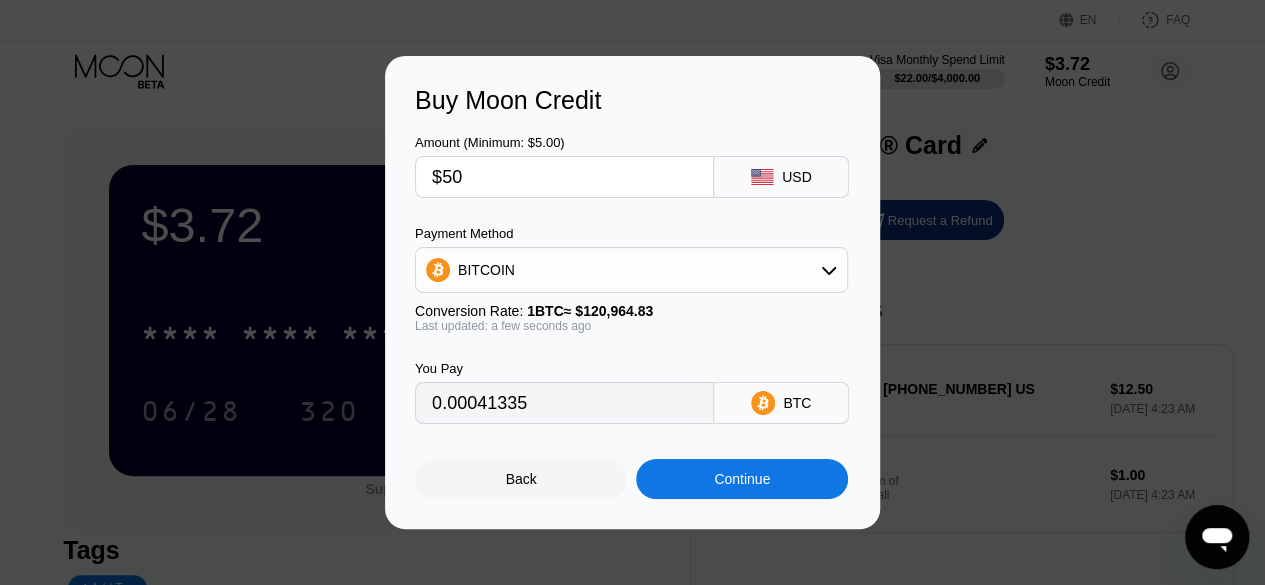 type on "0.00041335" 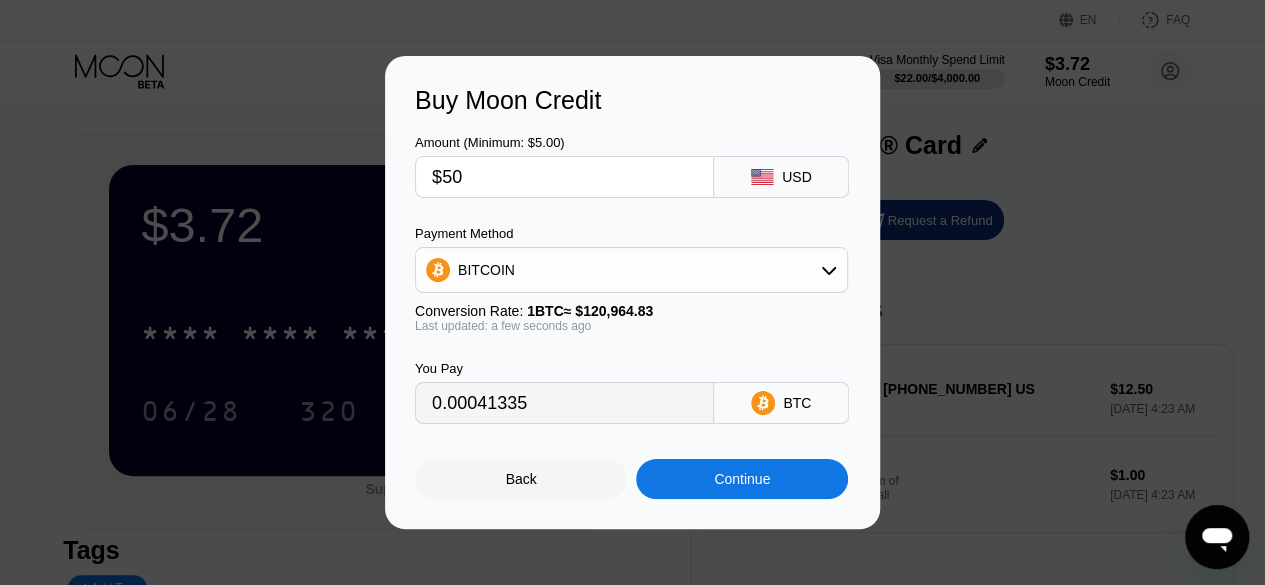 type on "$50" 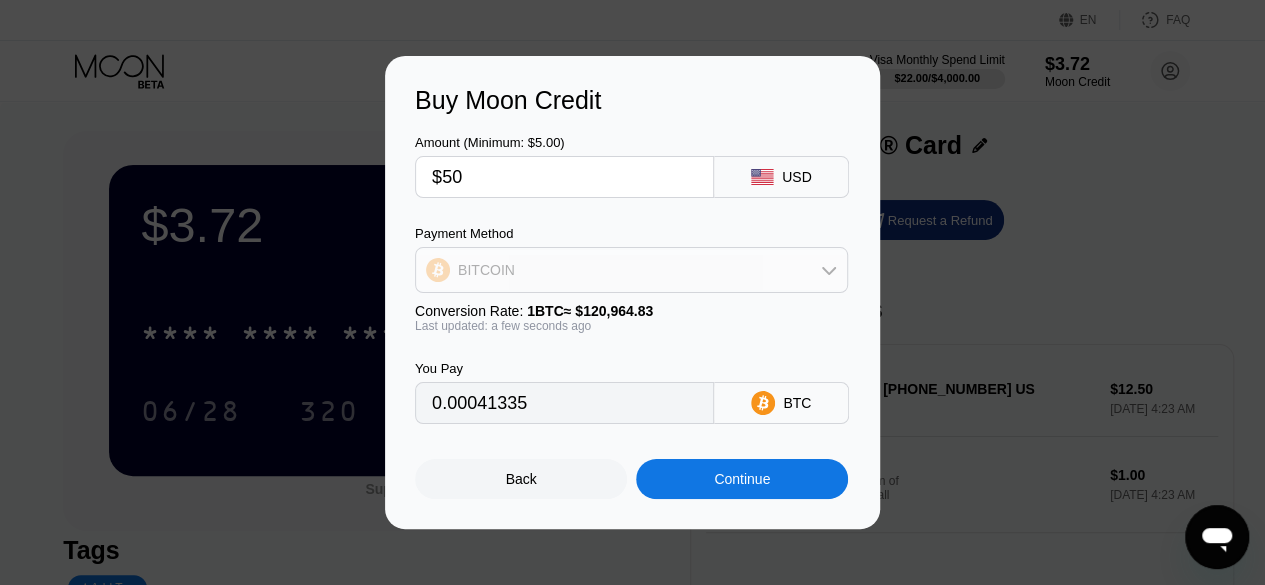 click on "BITCOIN" at bounding box center (631, 270) 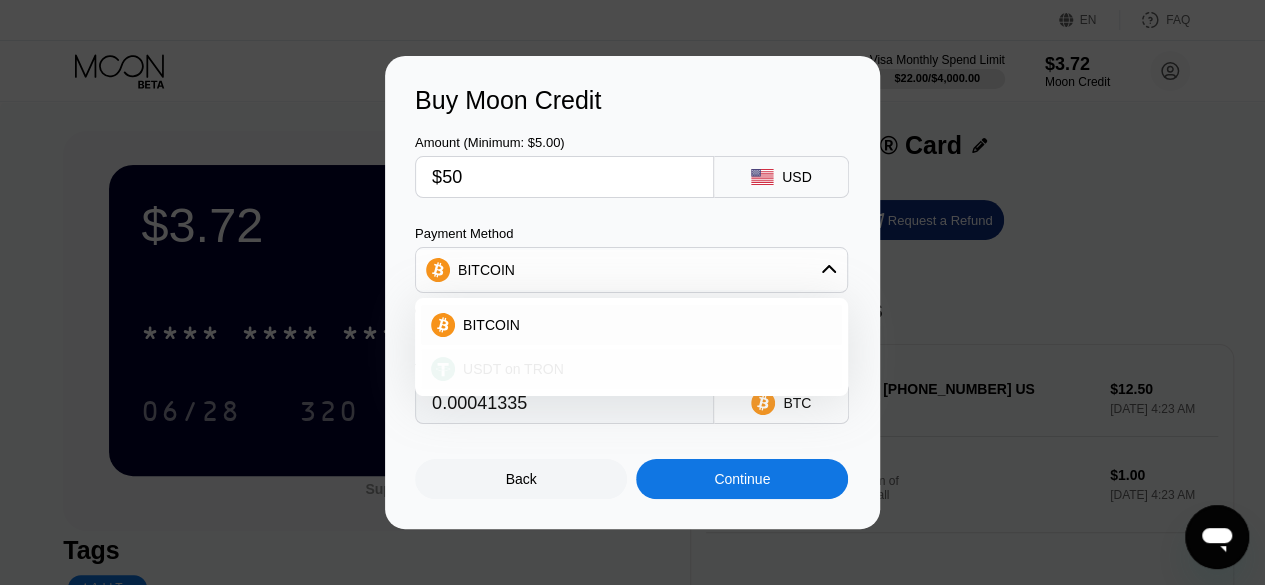 click on "USDT on TRON" at bounding box center [513, 369] 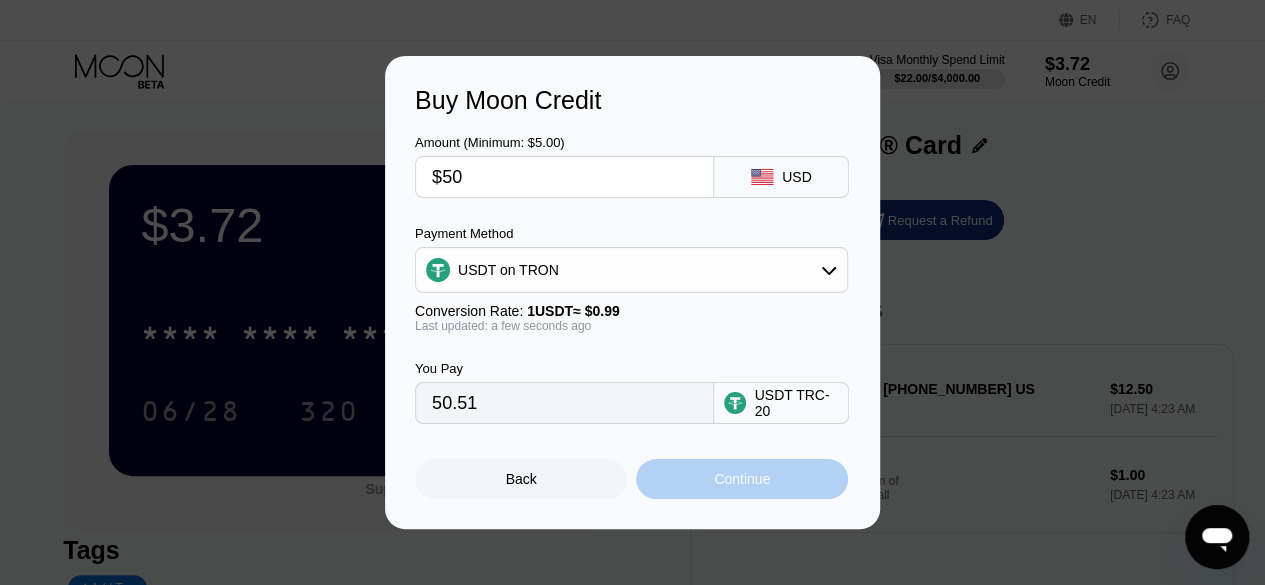 click on "Continue" at bounding box center (742, 479) 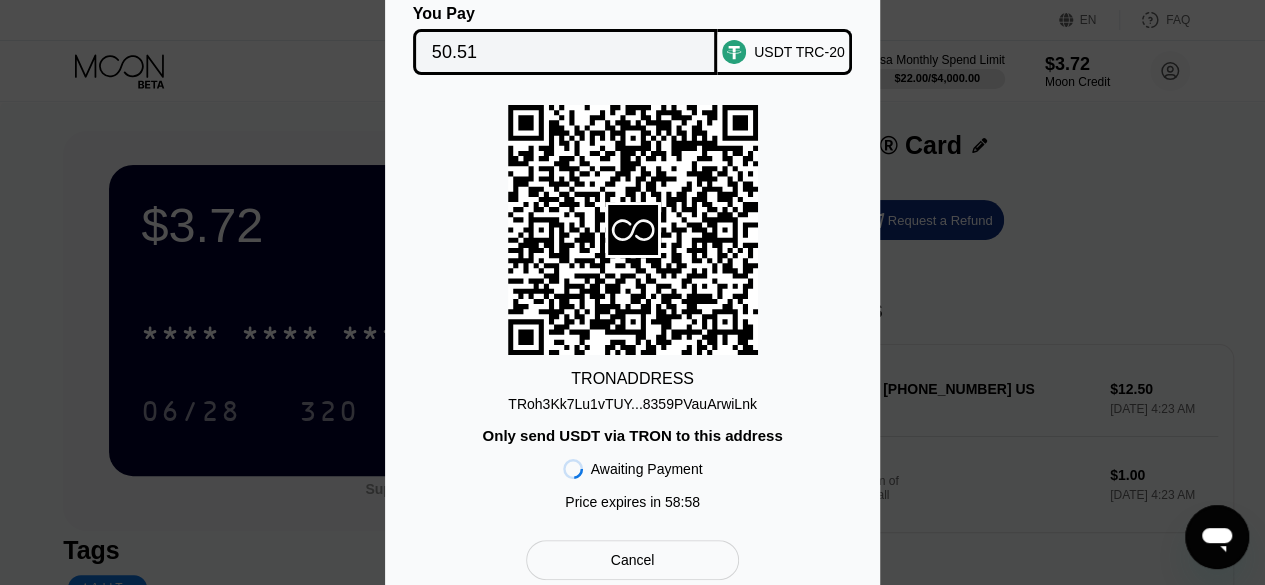 scroll, scrollTop: 36, scrollLeft: 0, axis: vertical 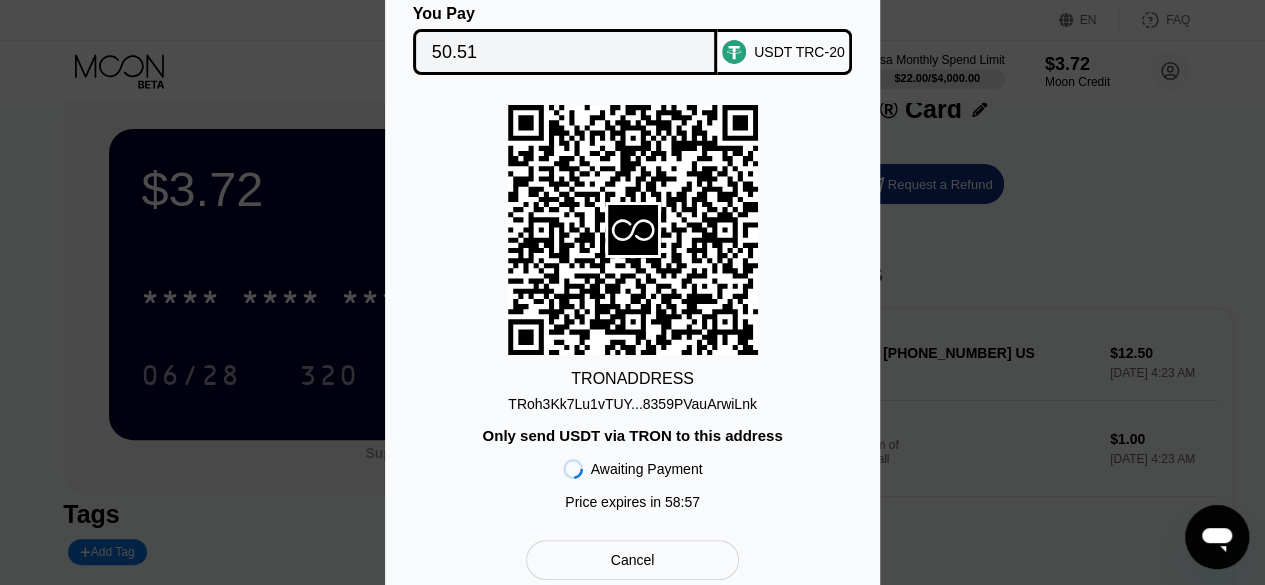 click on "Only send USDT via TRON to this address" at bounding box center (632, 435) 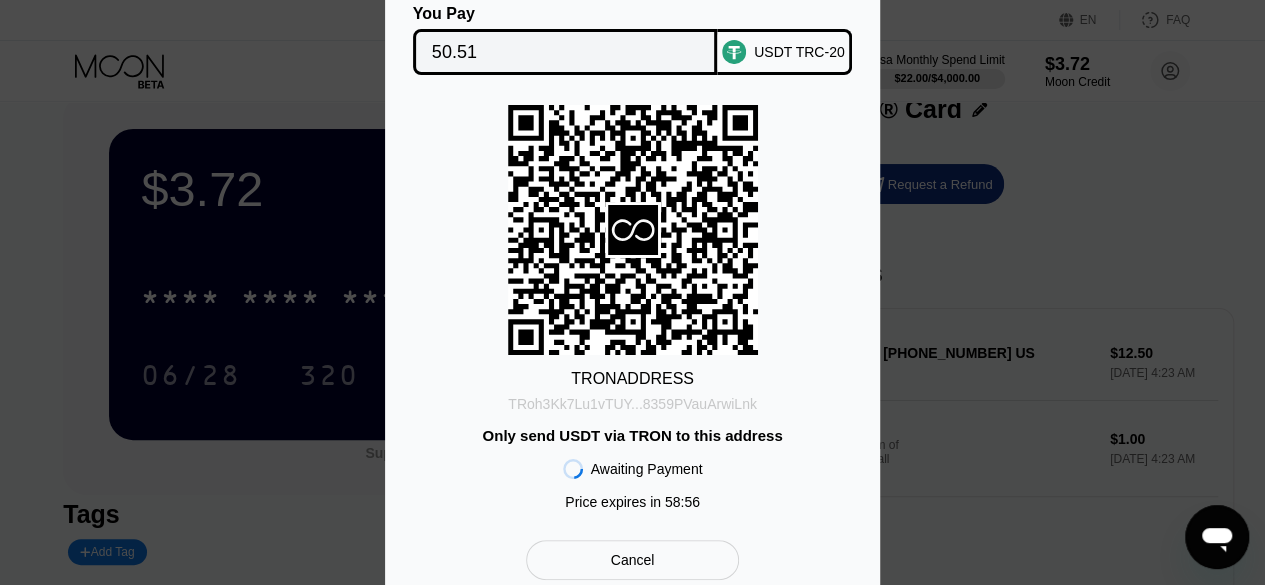 click on "TRoh3Kk7Lu1vTUY...8359PVauArwiLnk" at bounding box center [632, 400] 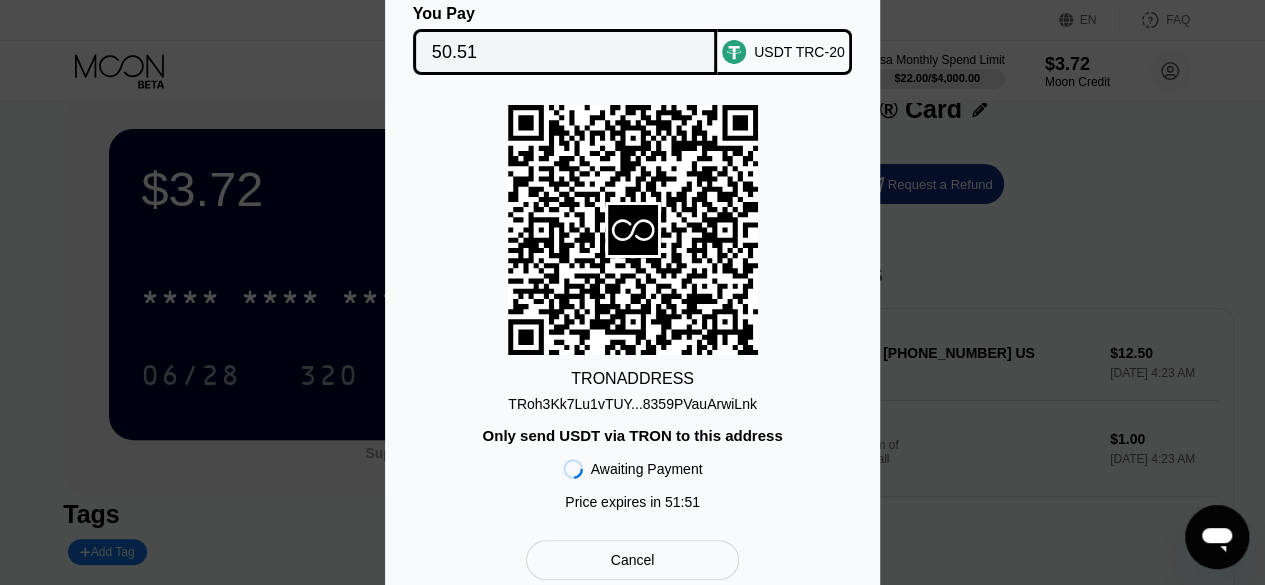 scroll, scrollTop: 472, scrollLeft: 0, axis: vertical 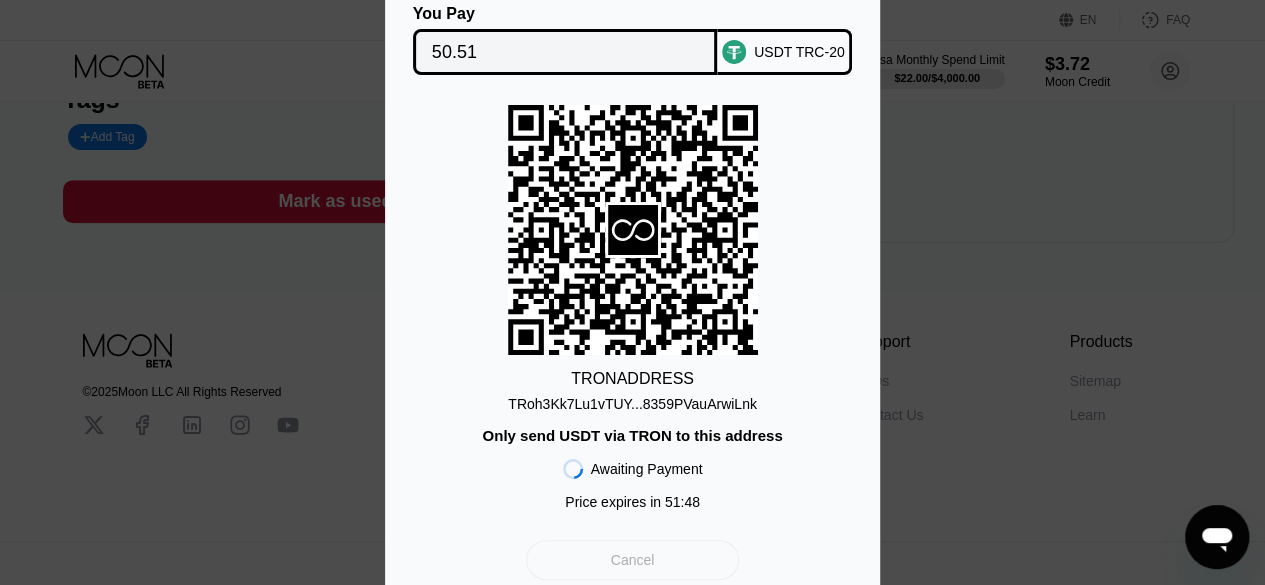click on "Cancel" at bounding box center (632, 560) 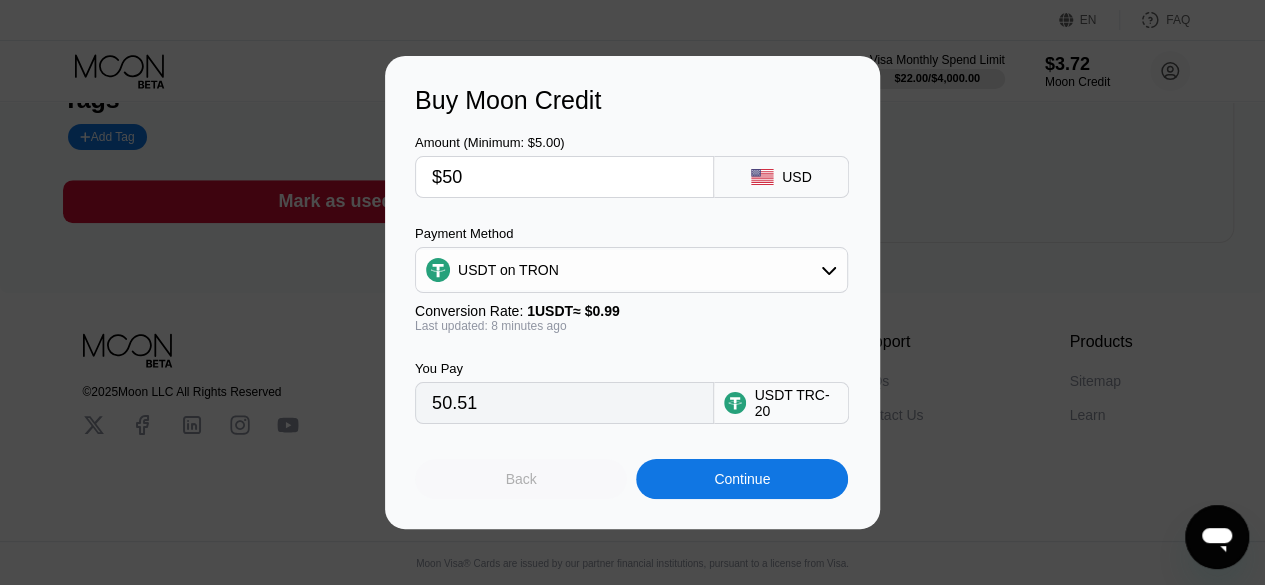 click on "Back" at bounding box center (521, 479) 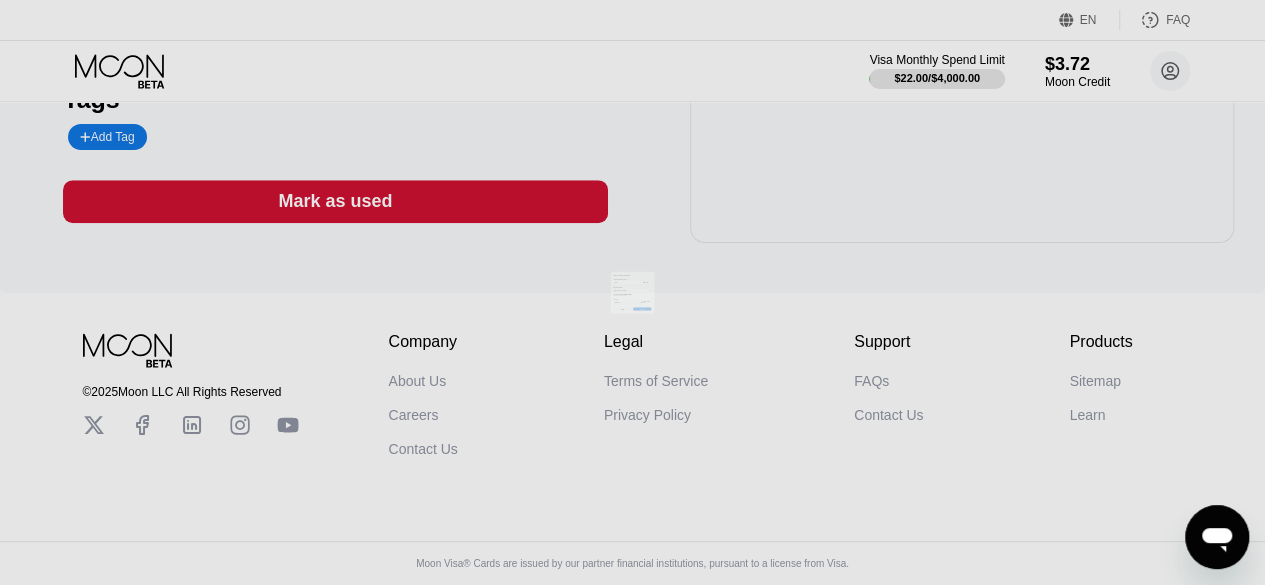scroll, scrollTop: 0, scrollLeft: 0, axis: both 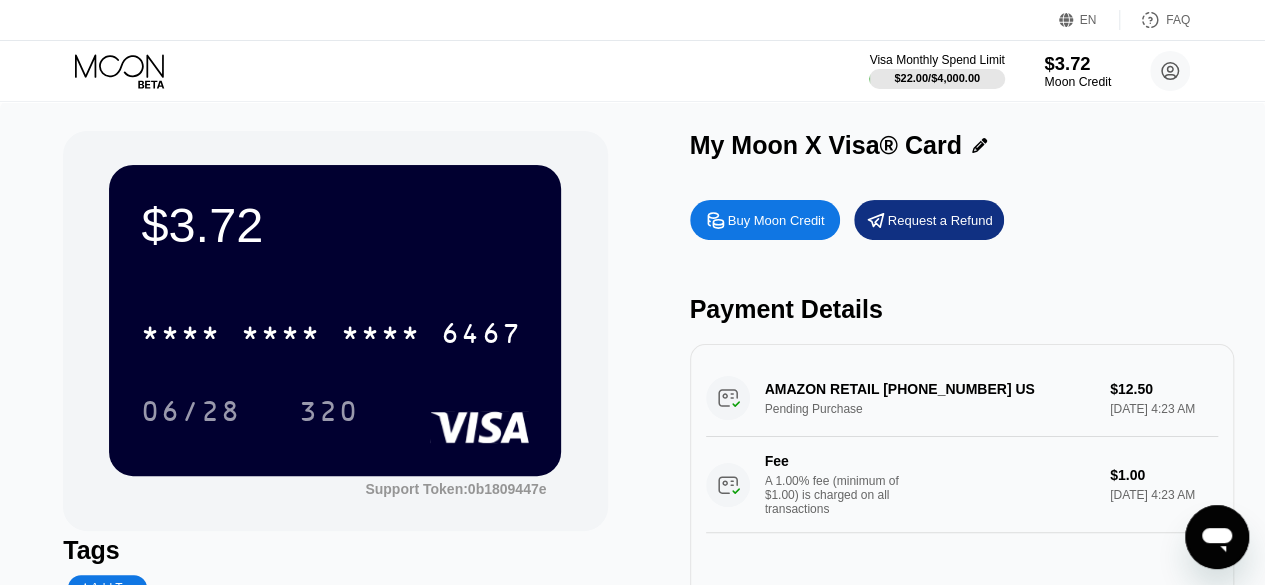 click on "$3.72" at bounding box center (1077, 63) 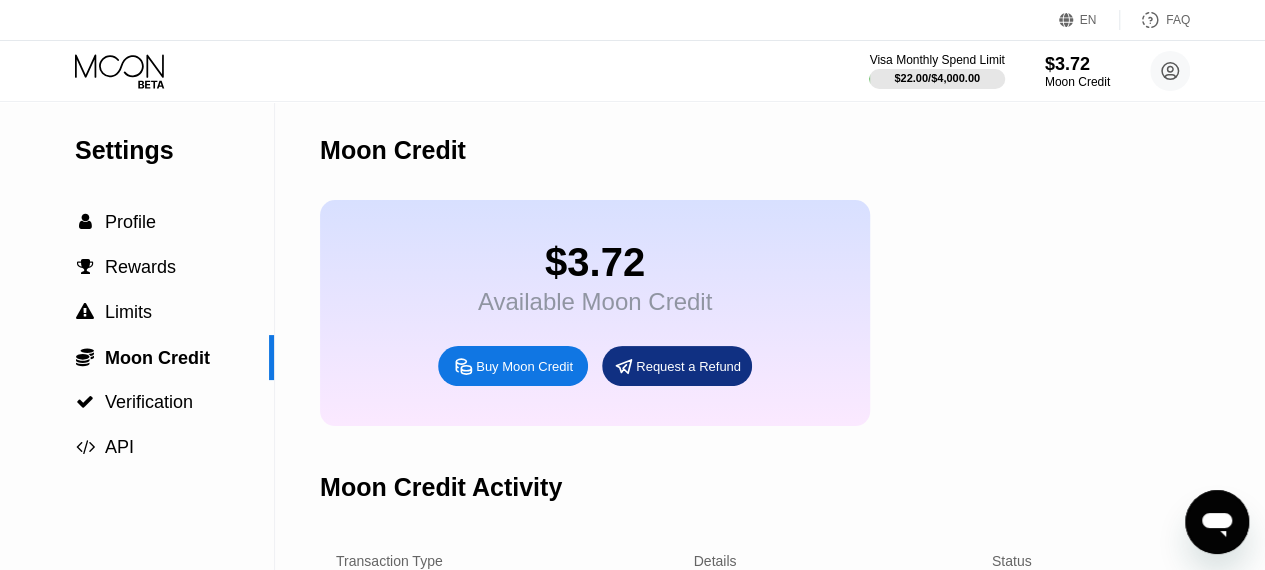 click 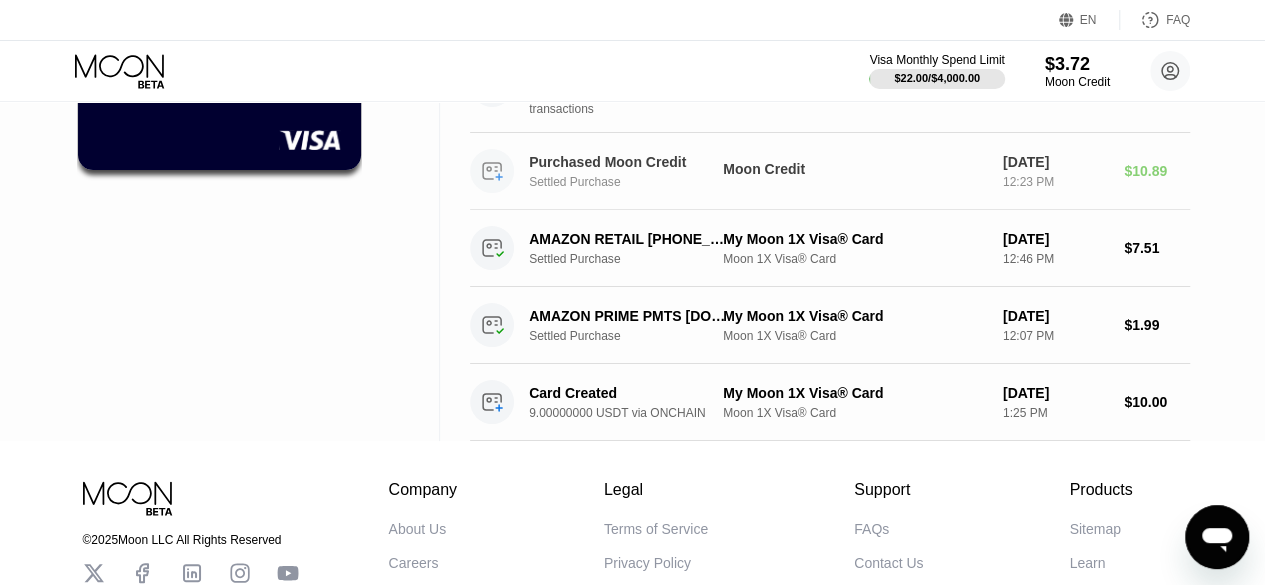 scroll, scrollTop: 259, scrollLeft: 0, axis: vertical 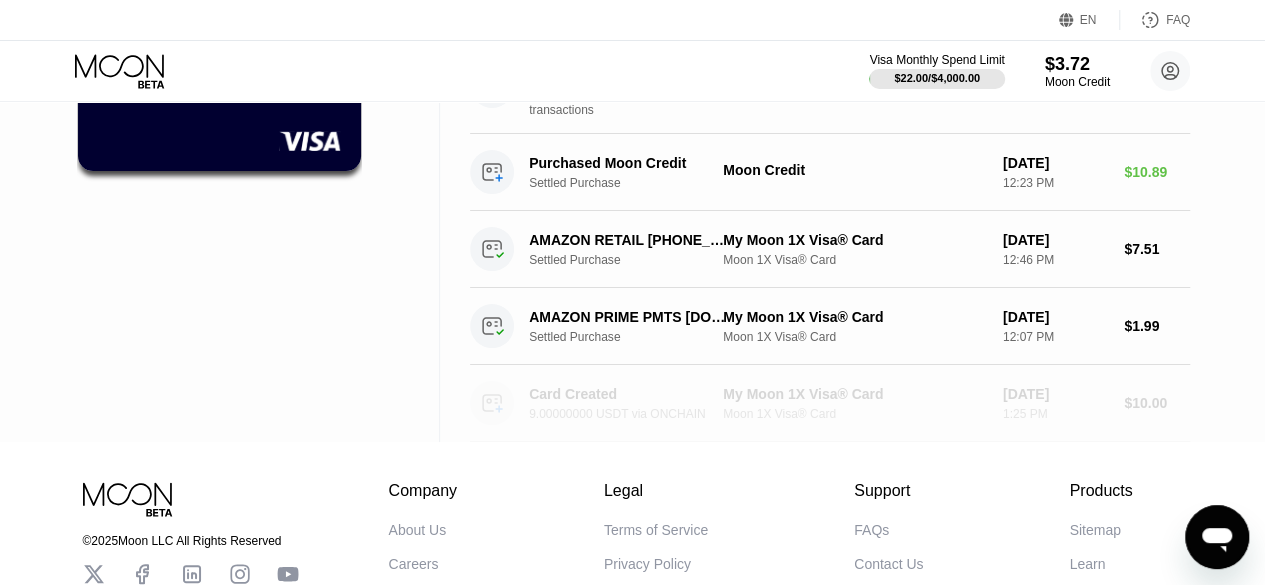 click on "Card Created 9.00000000 USDT via ONCHAIN My Moon 1X Visa® Card Moon 1X Visa® Card Jul 10, 2025 1:25 PM $10.00" at bounding box center (830, 403) 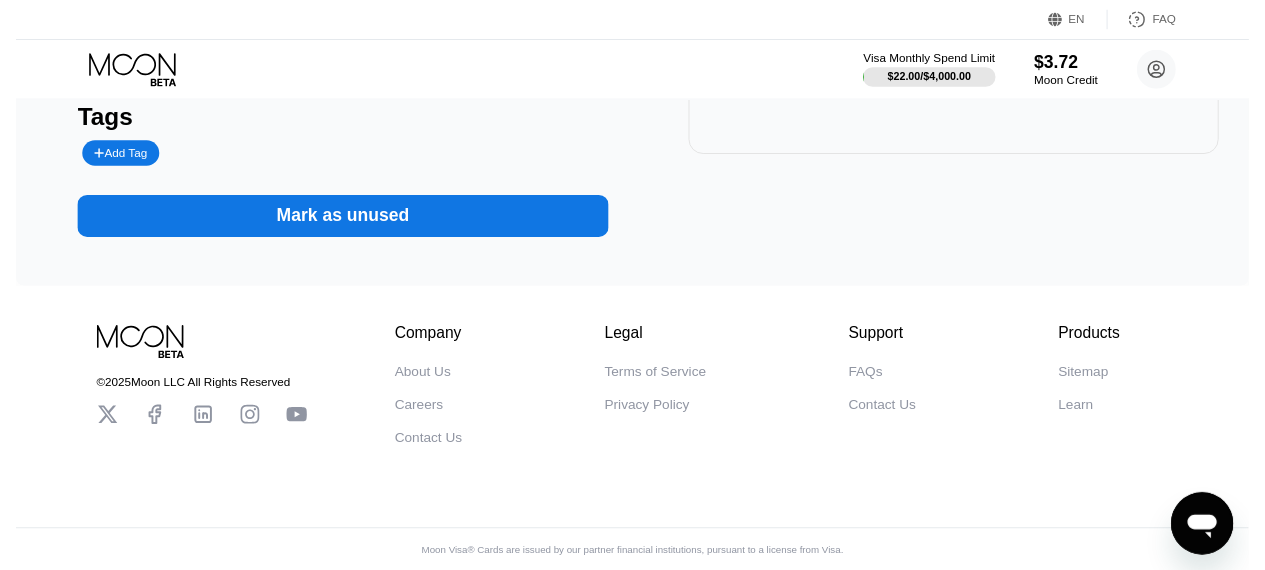 scroll, scrollTop: 0, scrollLeft: 0, axis: both 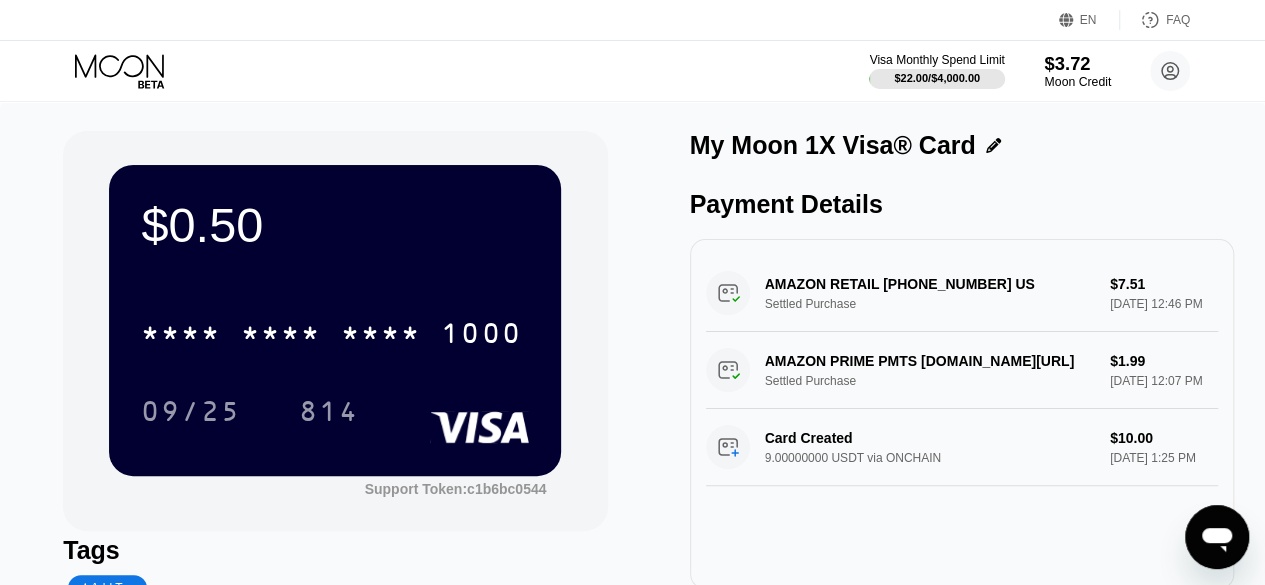 click on "Moon Credit" at bounding box center [1077, 82] 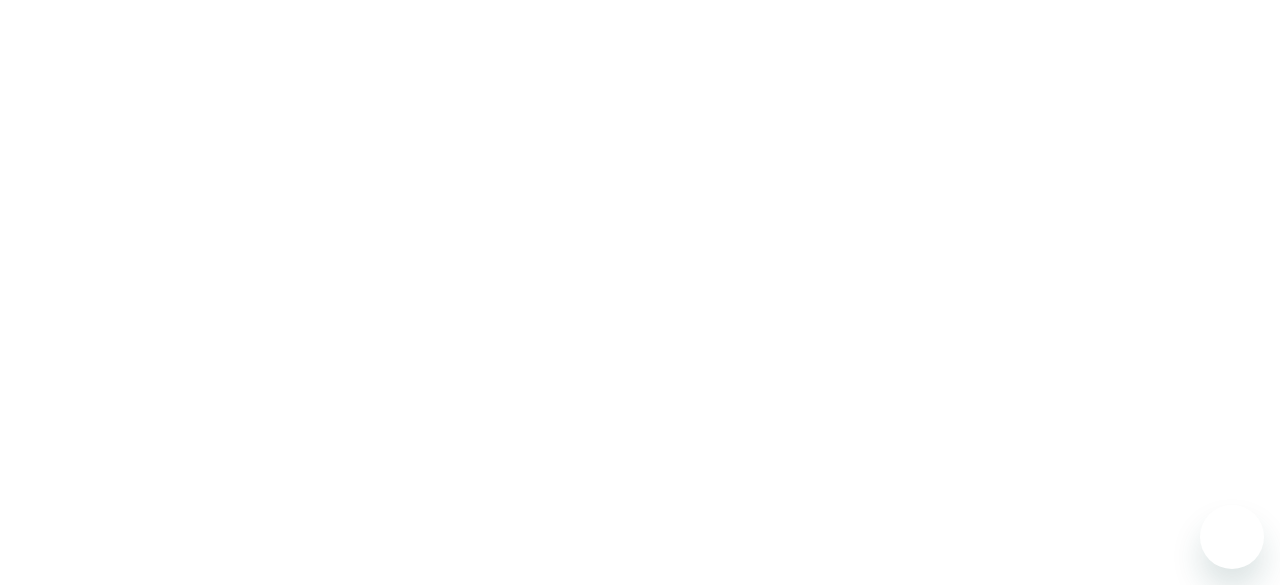 scroll, scrollTop: 0, scrollLeft: 0, axis: both 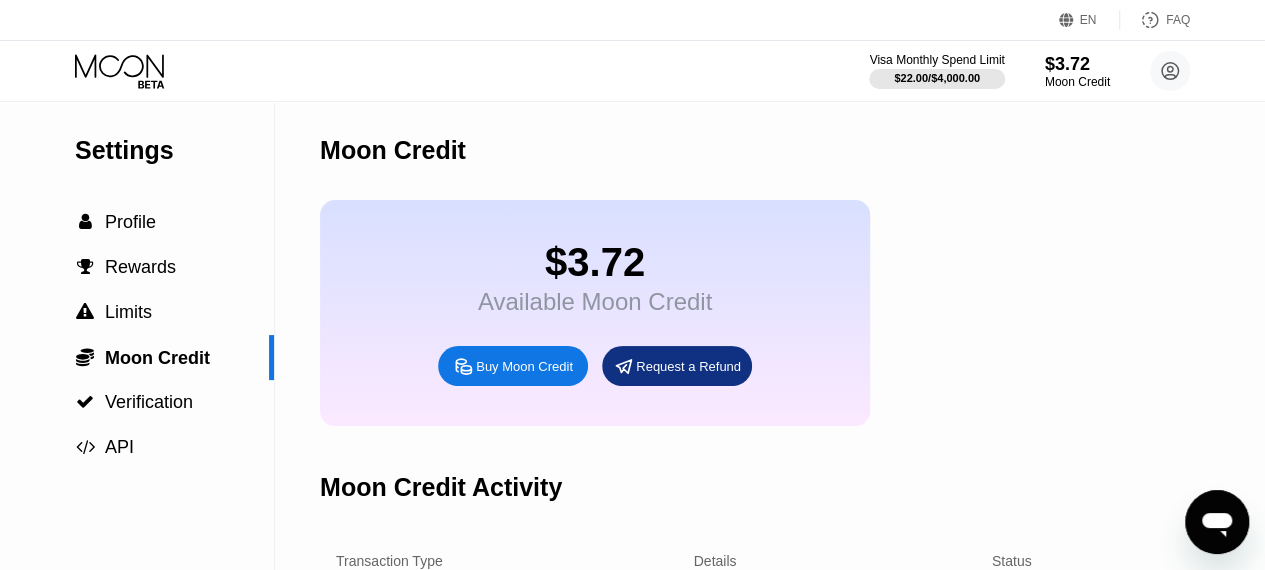 click 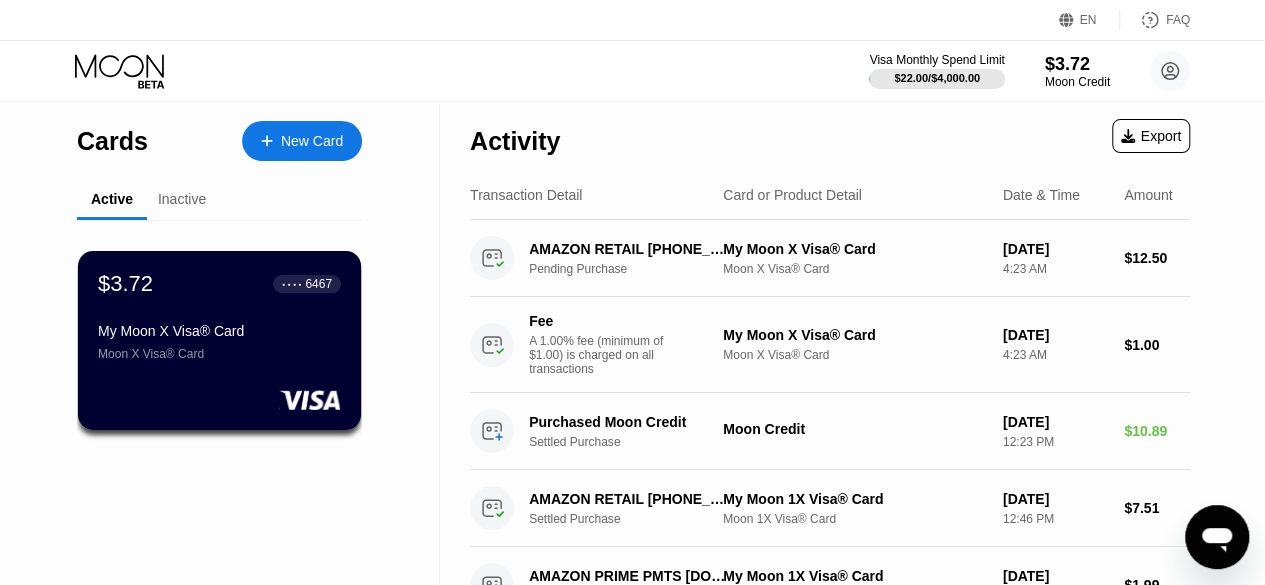 click 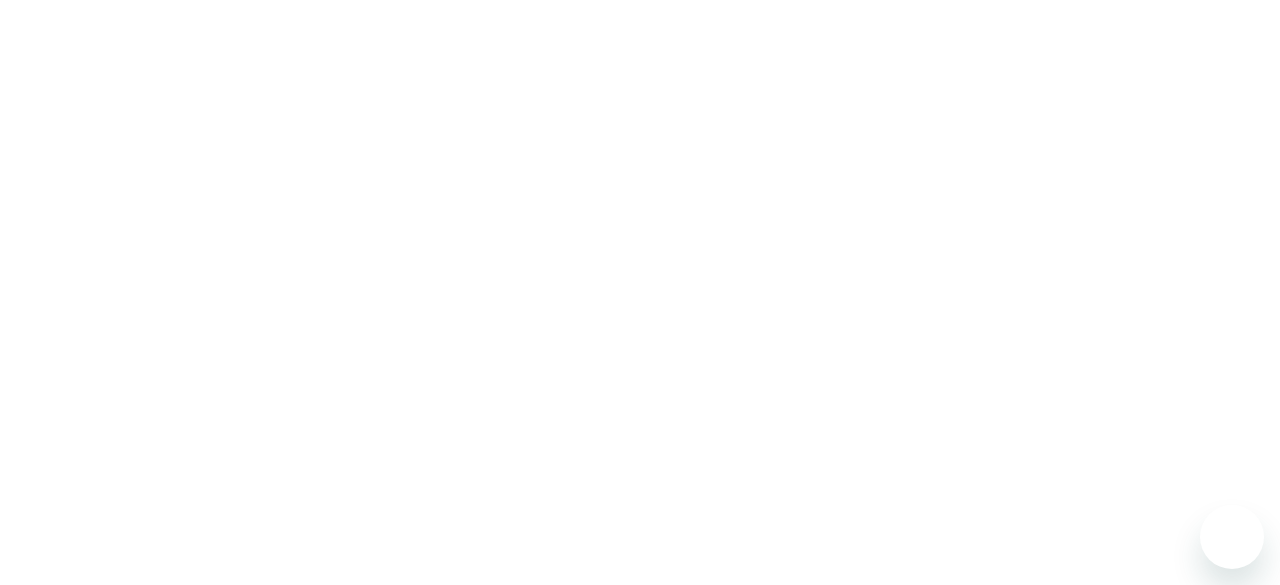 scroll, scrollTop: 0, scrollLeft: 0, axis: both 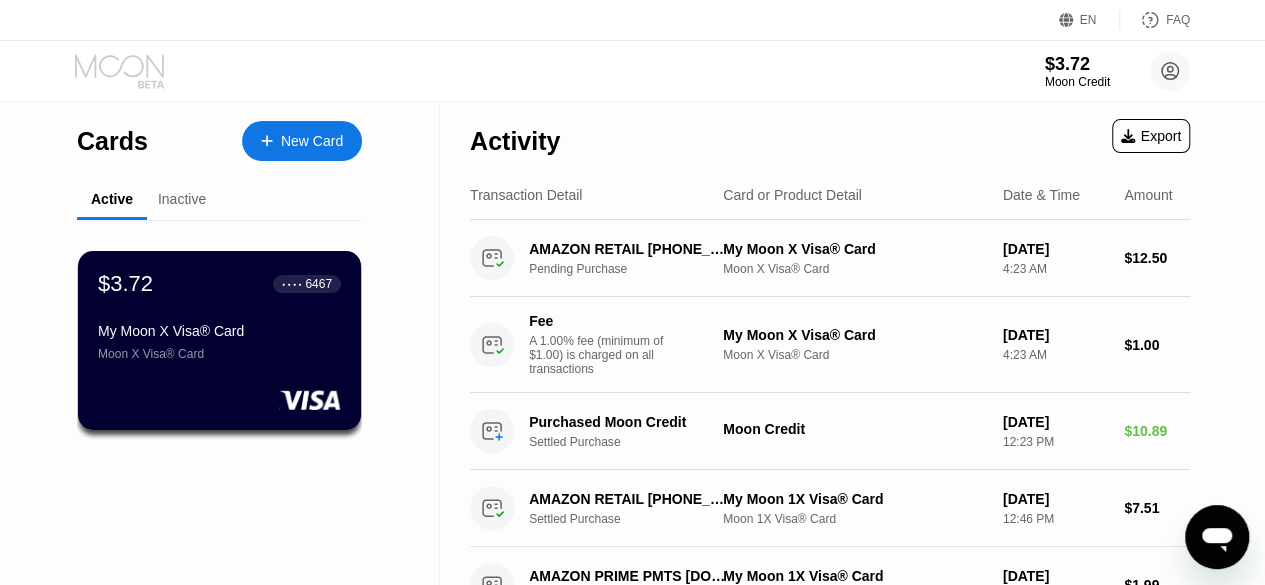 click 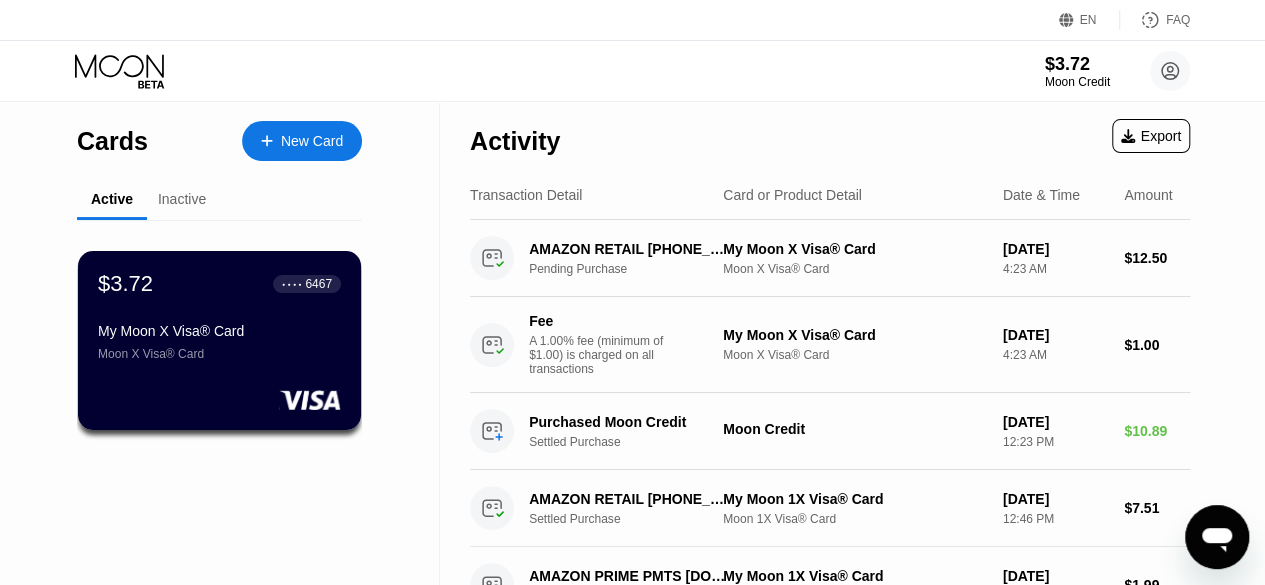 click 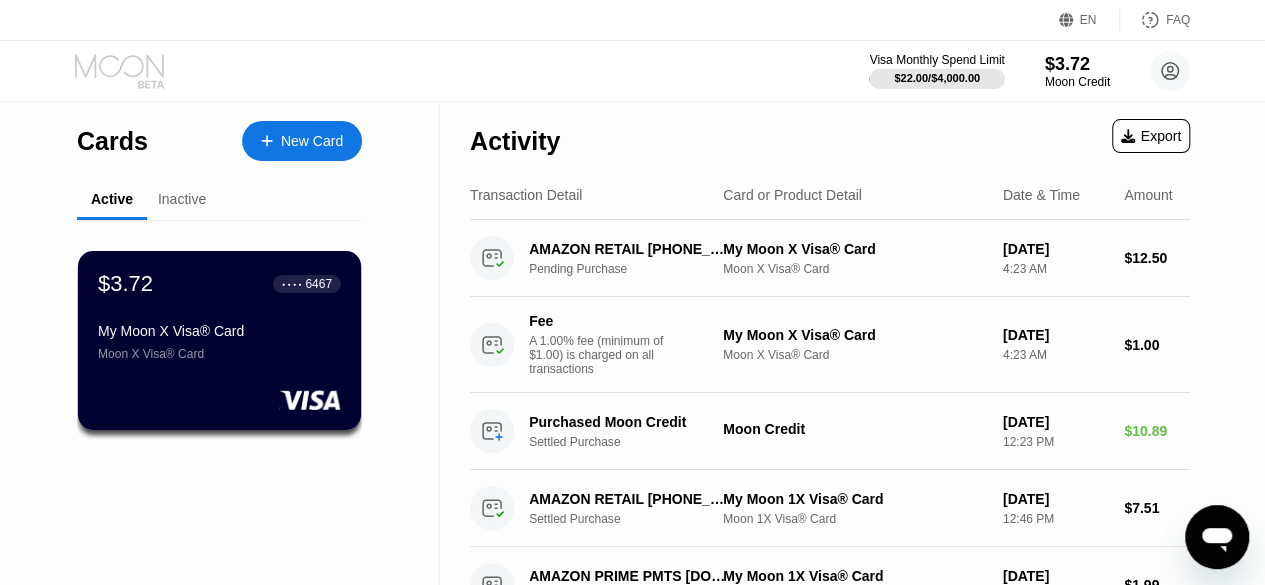 click 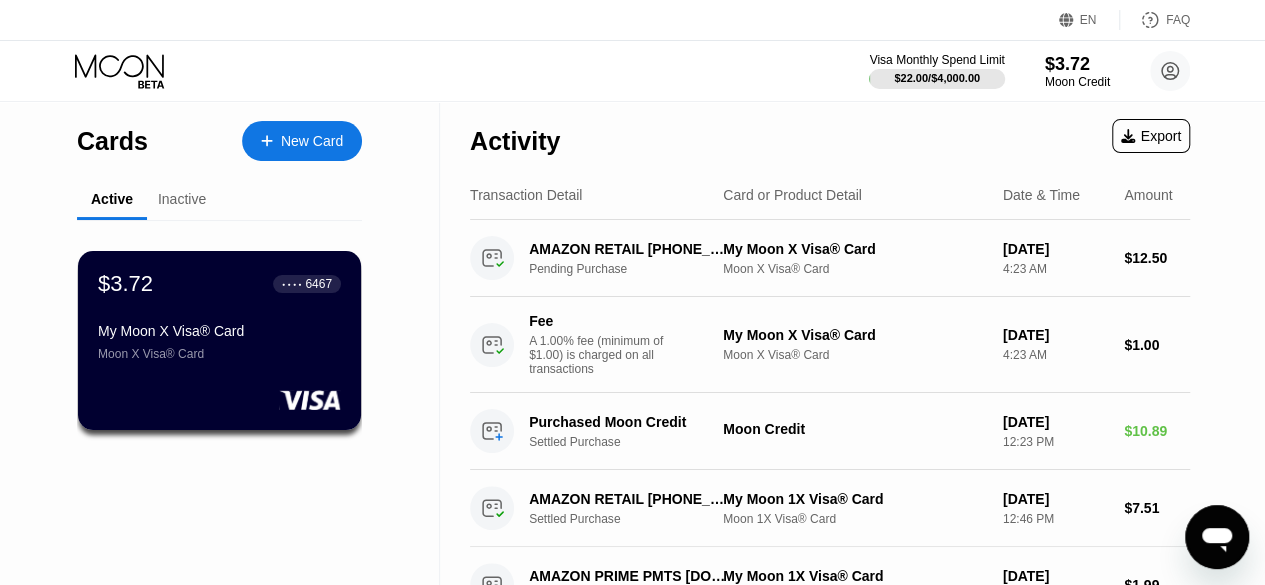 click 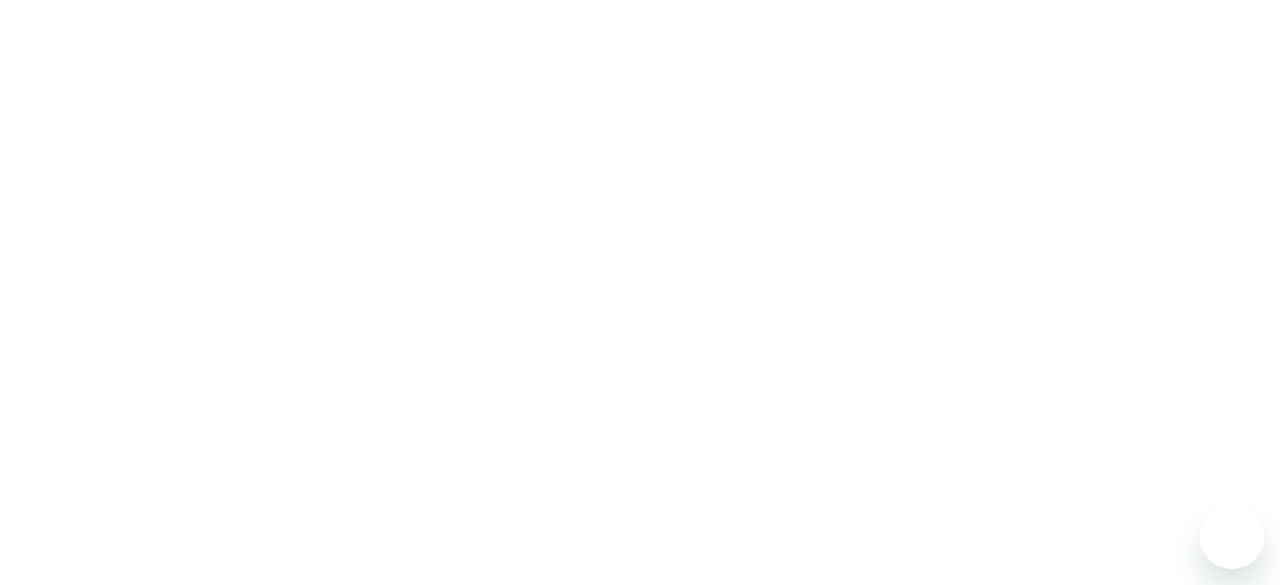 scroll, scrollTop: 0, scrollLeft: 0, axis: both 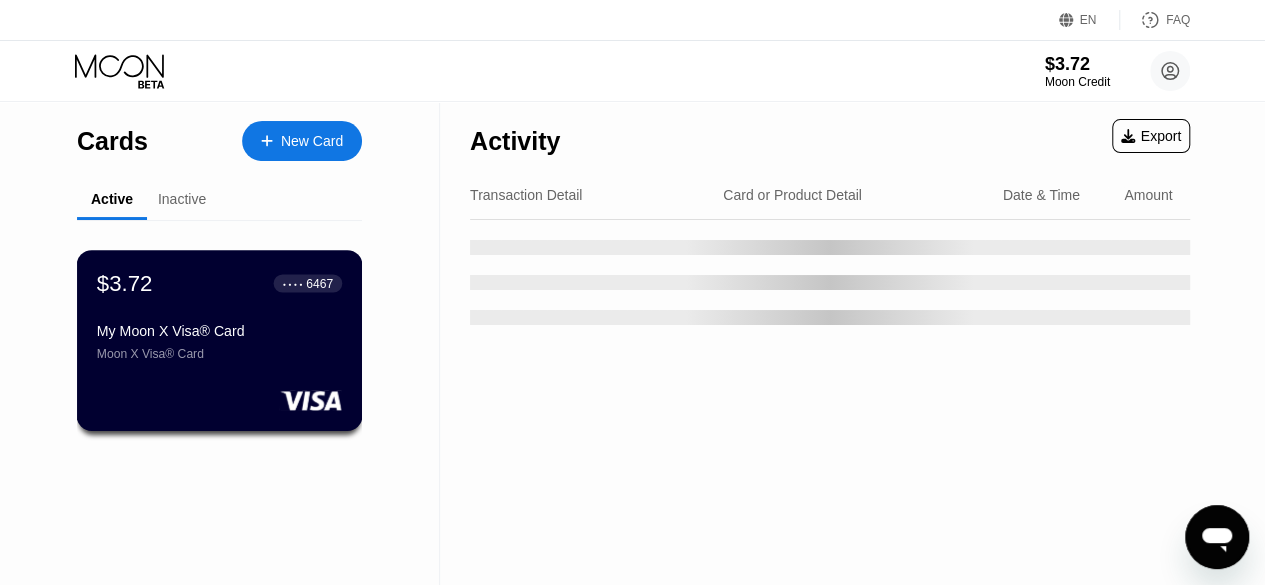 click on "My Moon X Visa® Card" at bounding box center [219, 331] 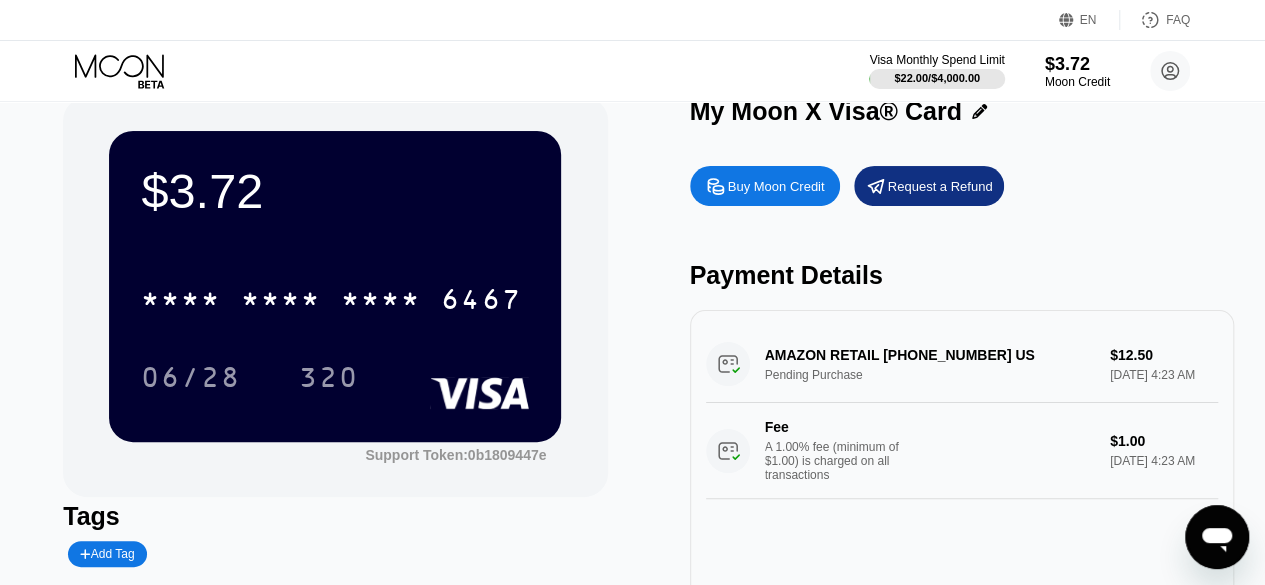 scroll, scrollTop: 0, scrollLeft: 0, axis: both 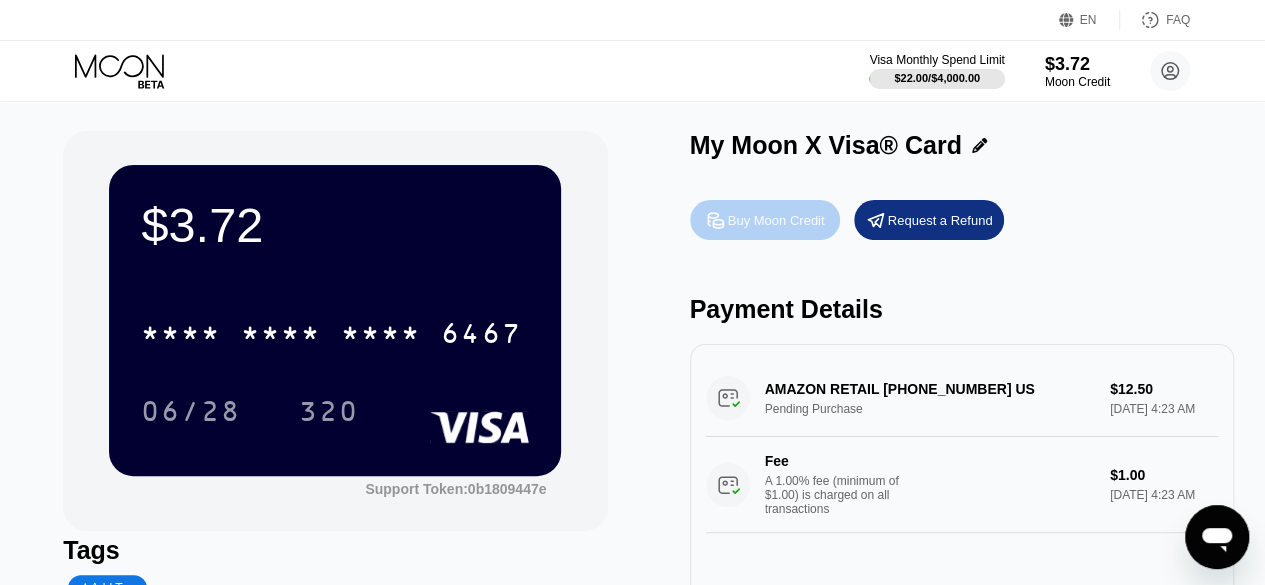 click on "Buy Moon Credit" at bounding box center (765, 220) 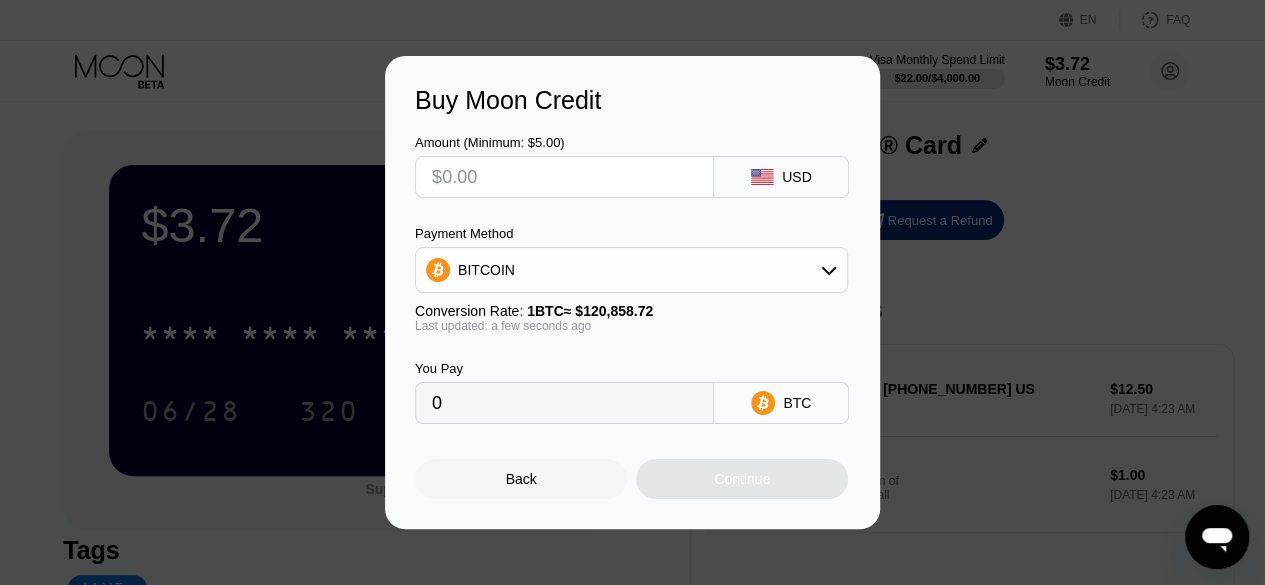 click at bounding box center [564, 177] 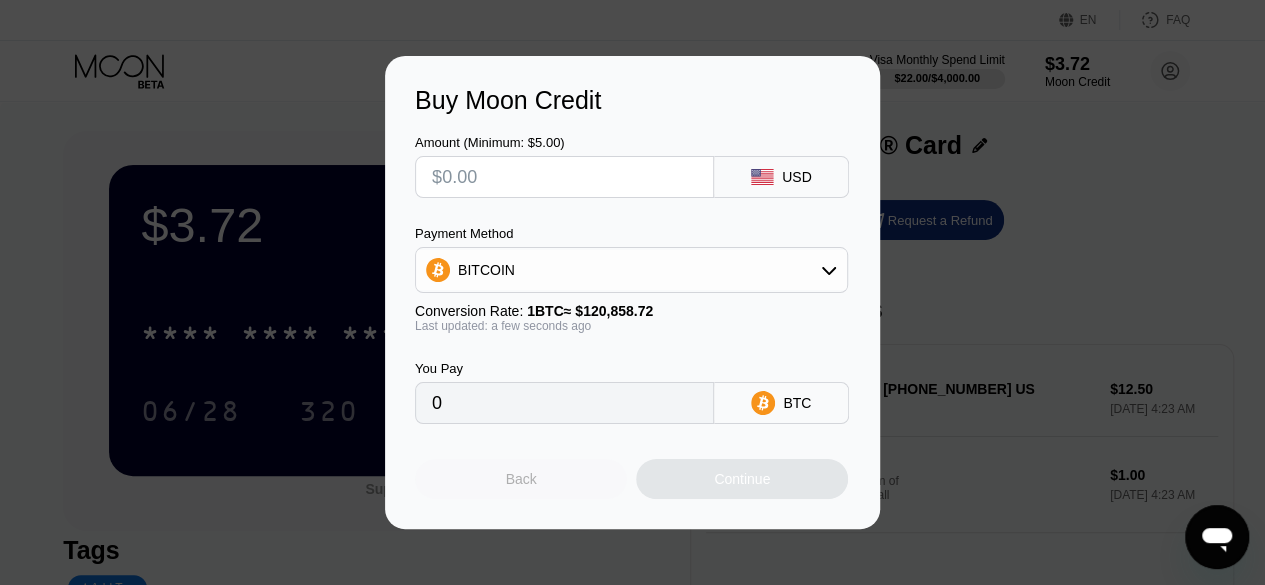click on "Back" at bounding box center [521, 479] 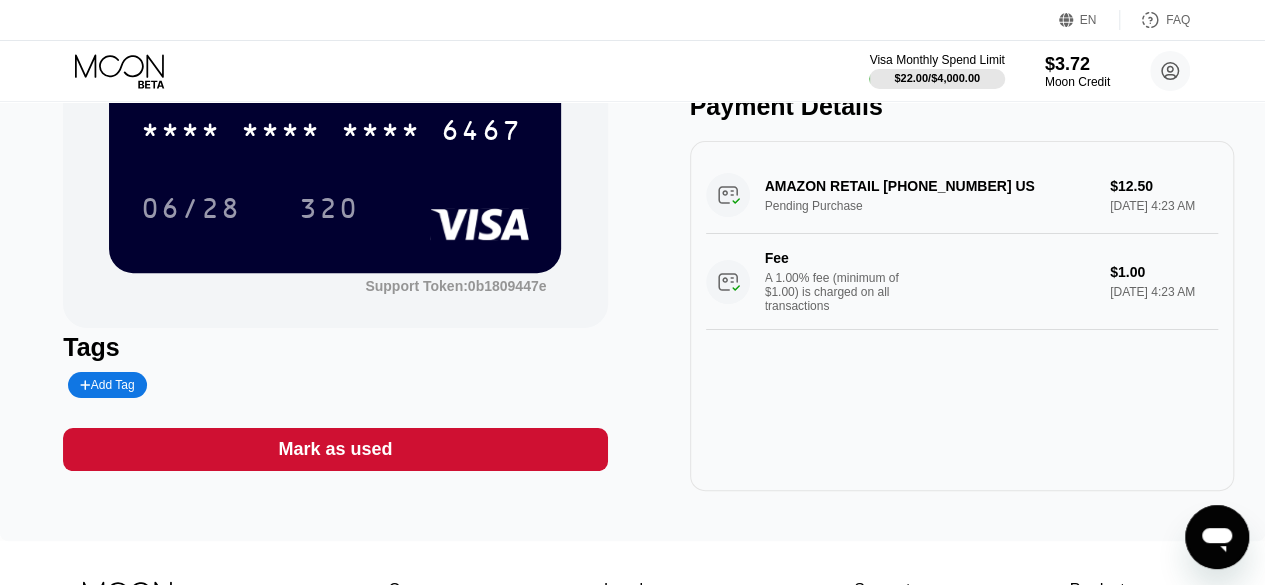 scroll, scrollTop: 0, scrollLeft: 0, axis: both 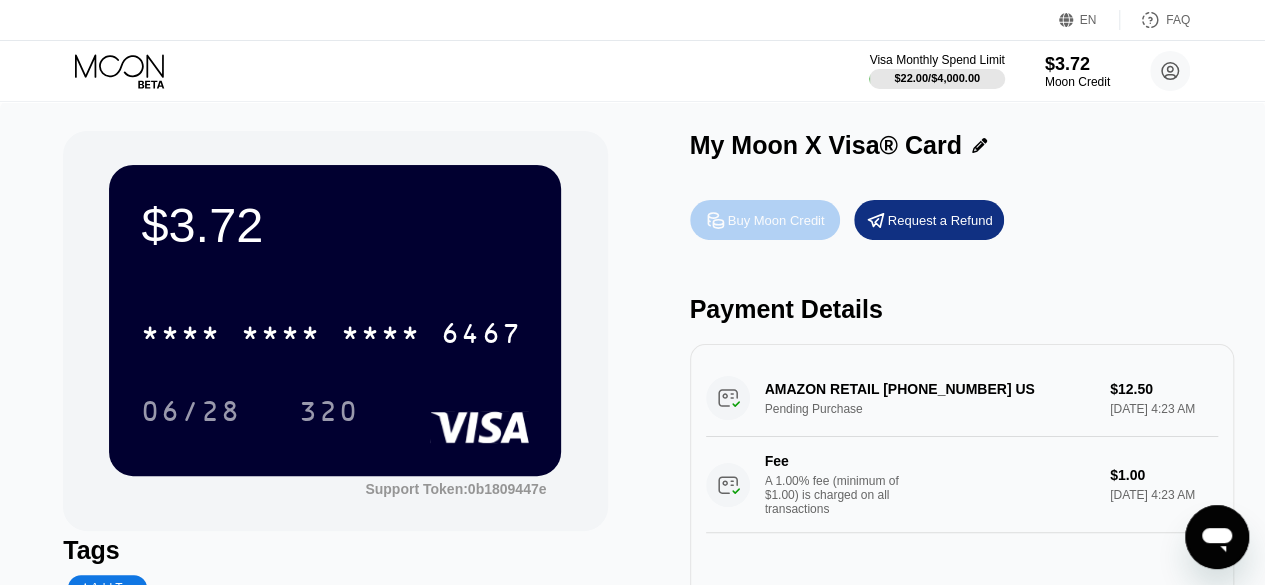 click on "Buy Moon Credit" at bounding box center (776, 220) 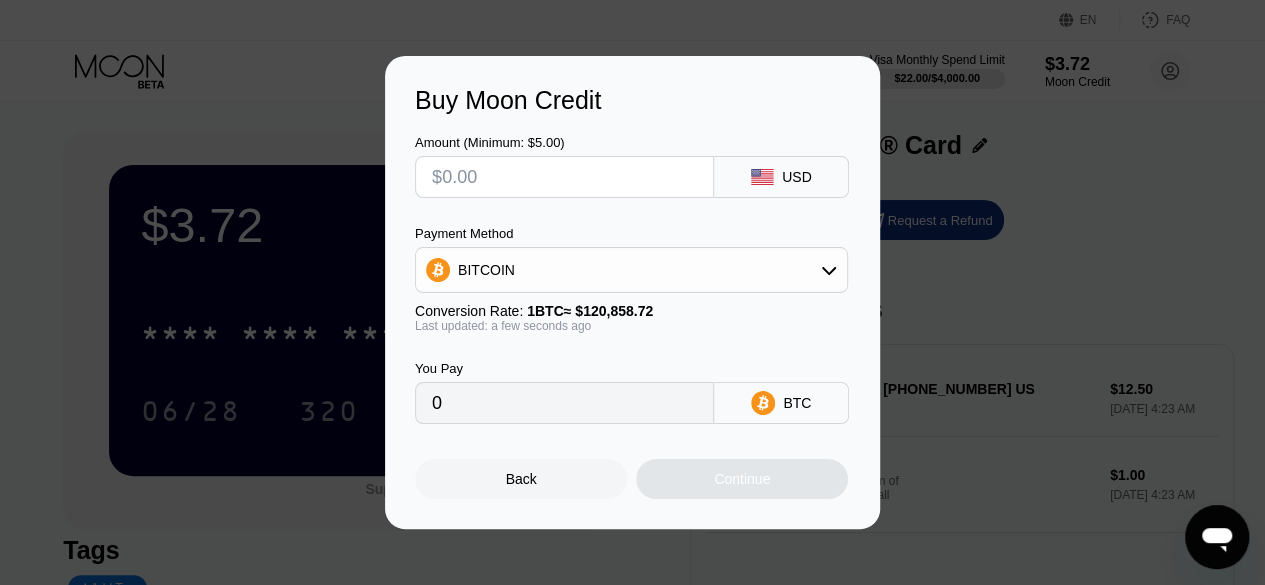 click at bounding box center [564, 177] 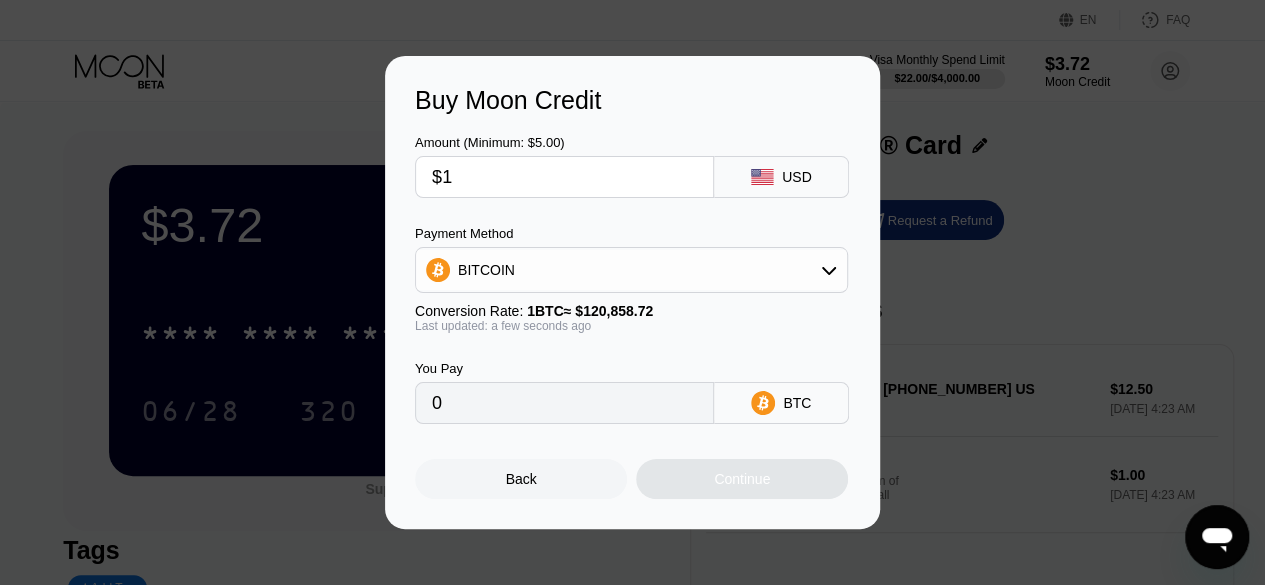 type on "$10" 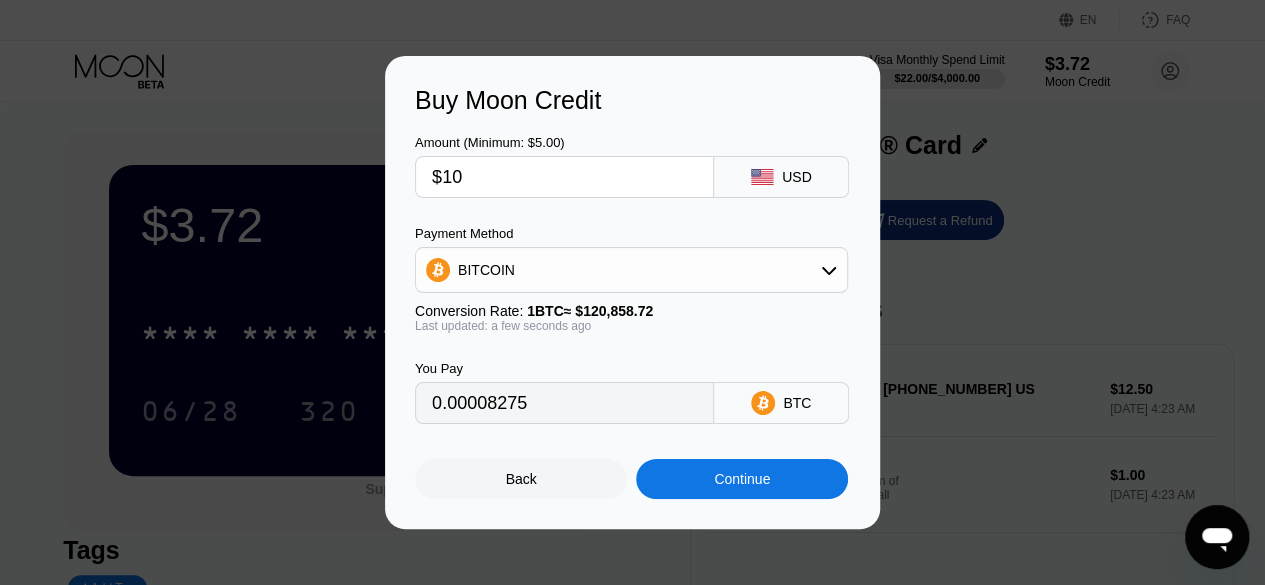 type on "0.00008275" 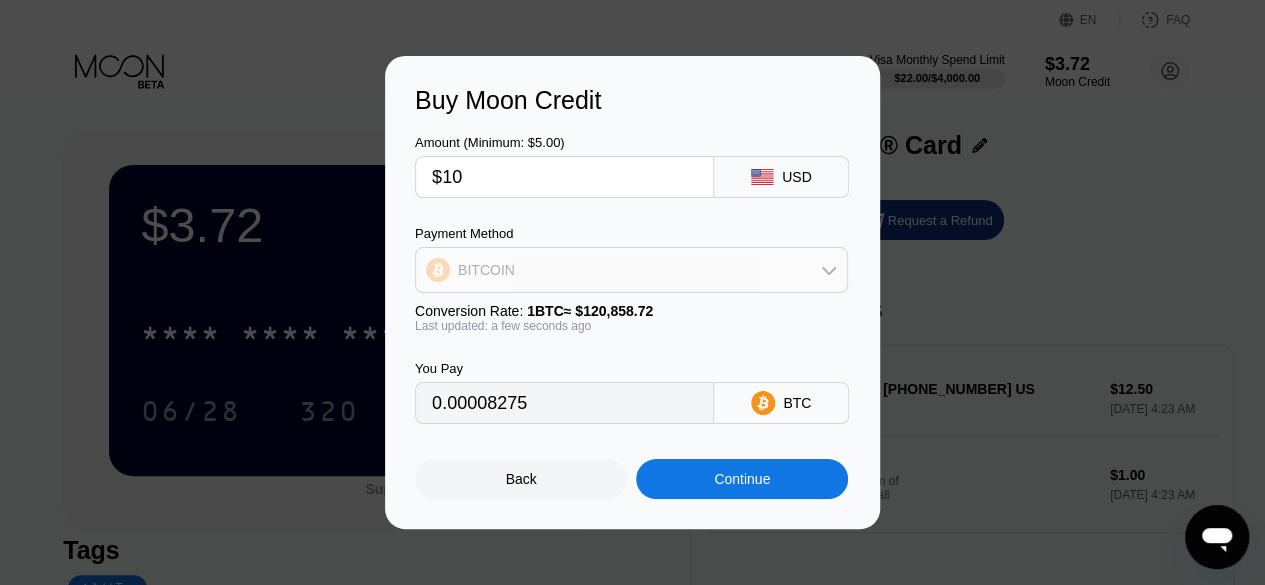 click on "BITCOIN" at bounding box center (631, 270) 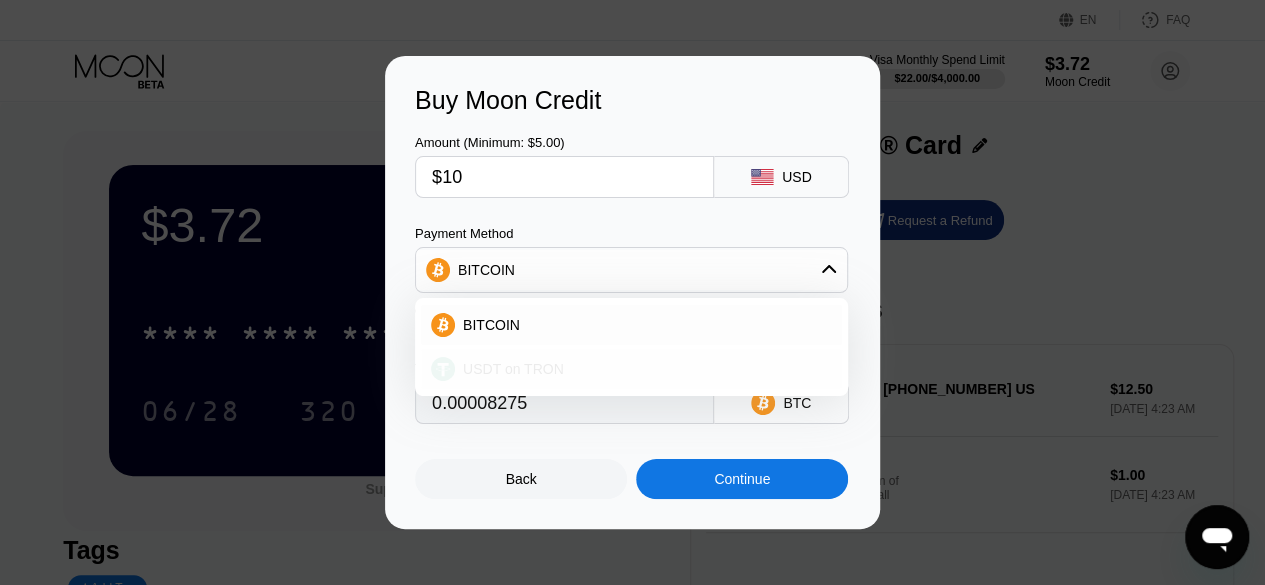 click on "USDT on TRON" at bounding box center (513, 369) 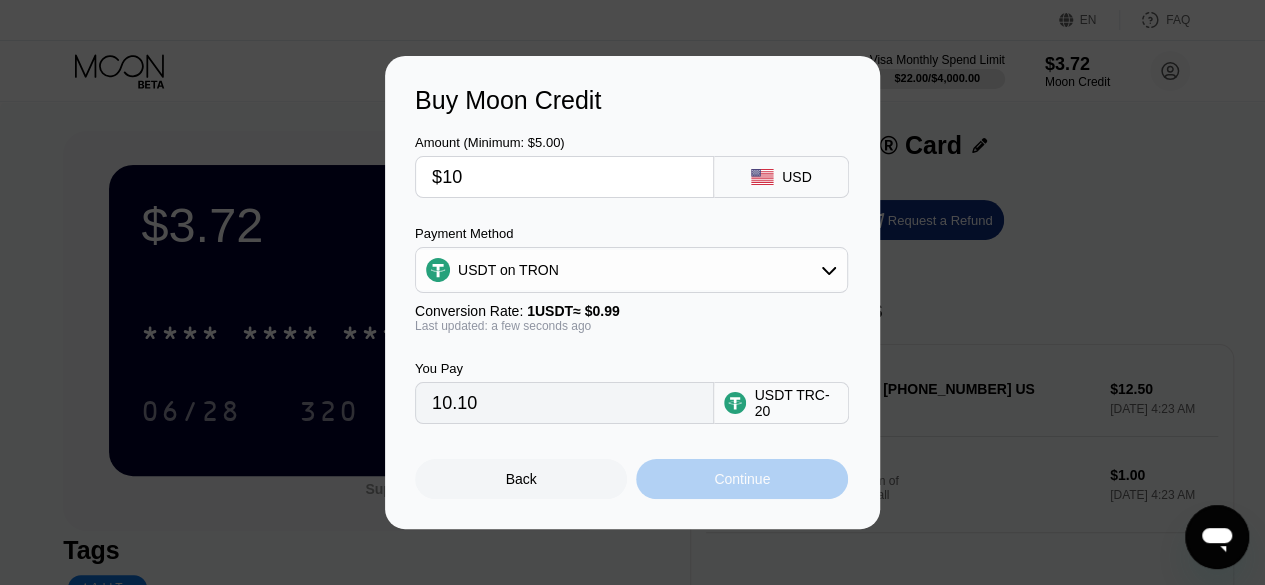 click on "Continue" at bounding box center (742, 479) 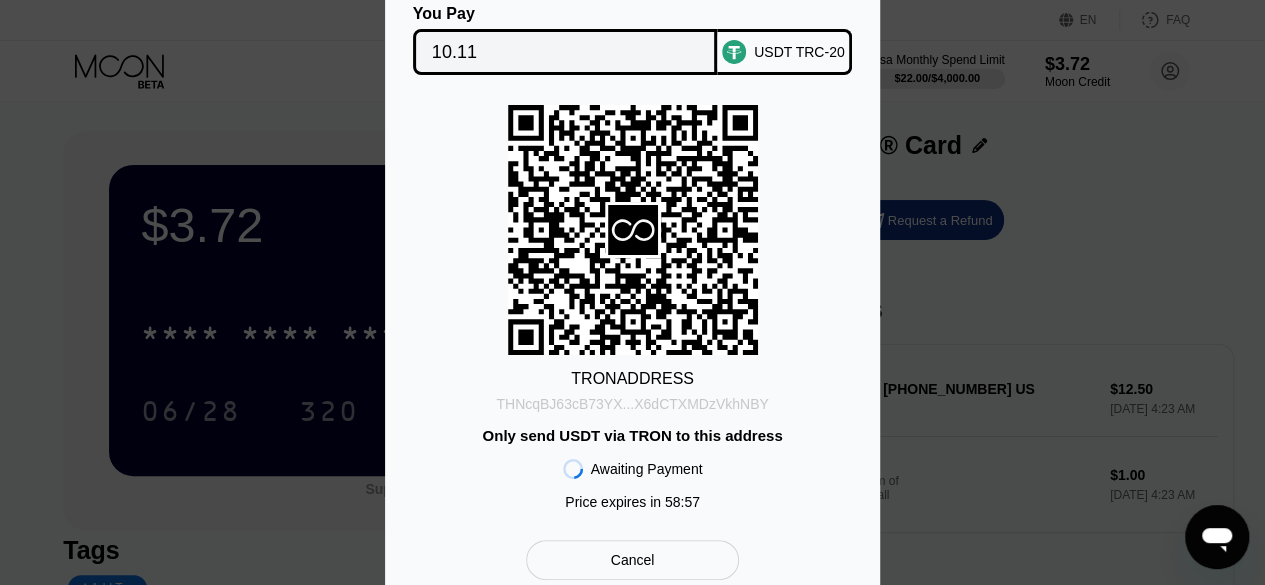 click on "THNcqBJ63cB73YX...X6dCTXMDzVkhNBY" at bounding box center [632, 404] 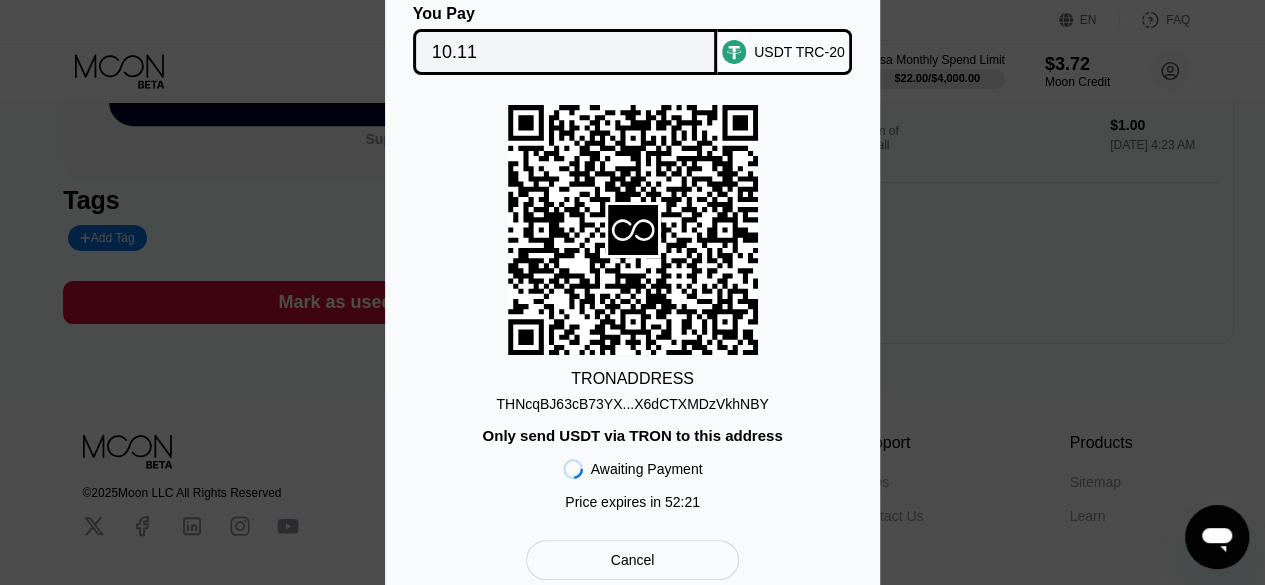 scroll, scrollTop: 205, scrollLeft: 0, axis: vertical 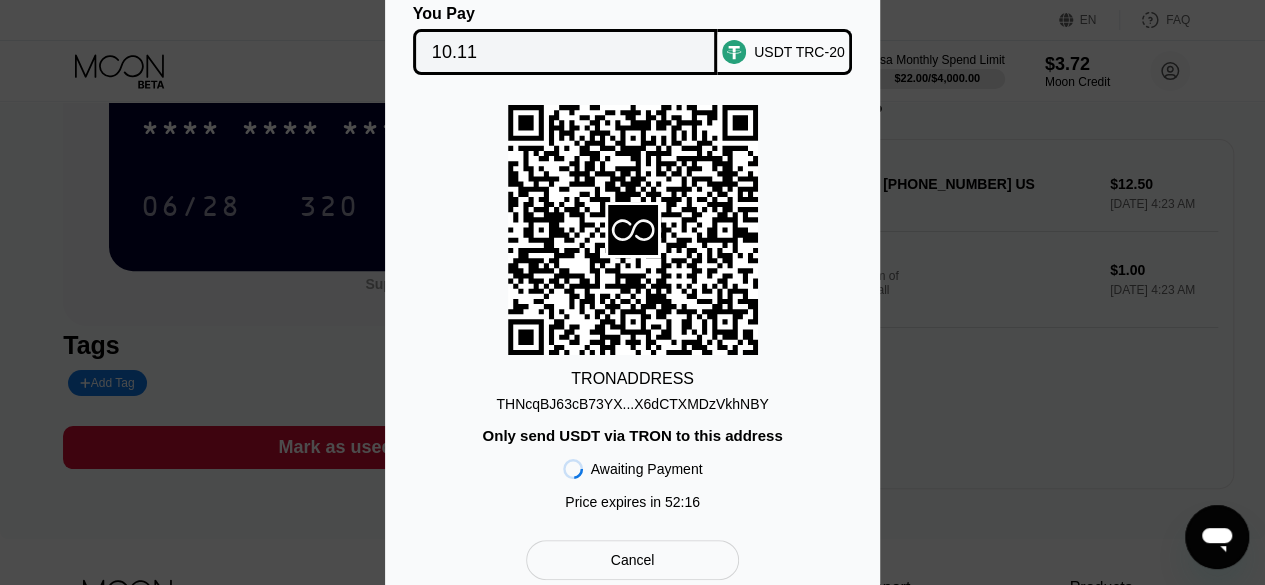 click 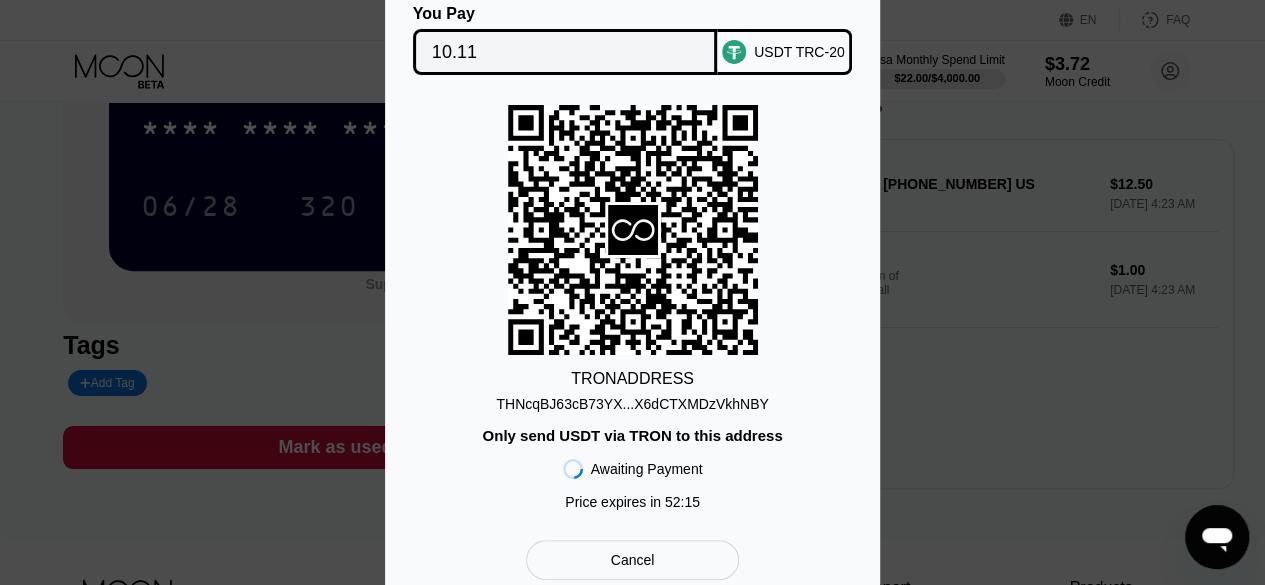 click 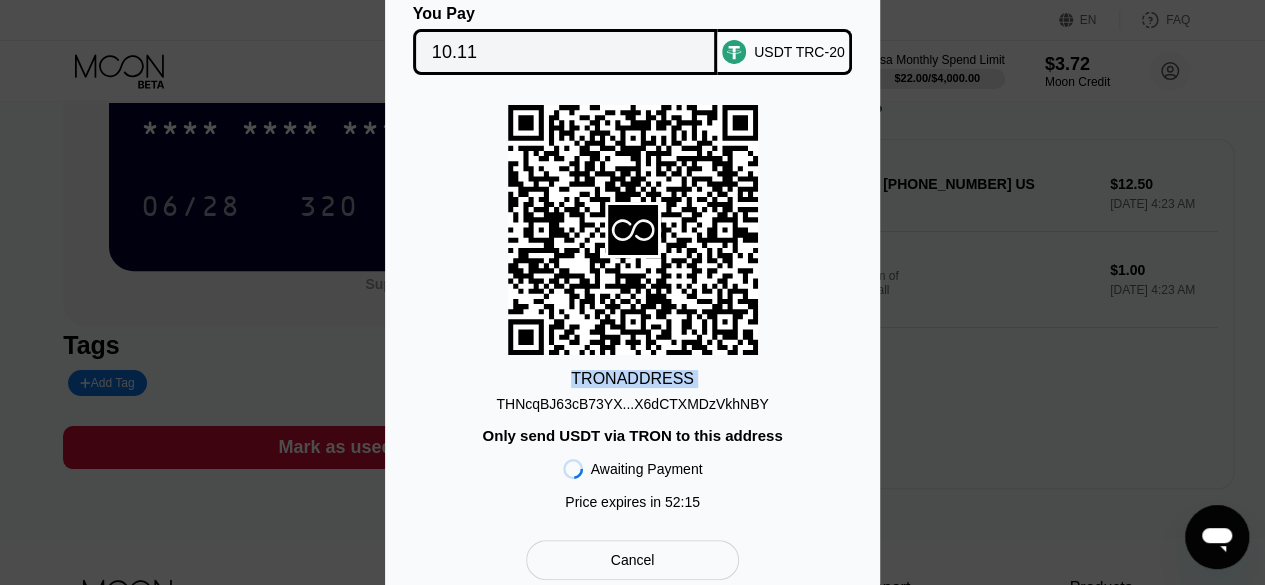 click 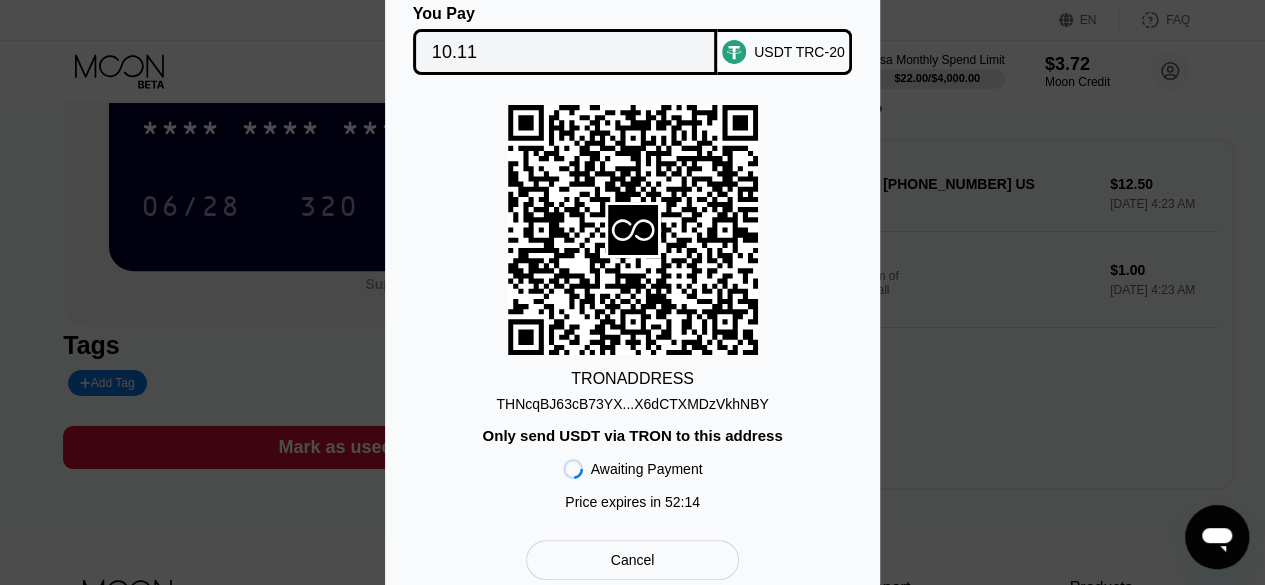 click 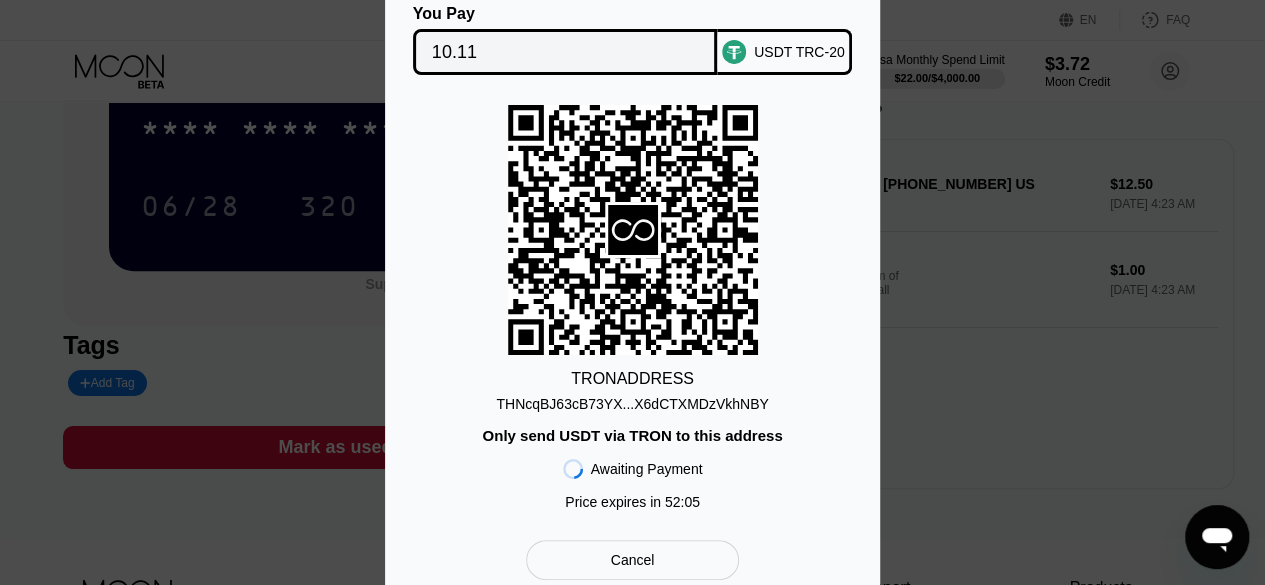 scroll, scrollTop: 220, scrollLeft: 0, axis: vertical 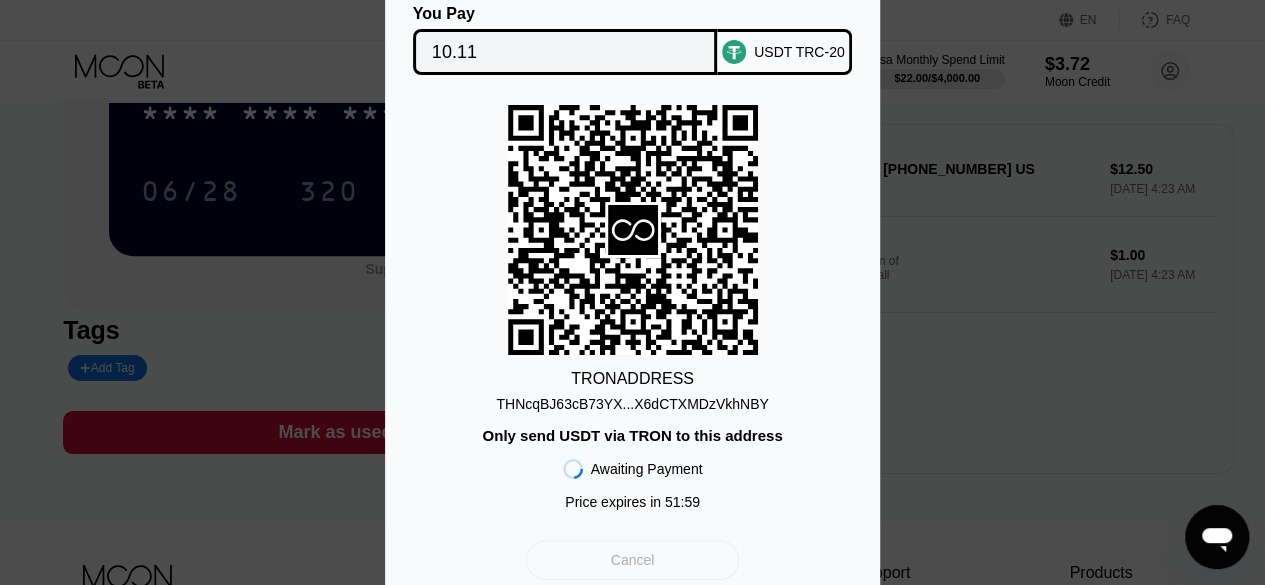 click on "Cancel" at bounding box center [632, 560] 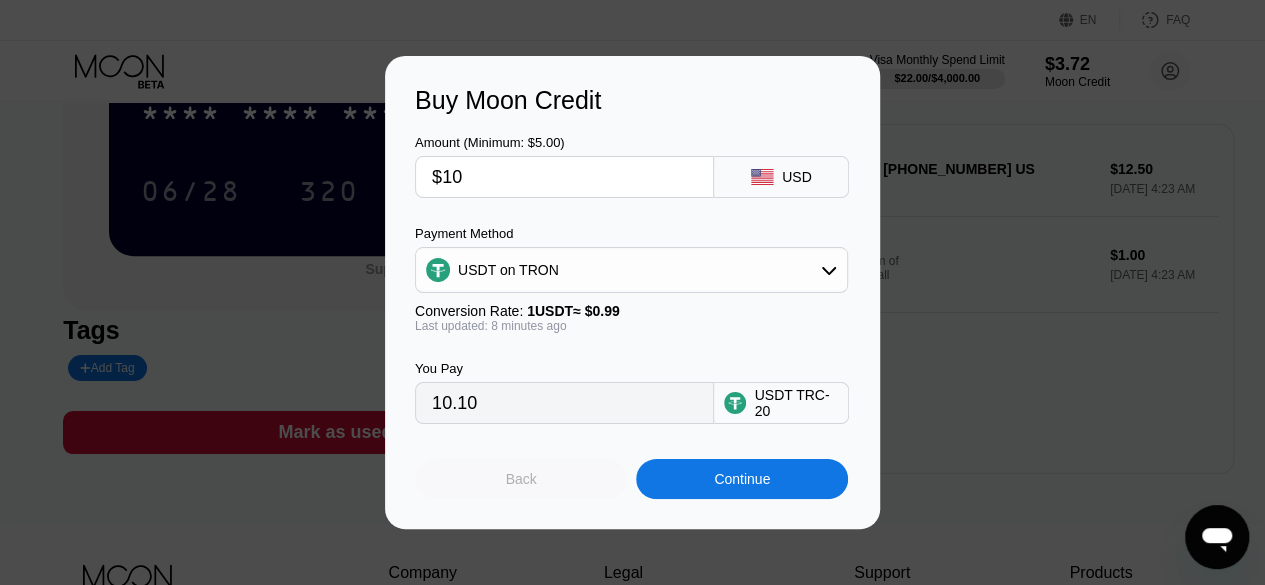 click on "Back" at bounding box center (521, 479) 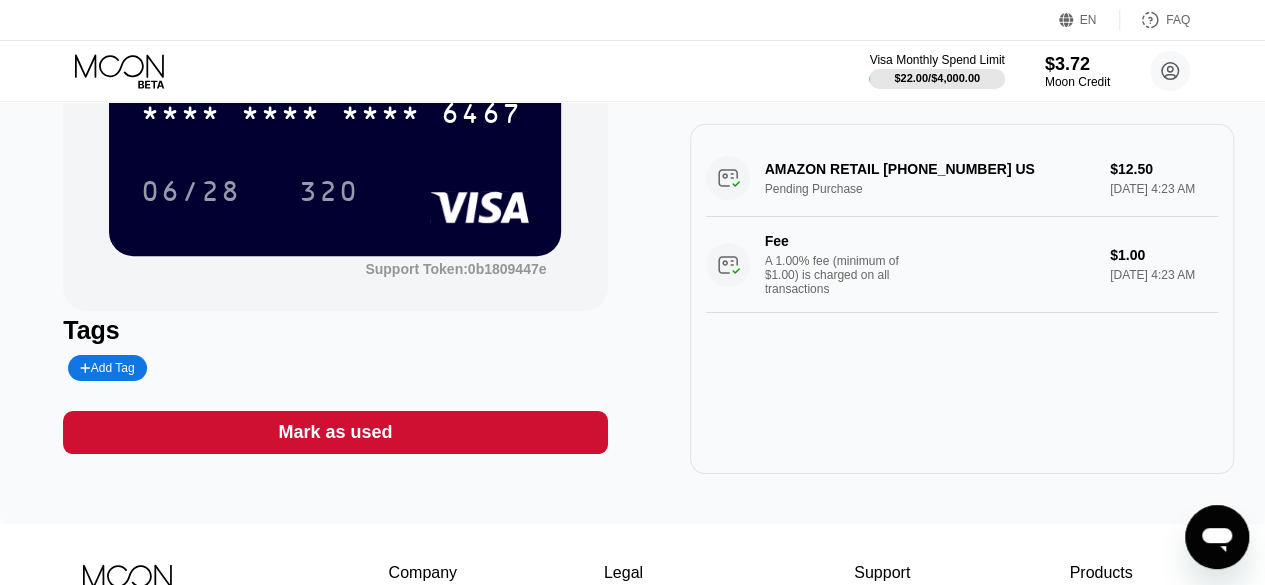 scroll, scrollTop: 0, scrollLeft: 0, axis: both 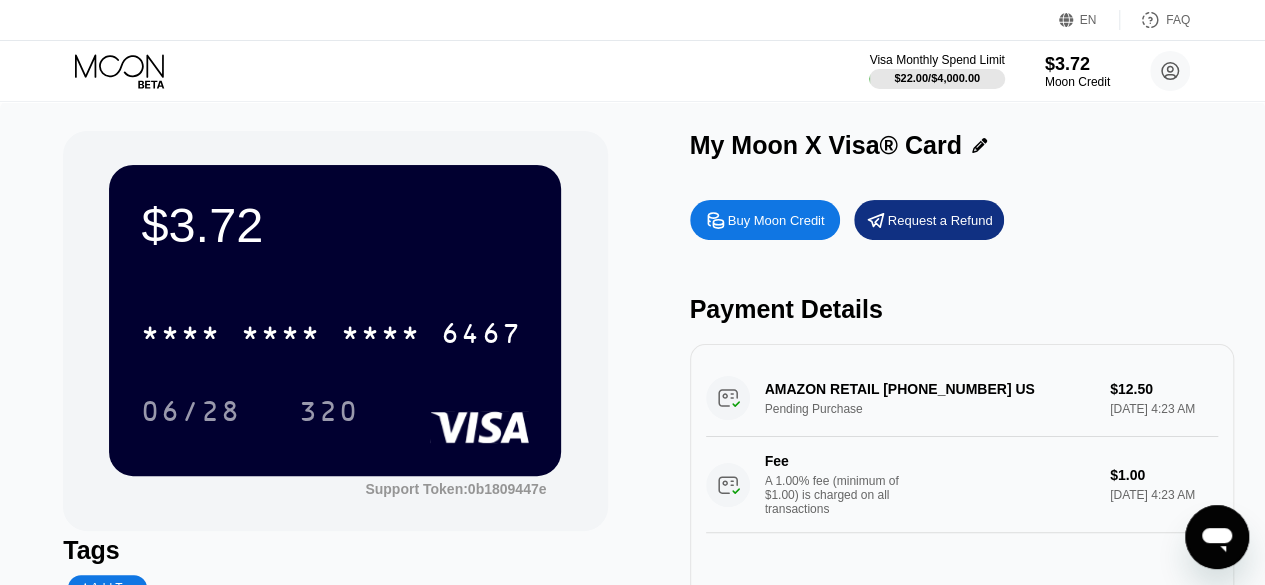 click 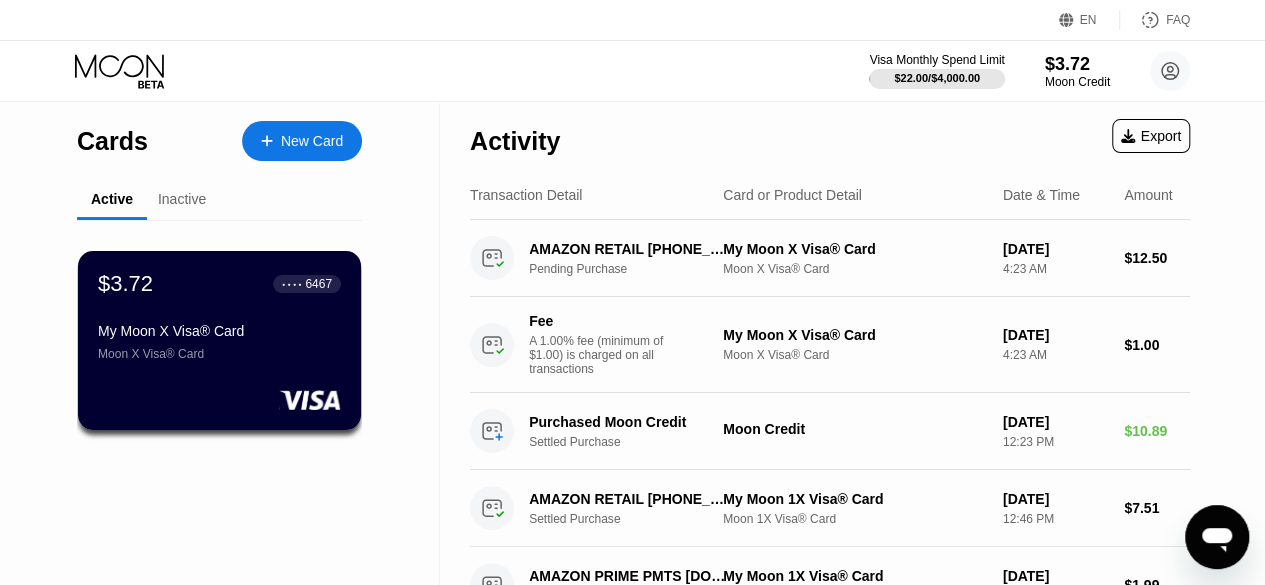 click 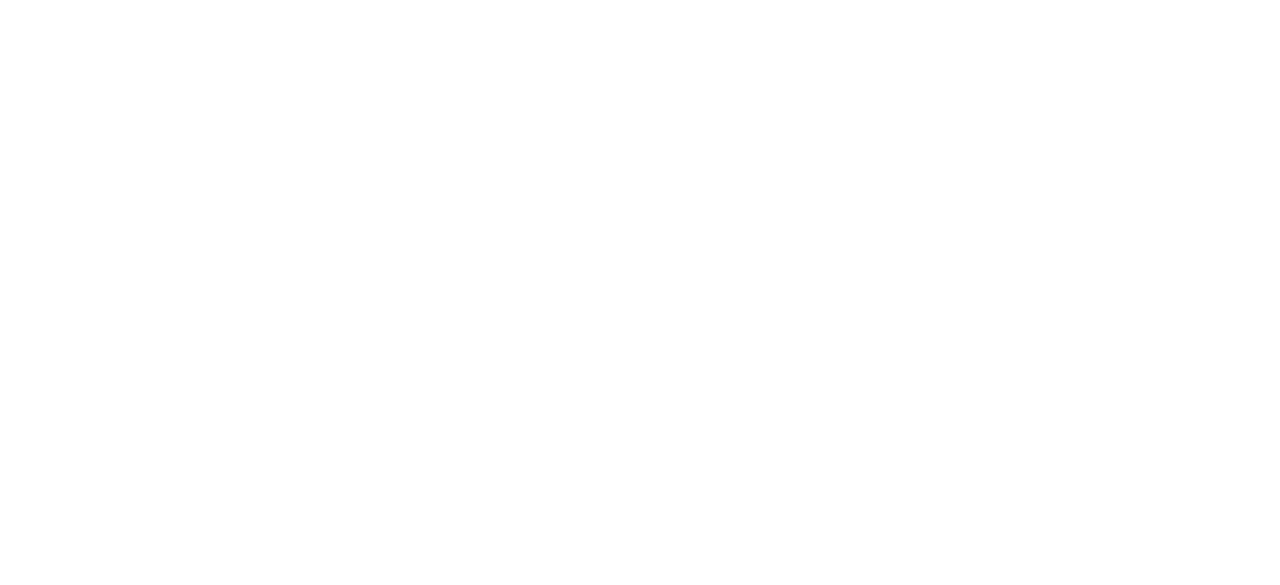 scroll, scrollTop: 0, scrollLeft: 0, axis: both 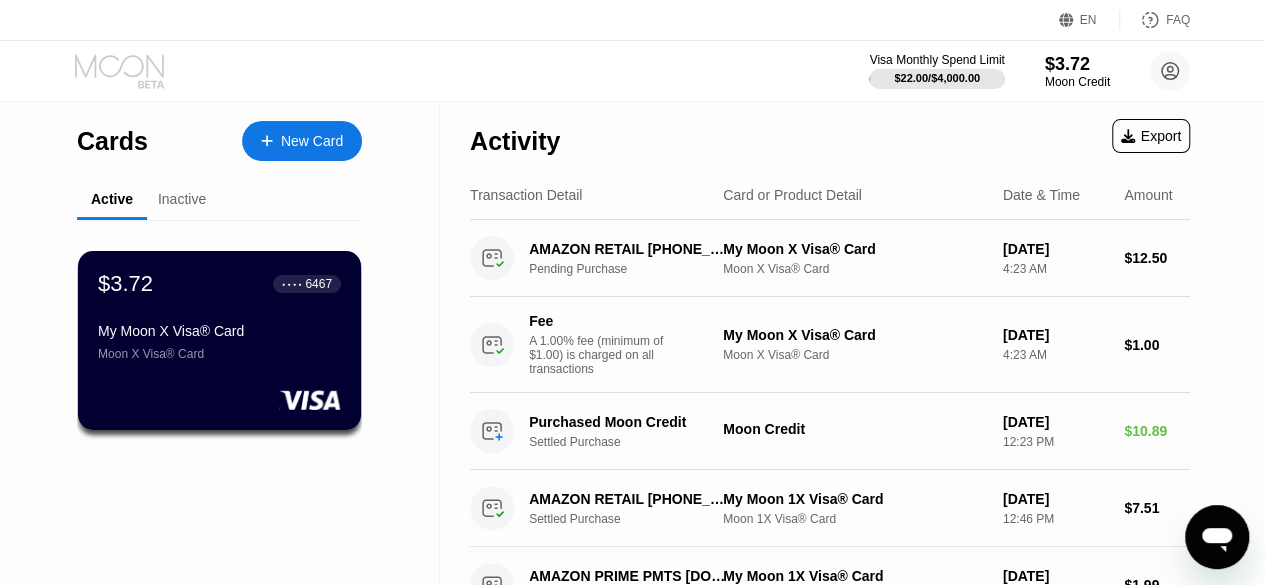 click 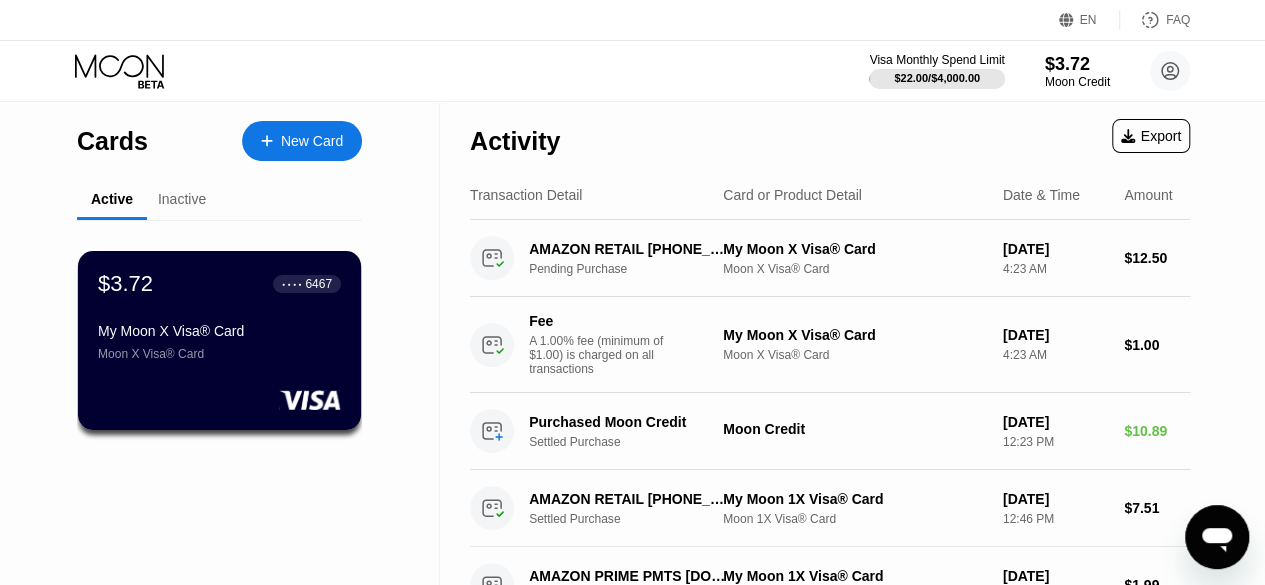 click 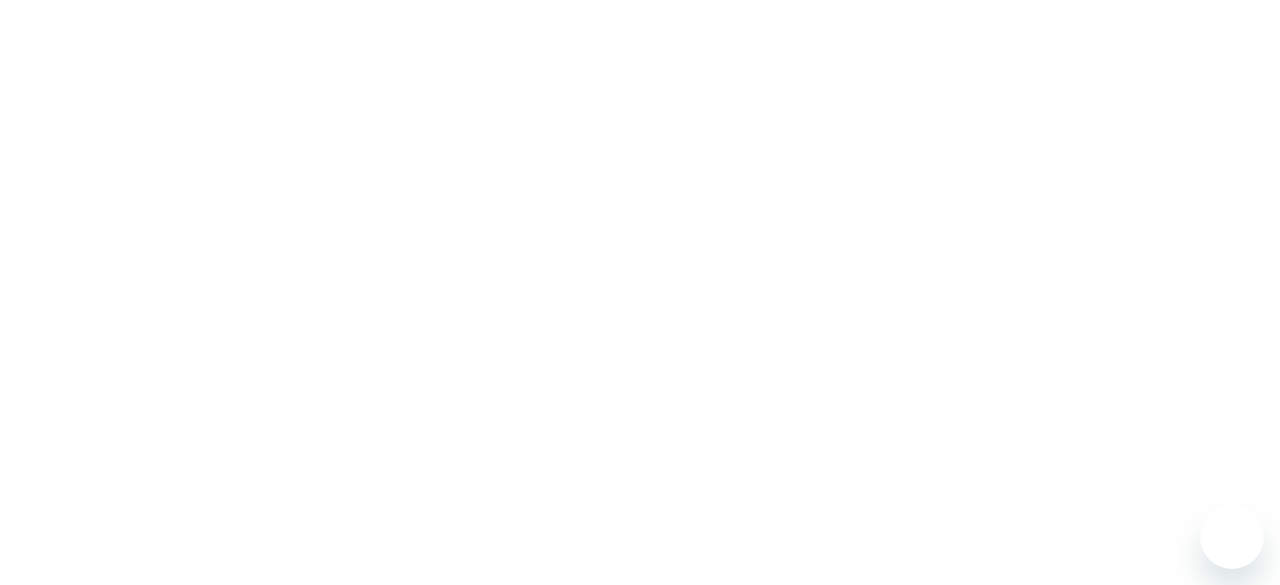 scroll, scrollTop: 0, scrollLeft: 0, axis: both 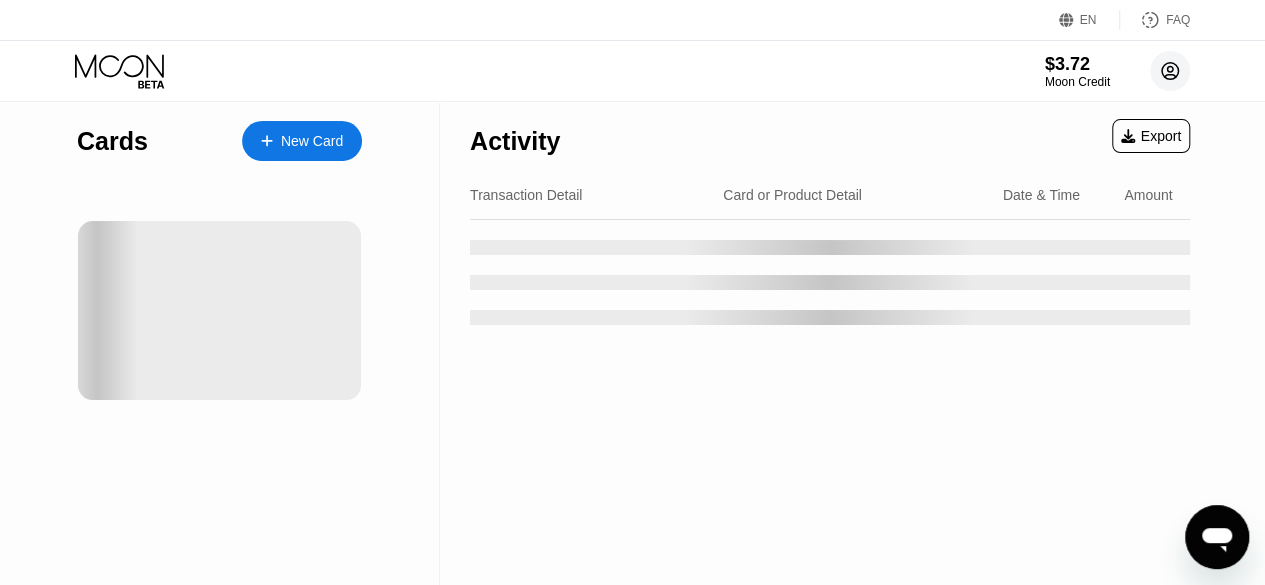 click 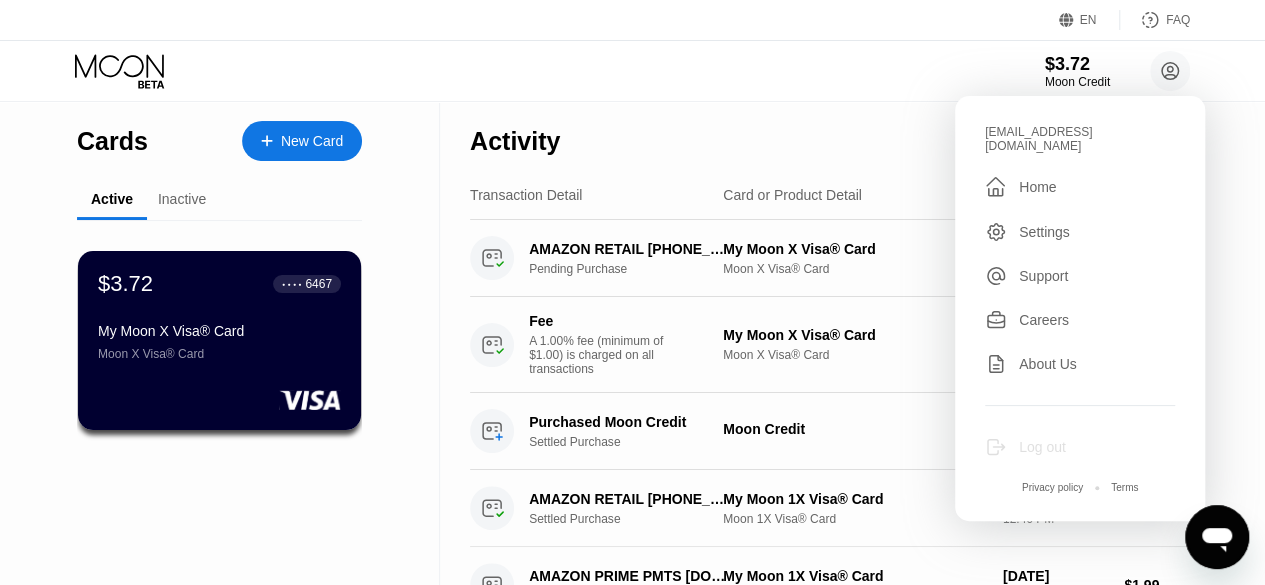 click on "Log out" at bounding box center [1042, 447] 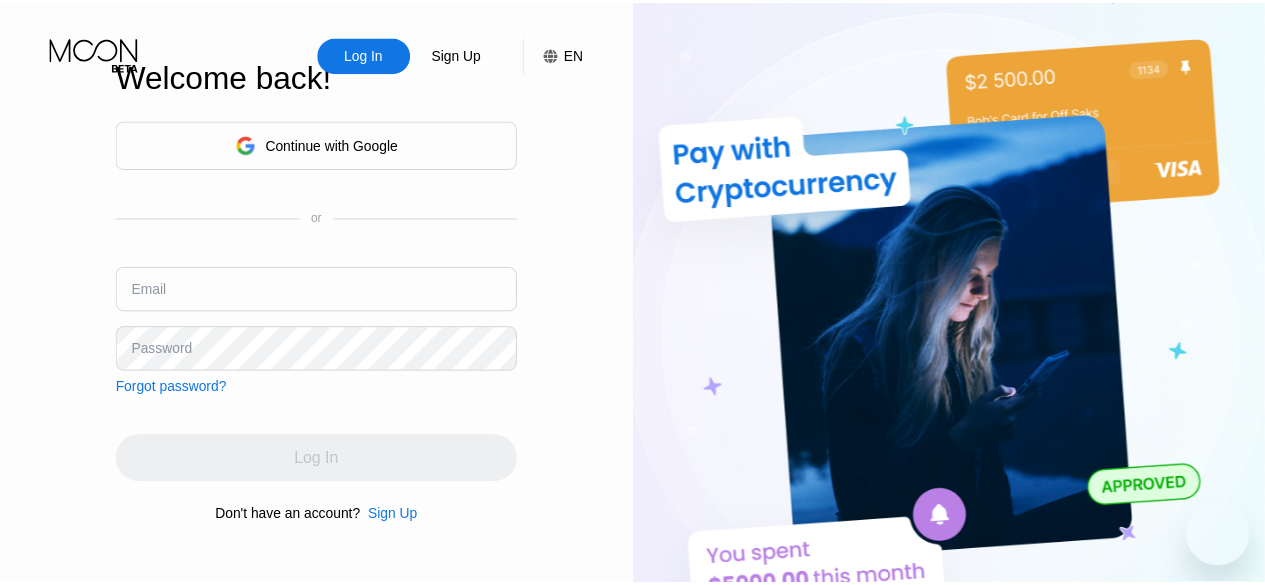 scroll, scrollTop: 0, scrollLeft: 0, axis: both 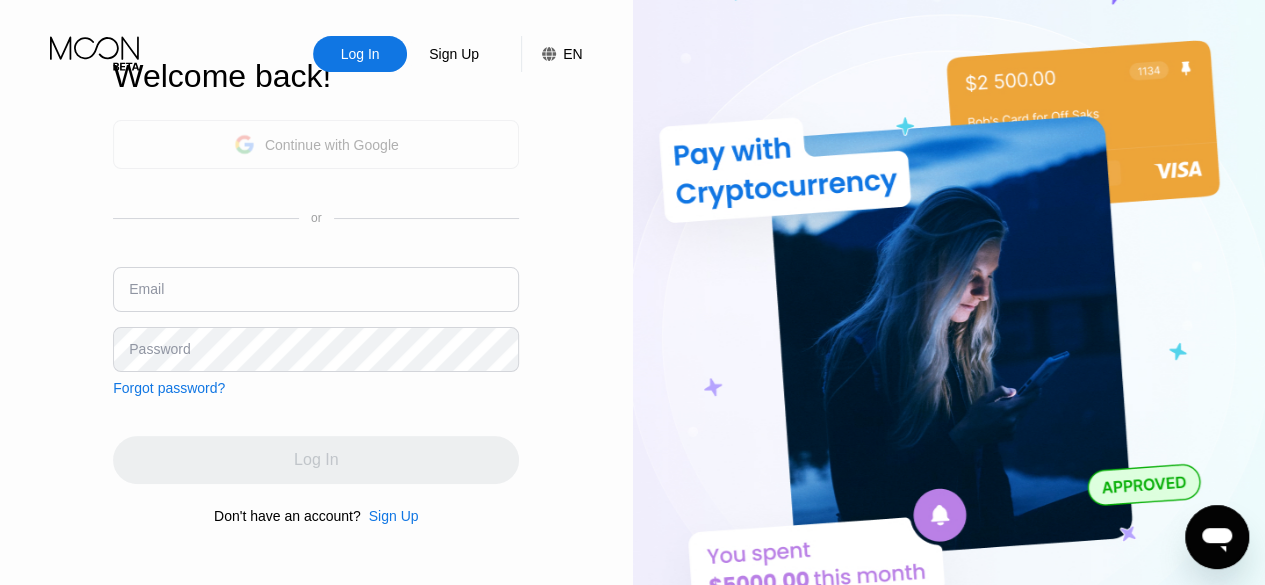click on "Continue with Google" at bounding box center [332, 145] 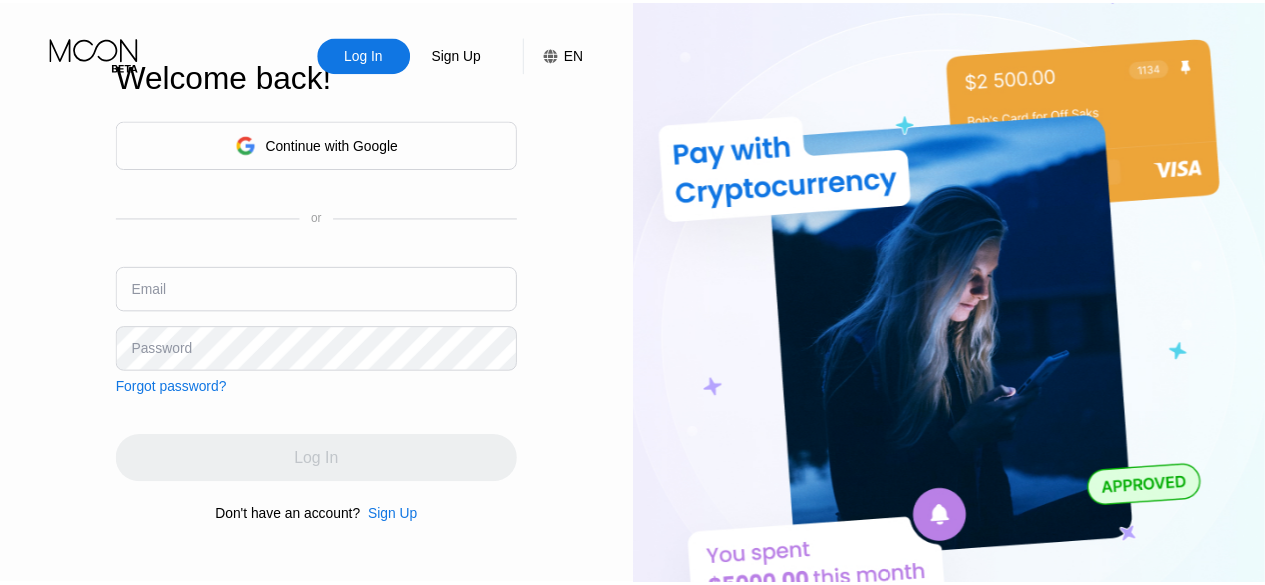 scroll, scrollTop: 0, scrollLeft: 0, axis: both 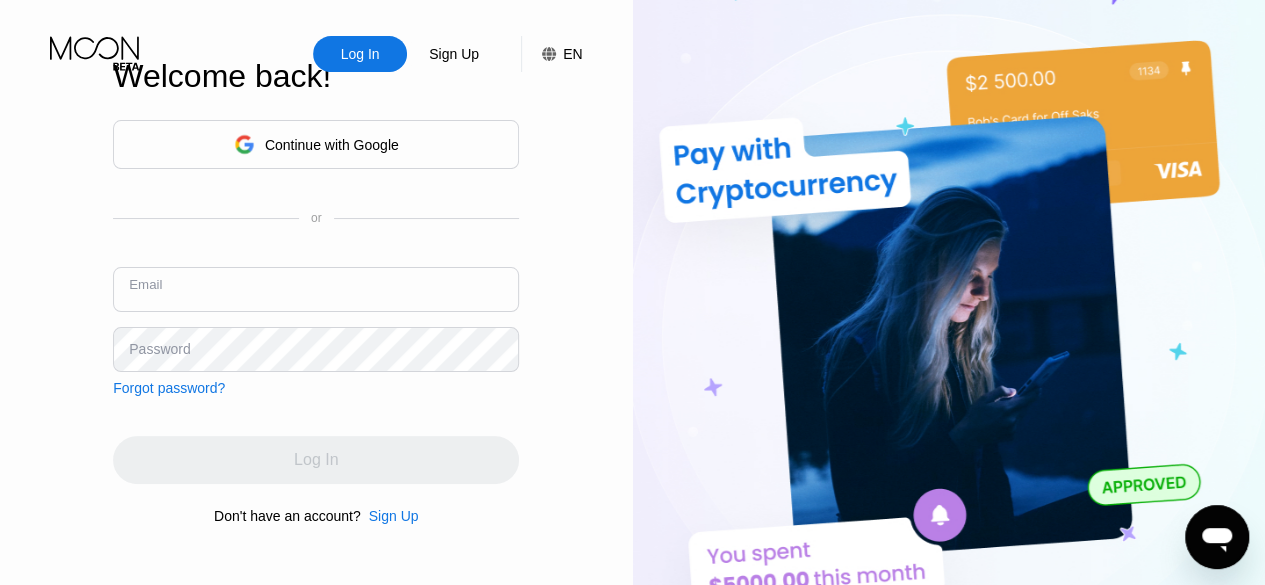 click at bounding box center (316, 289) 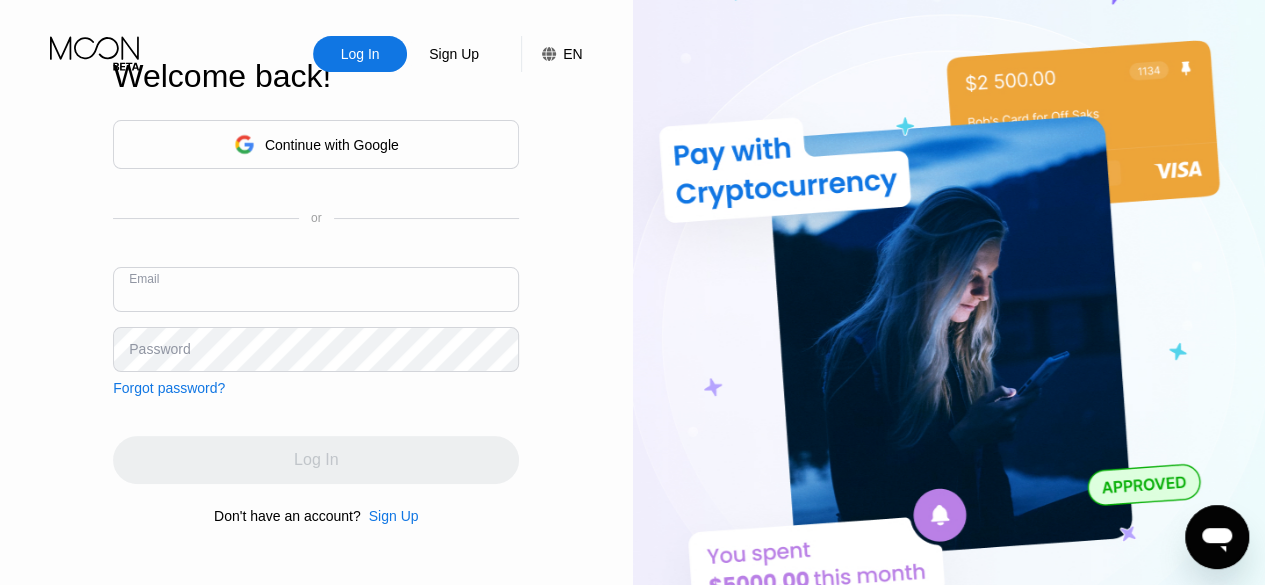 click at bounding box center (316, 289) 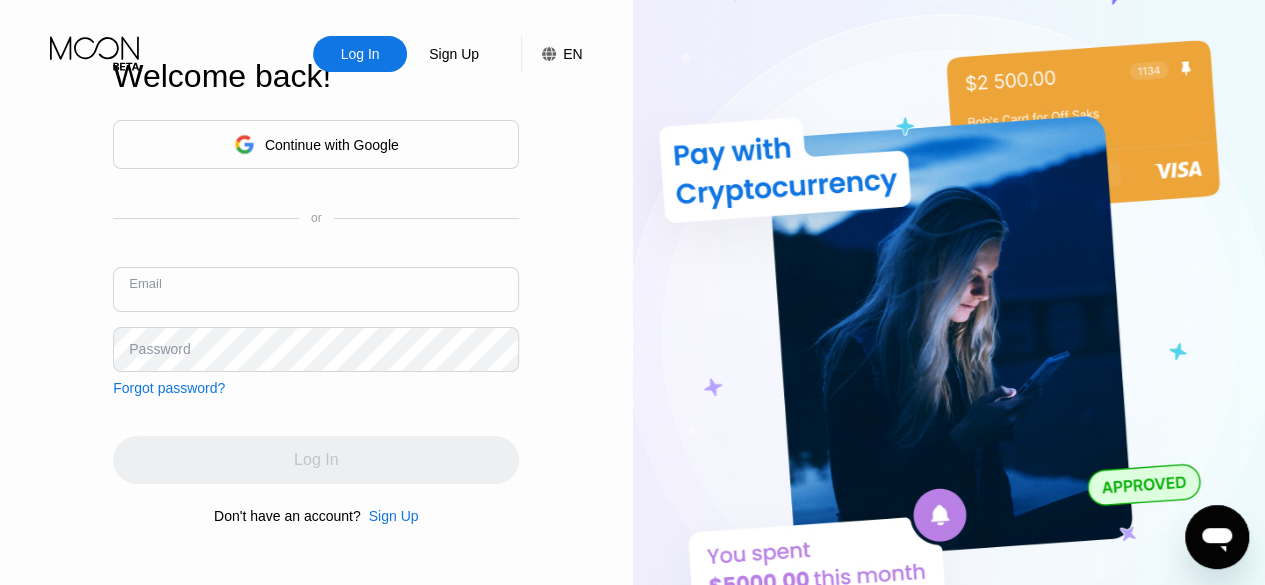 click at bounding box center (316, 289) 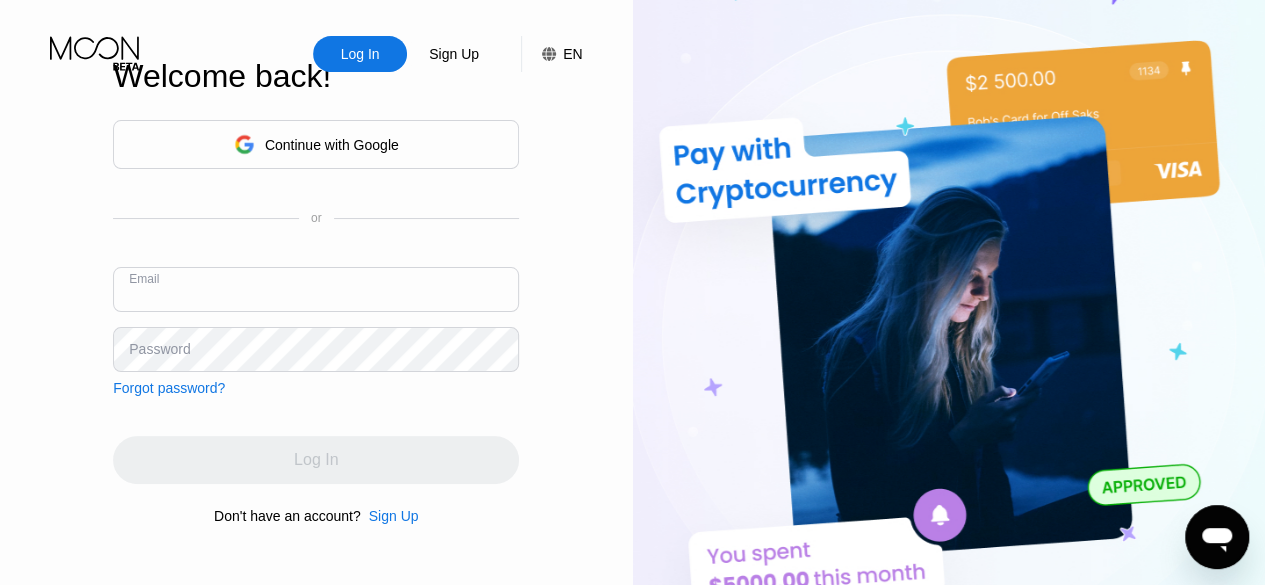 click at bounding box center (316, 289) 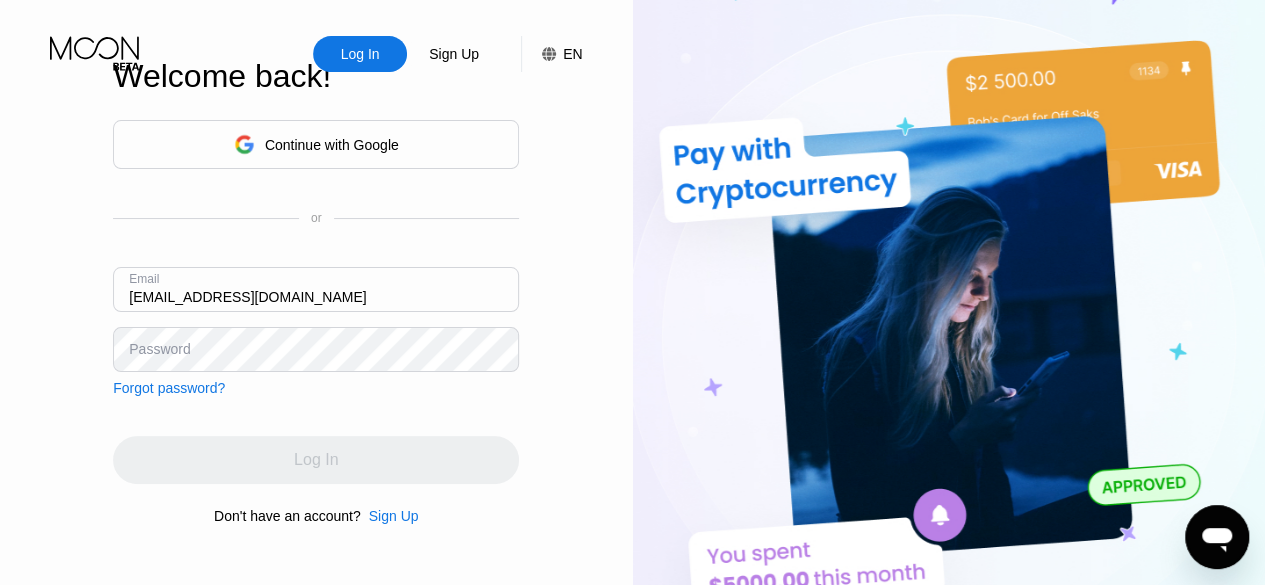 type on "ajiidam663@outlook.com" 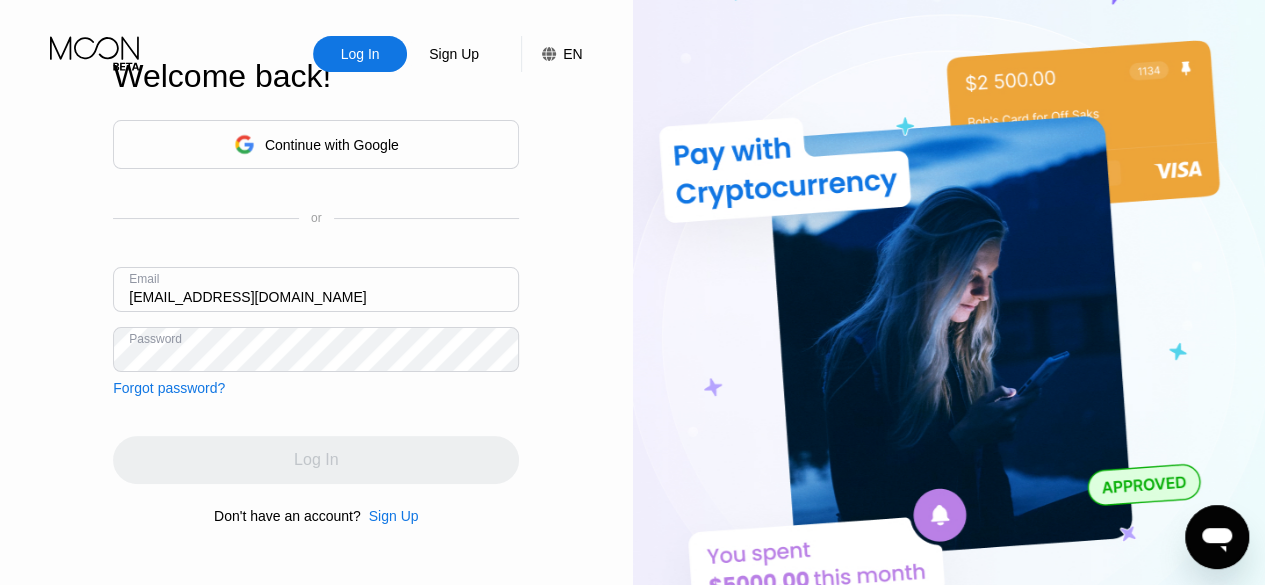 click on "Continue with Google or Email ajiidam663@outlook.com Password Forgot password? Log In Don't have an account? Sign Up" at bounding box center (316, 322) 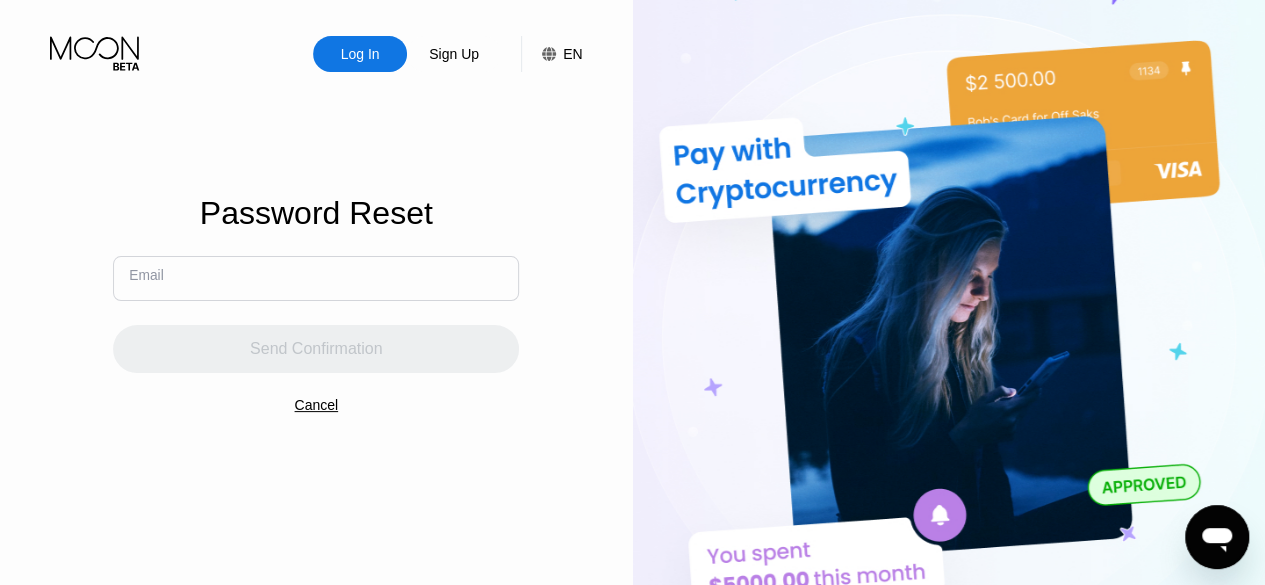 click at bounding box center (316, 278) 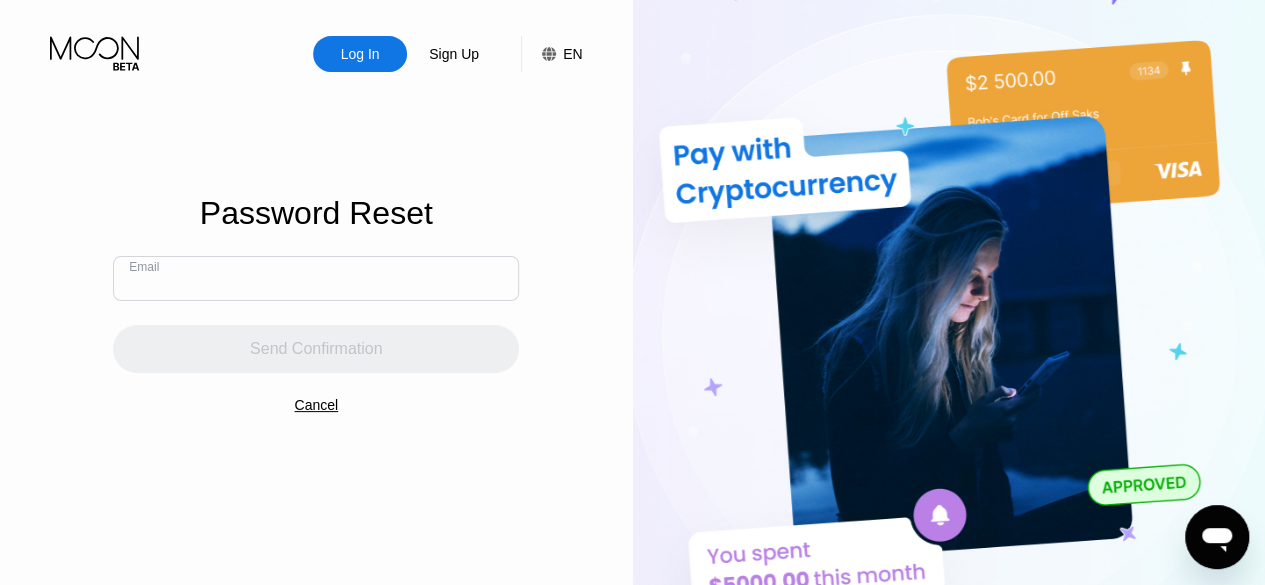 paste on "ajiidam663@outlook.com" 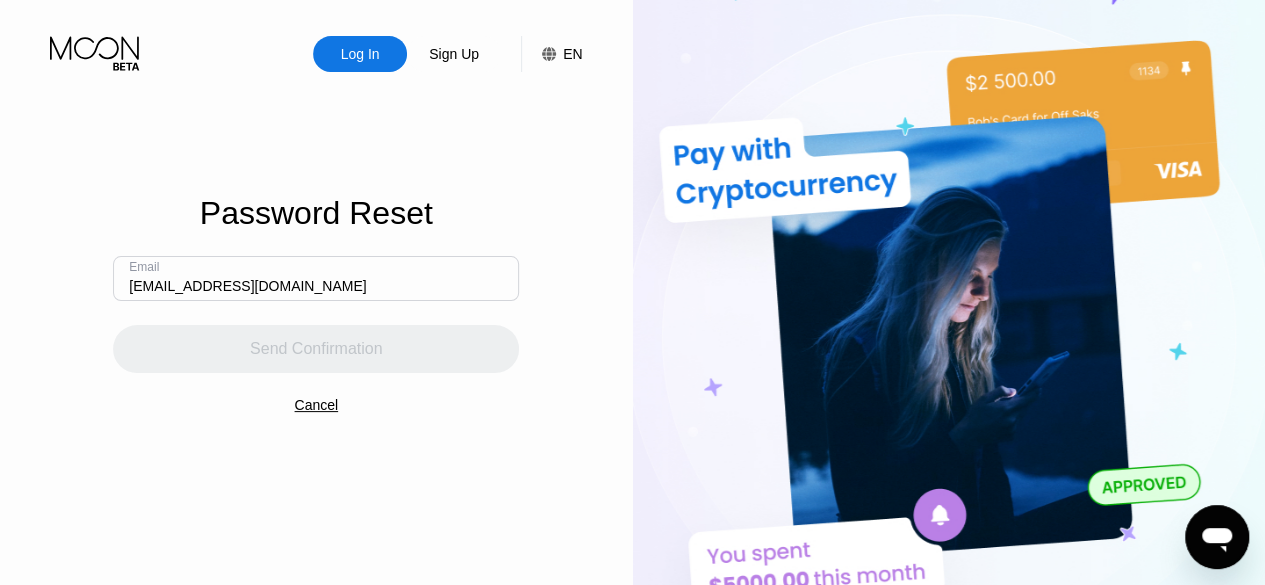 type on "ajiidam663@outlook.com" 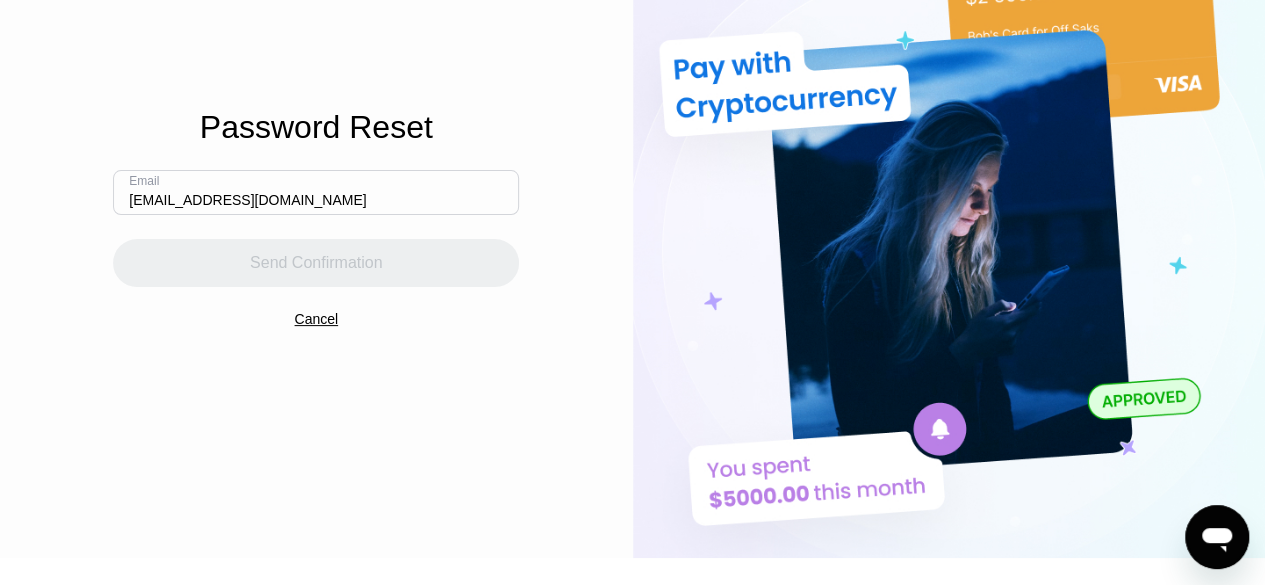click on "Password Reset Email [EMAIL_ADDRESS][DOMAIN_NAME] Send Confirmation Cancel" at bounding box center (316, 206) 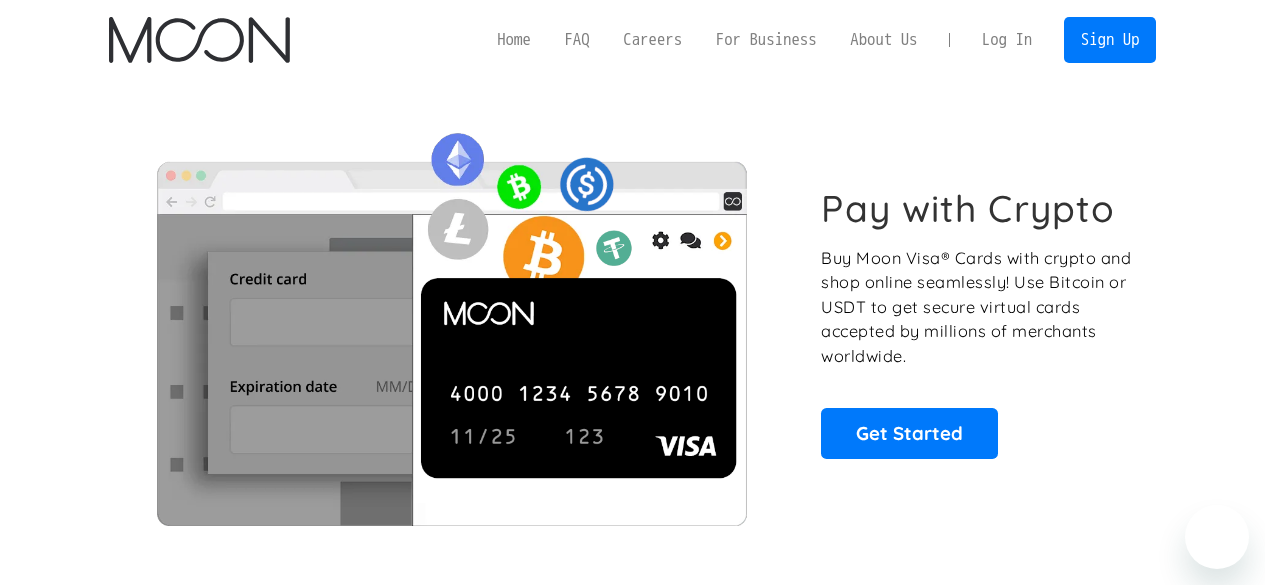 scroll, scrollTop: 0, scrollLeft: 0, axis: both 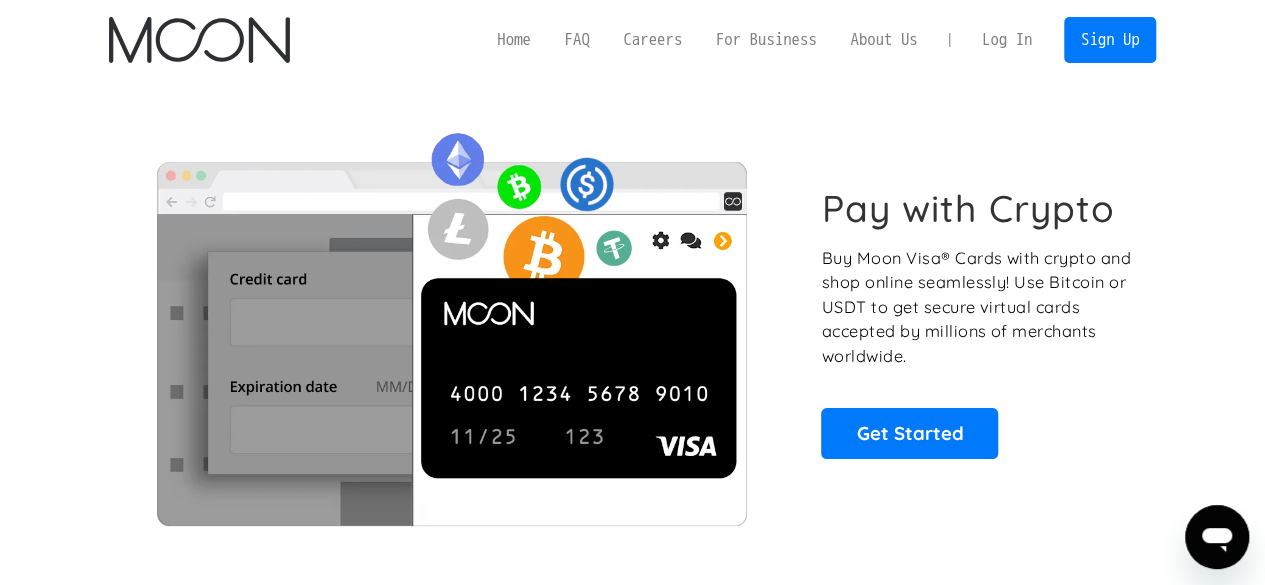 click on "Log In" at bounding box center (1007, 40) 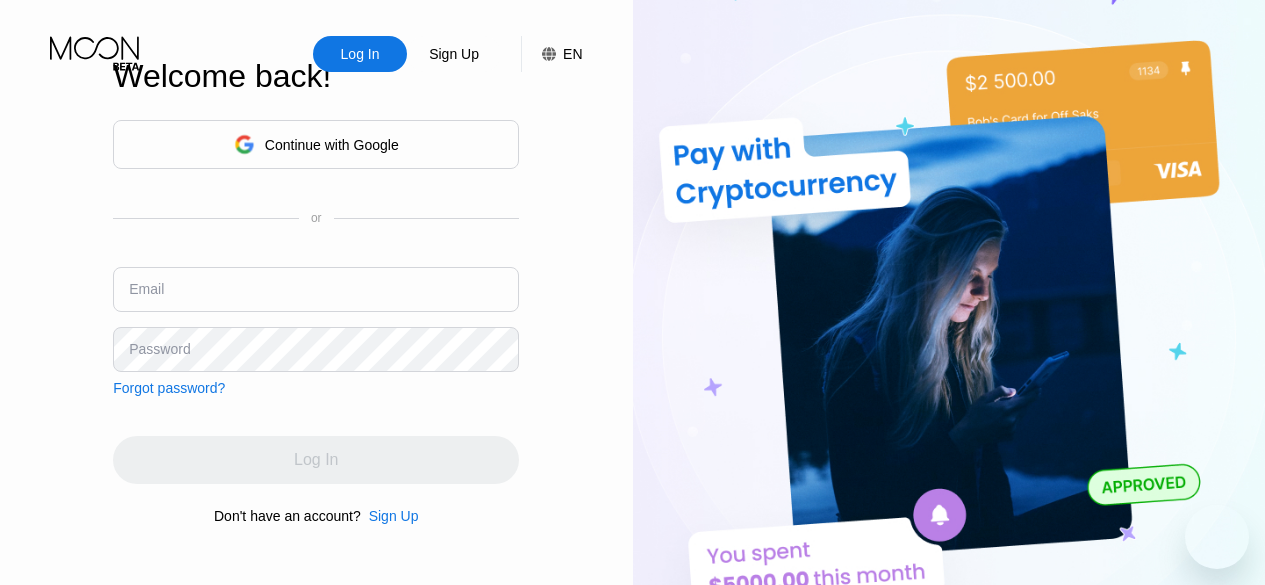 scroll, scrollTop: 0, scrollLeft: 0, axis: both 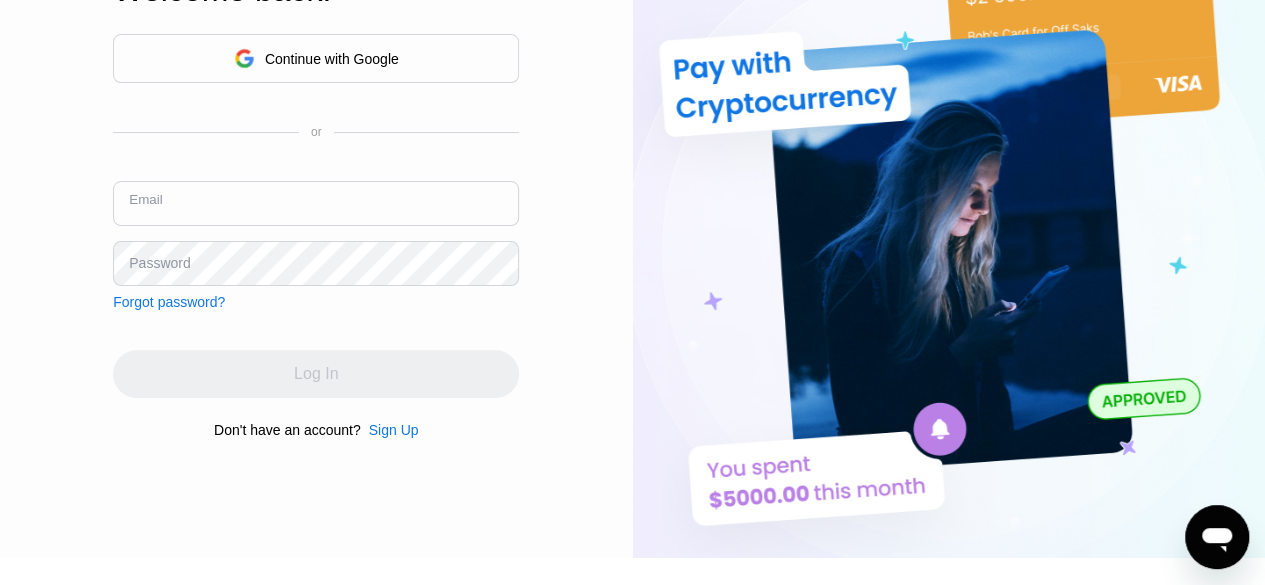 click at bounding box center [316, 203] 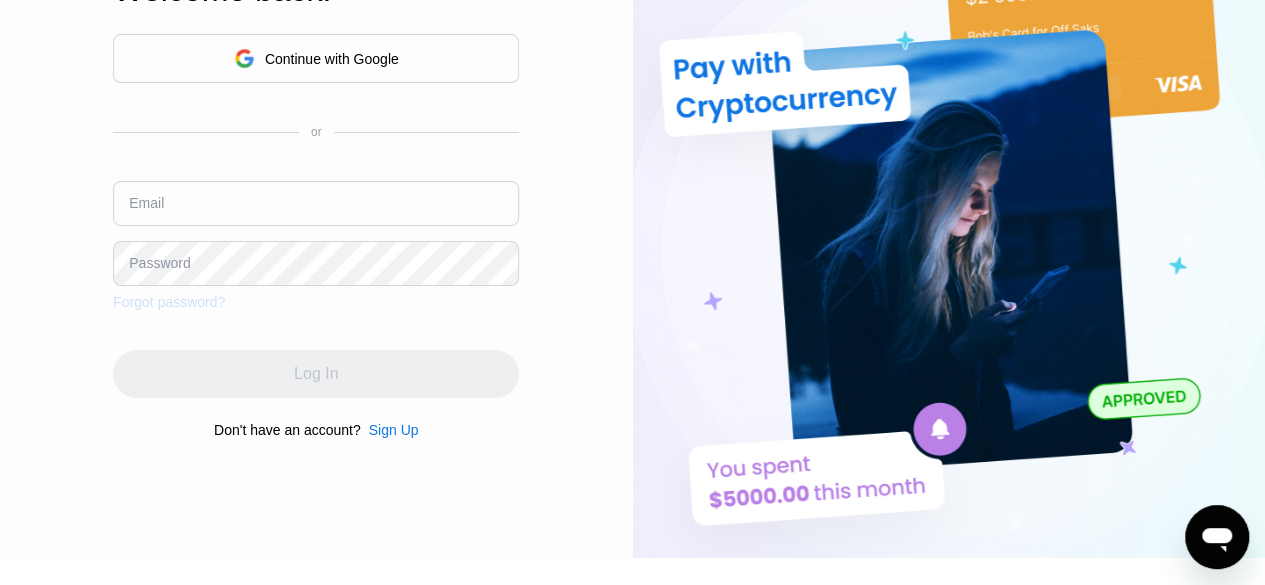 click on "Forgot password?" at bounding box center [169, 302] 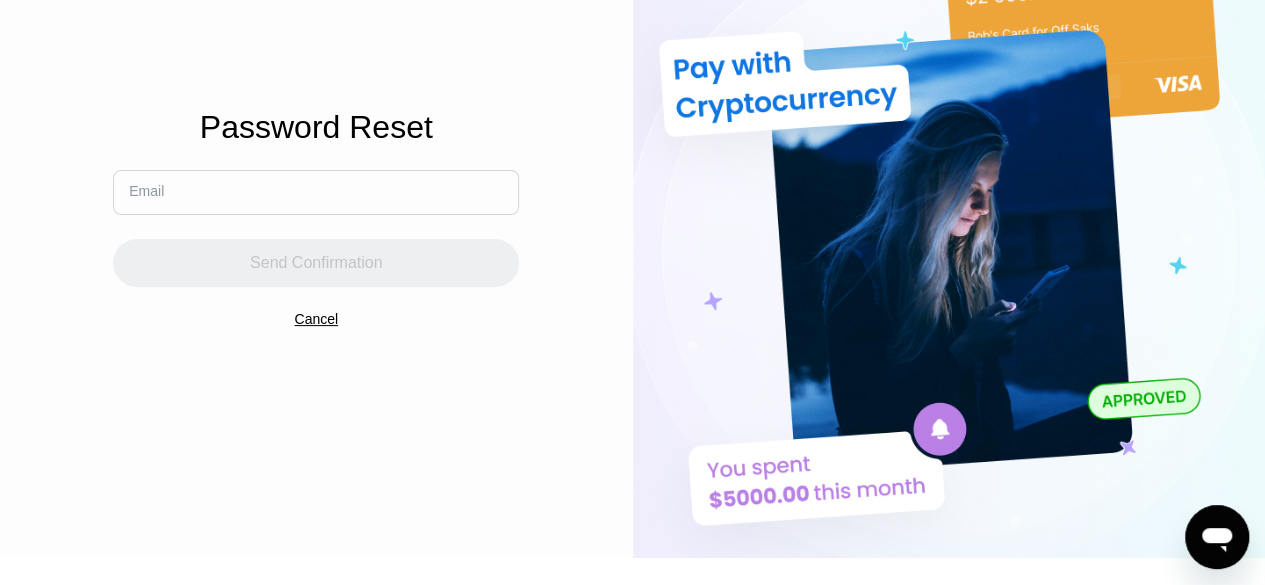 click at bounding box center (316, 192) 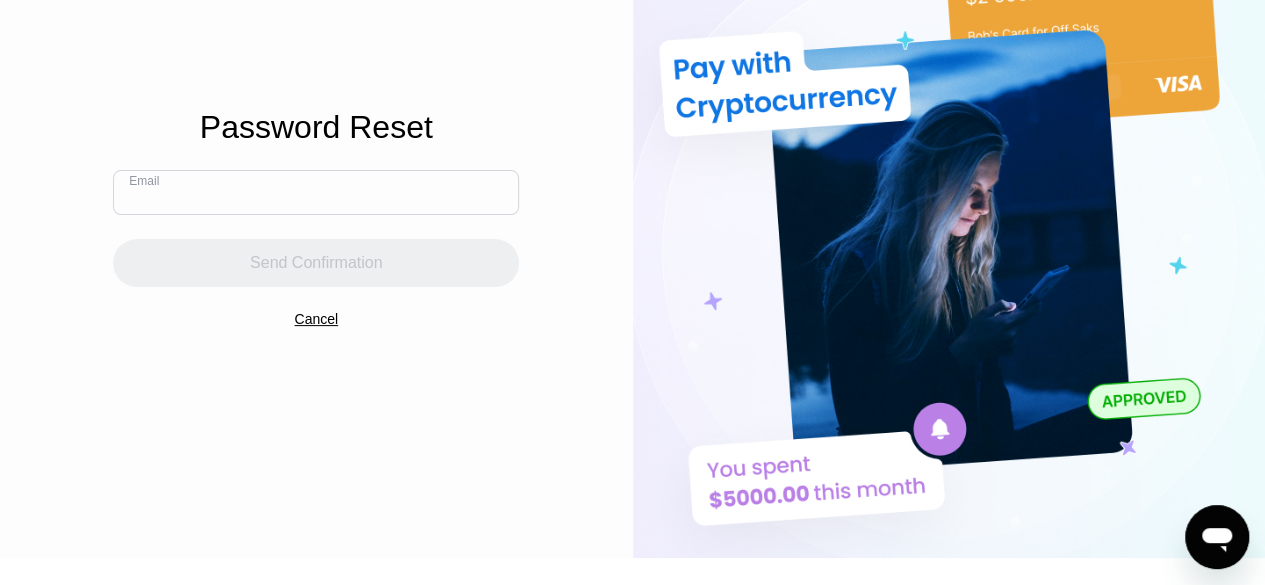 click at bounding box center (316, 192) 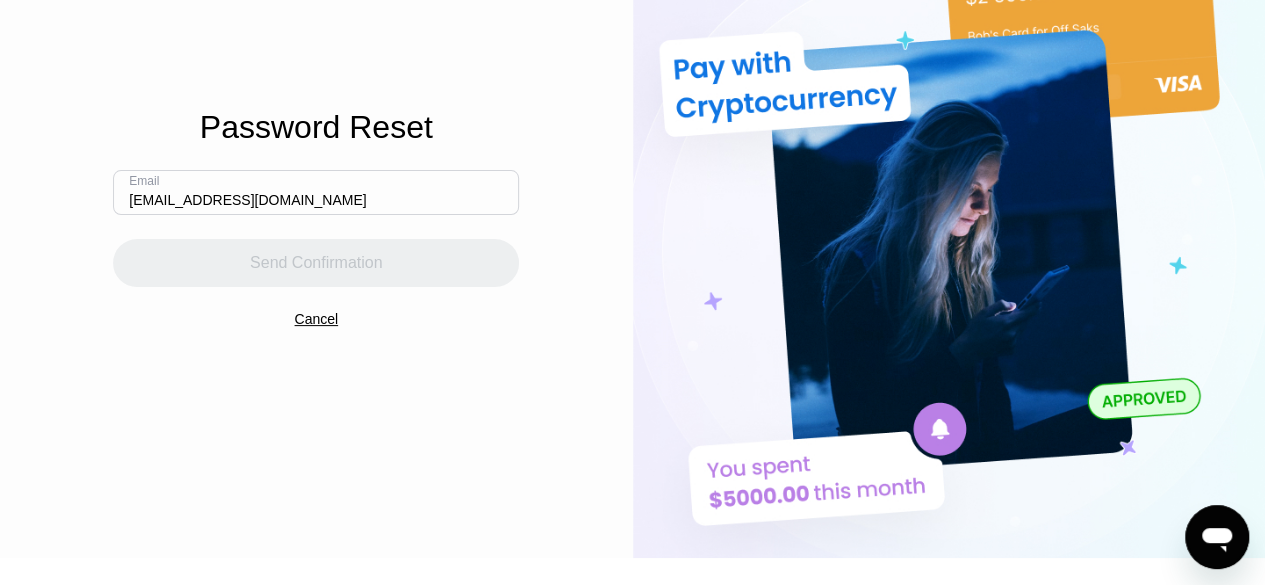 click on "Password Reset Email ajiidam663@outlook.com Send Confirmation Cancel" at bounding box center [316, 206] 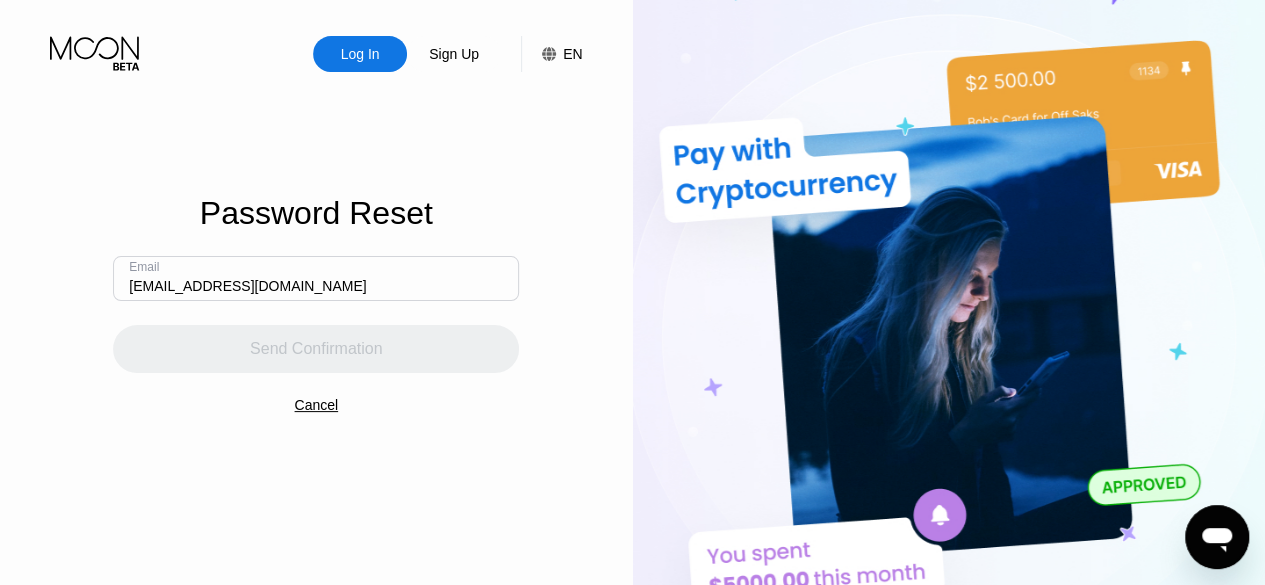 click on "[EMAIL_ADDRESS][DOMAIN_NAME]" at bounding box center (316, 278) 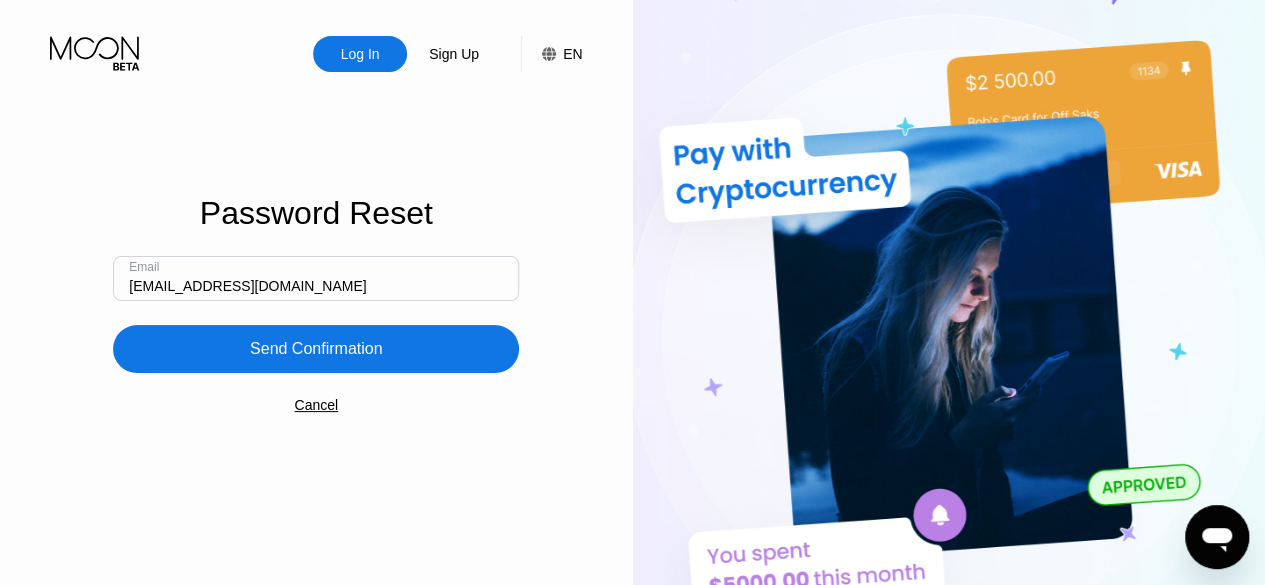 type on "[EMAIL_ADDRESS][DOMAIN_NAME]" 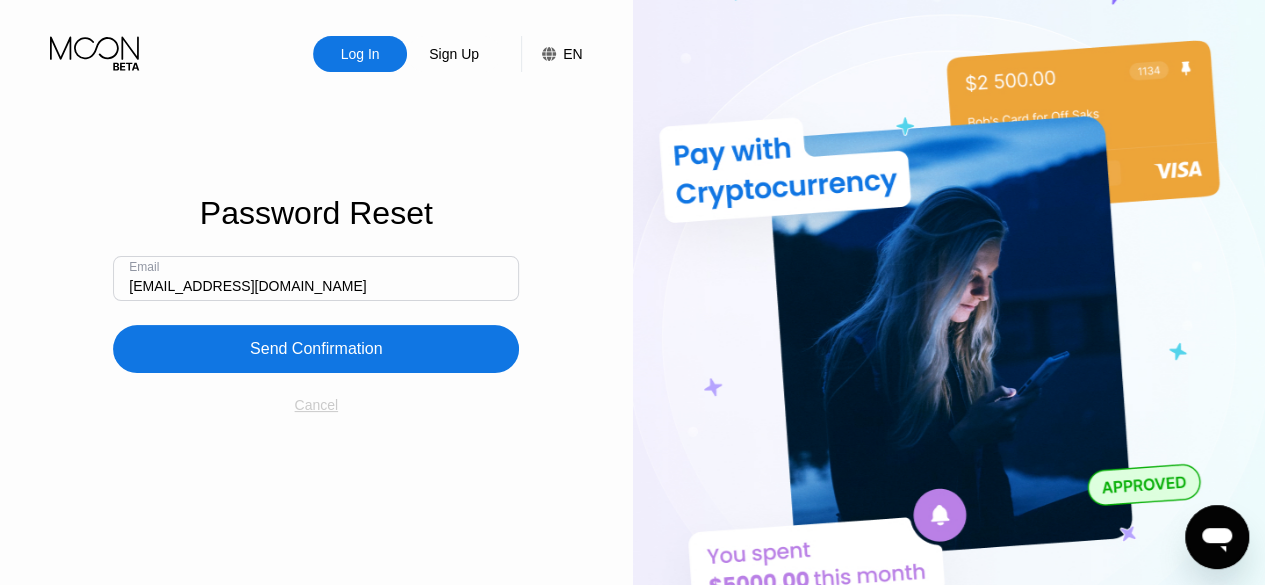 click on "Cancel" at bounding box center (316, 405) 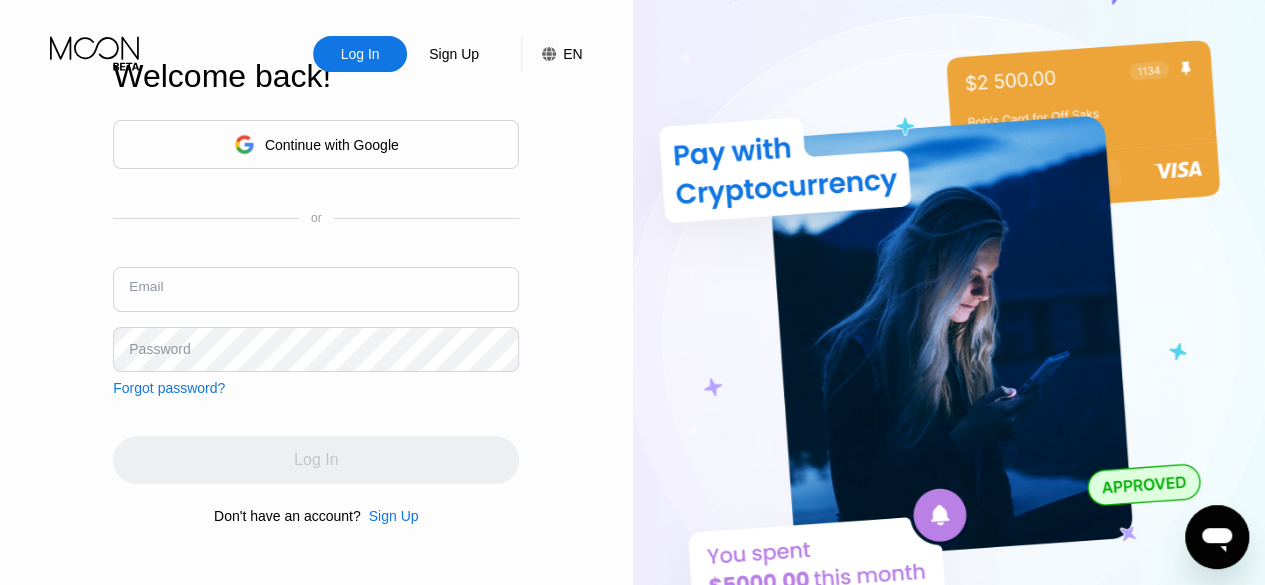 click at bounding box center [316, 289] 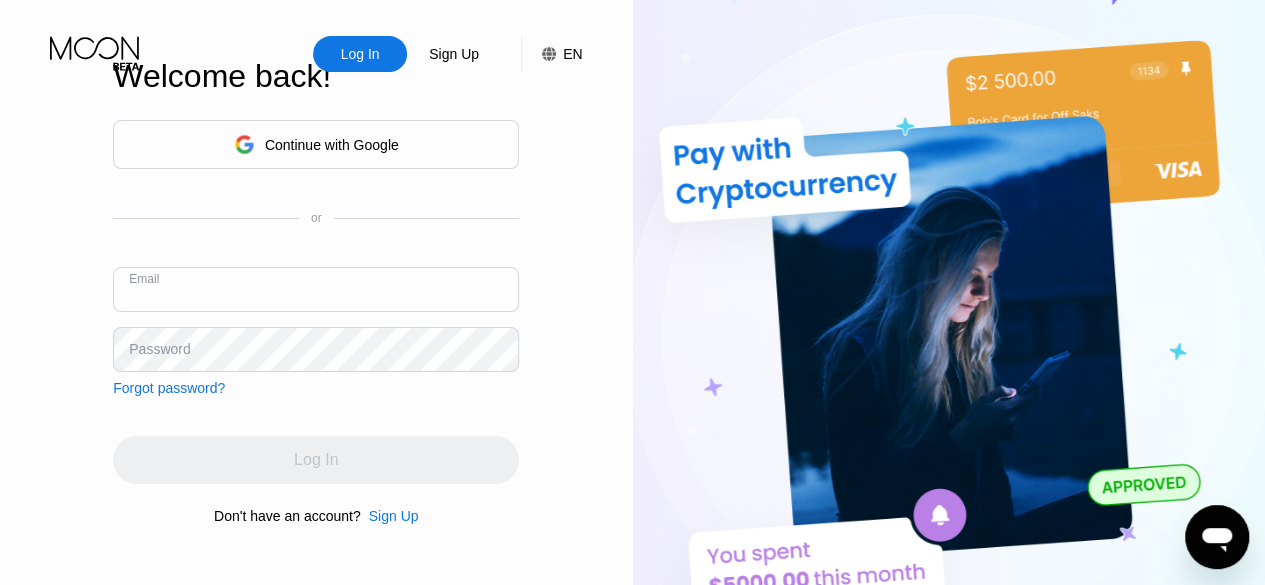 paste on "[EMAIL_ADDRESS][DOMAIN_NAME]" 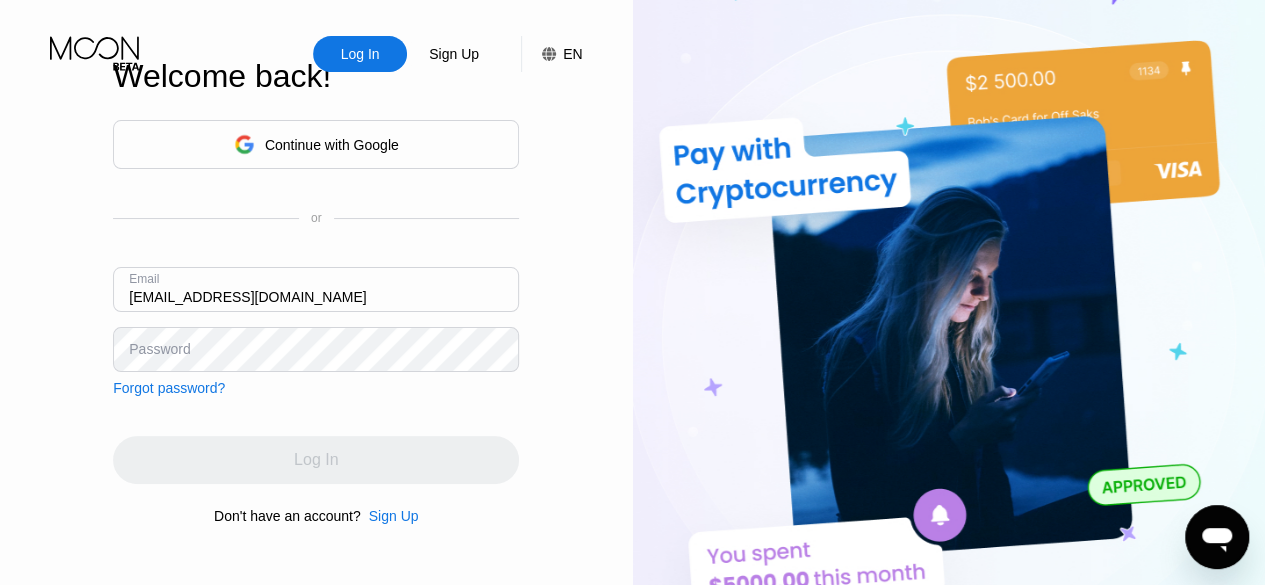 click on "[EMAIL_ADDRESS][DOMAIN_NAME]" at bounding box center (316, 289) 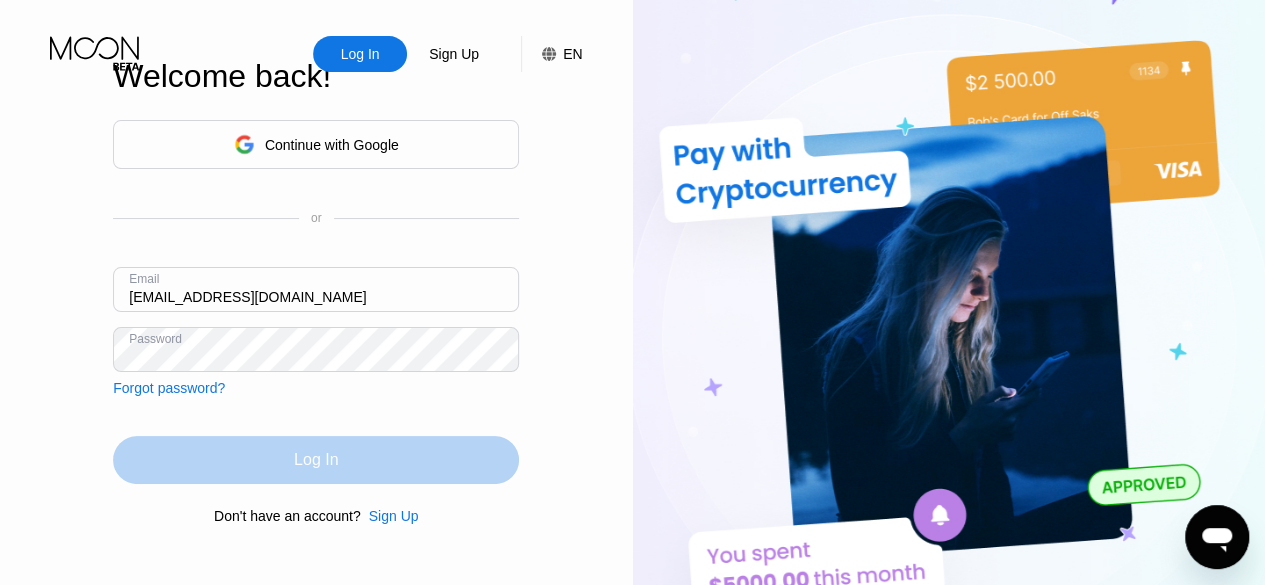 click on "Log In" at bounding box center [316, 460] 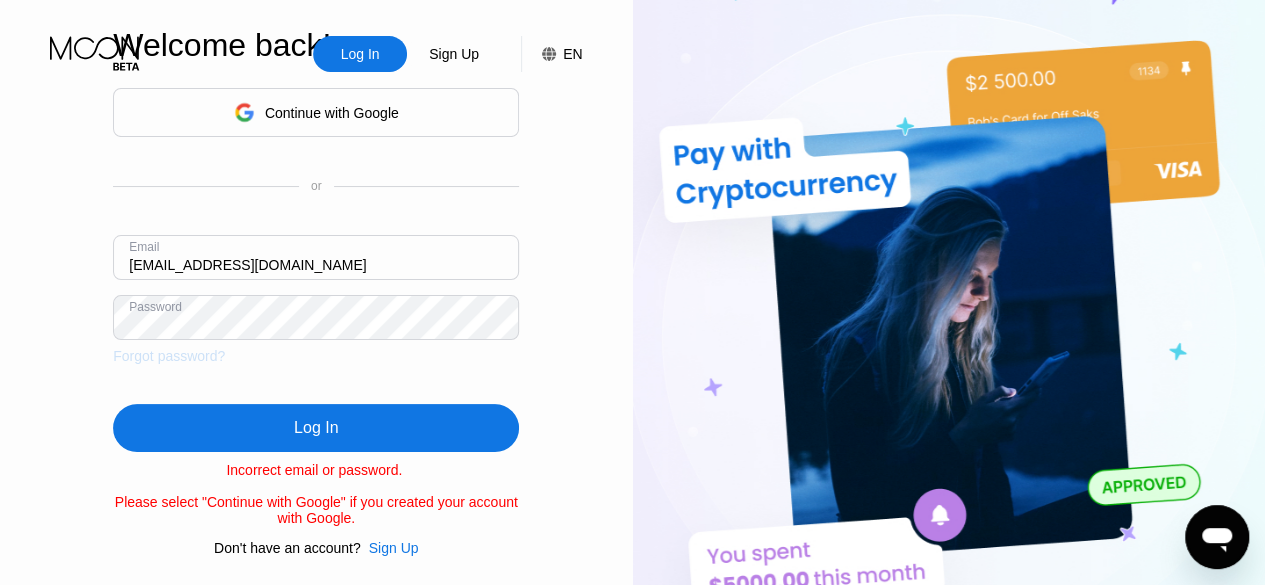 click on "Forgot password?" at bounding box center (169, 356) 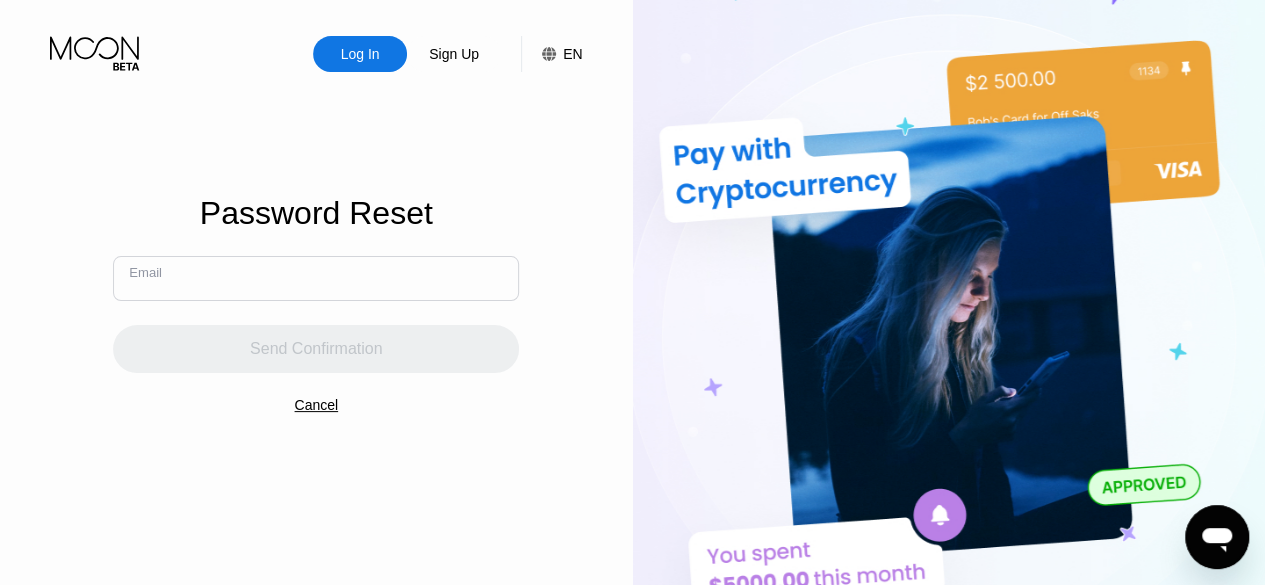 click at bounding box center [316, 278] 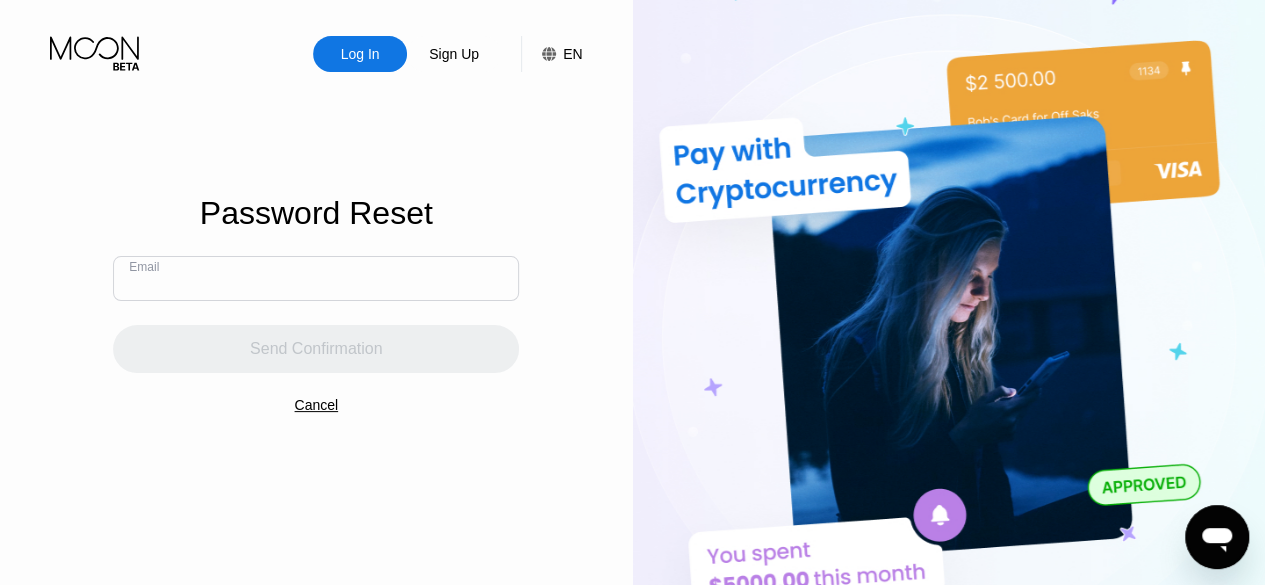 paste on "[EMAIL_ADDRESS][DOMAIN_NAME]" 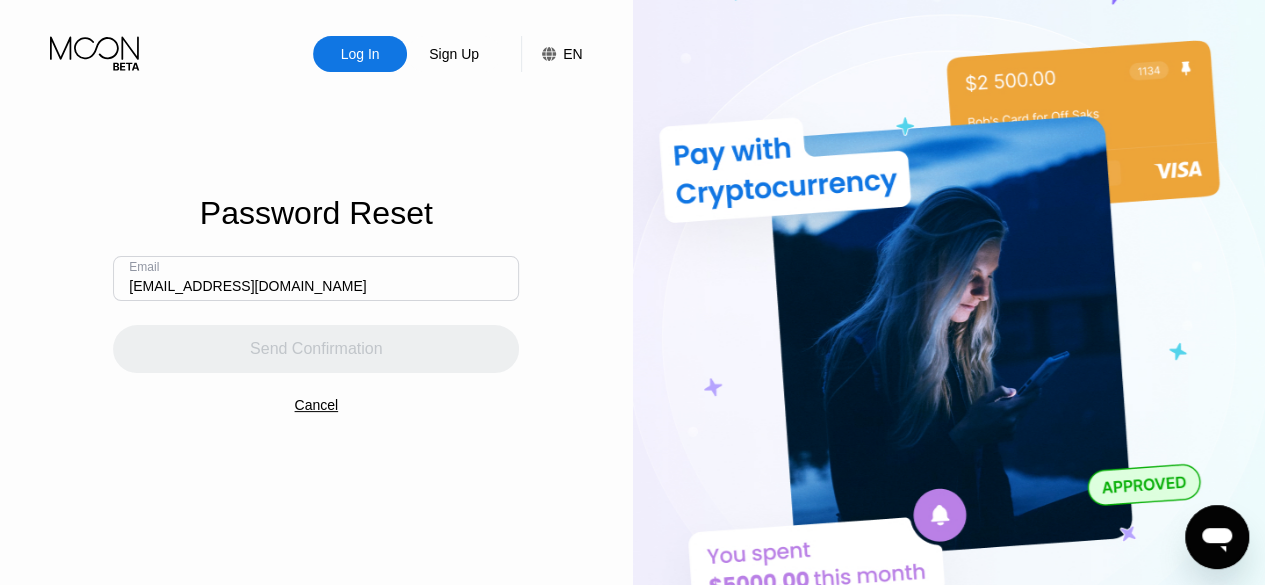 click on "[EMAIL_ADDRESS][DOMAIN_NAME]" at bounding box center (316, 278) 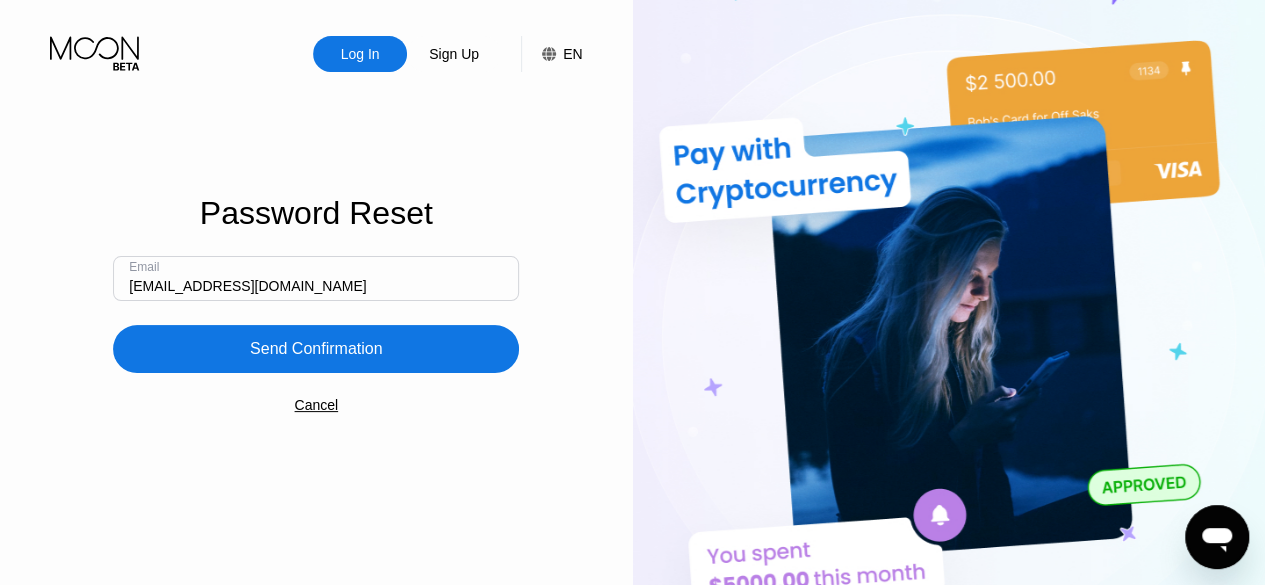 type on "[EMAIL_ADDRESS][DOMAIN_NAME]" 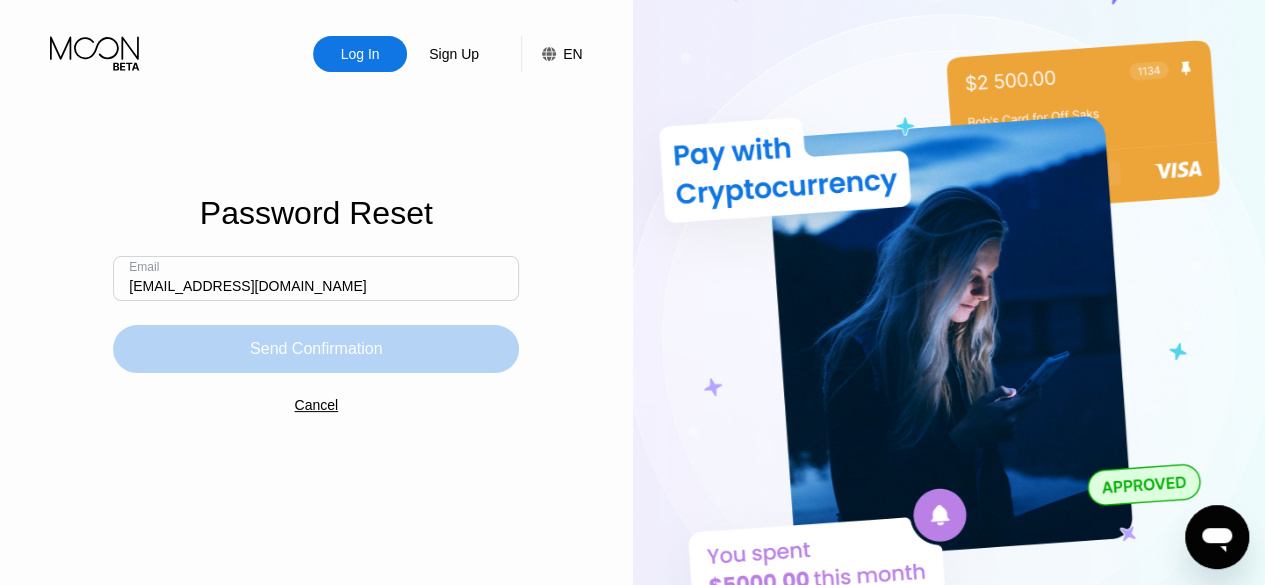 click on "Send Confirmation" at bounding box center (316, 349) 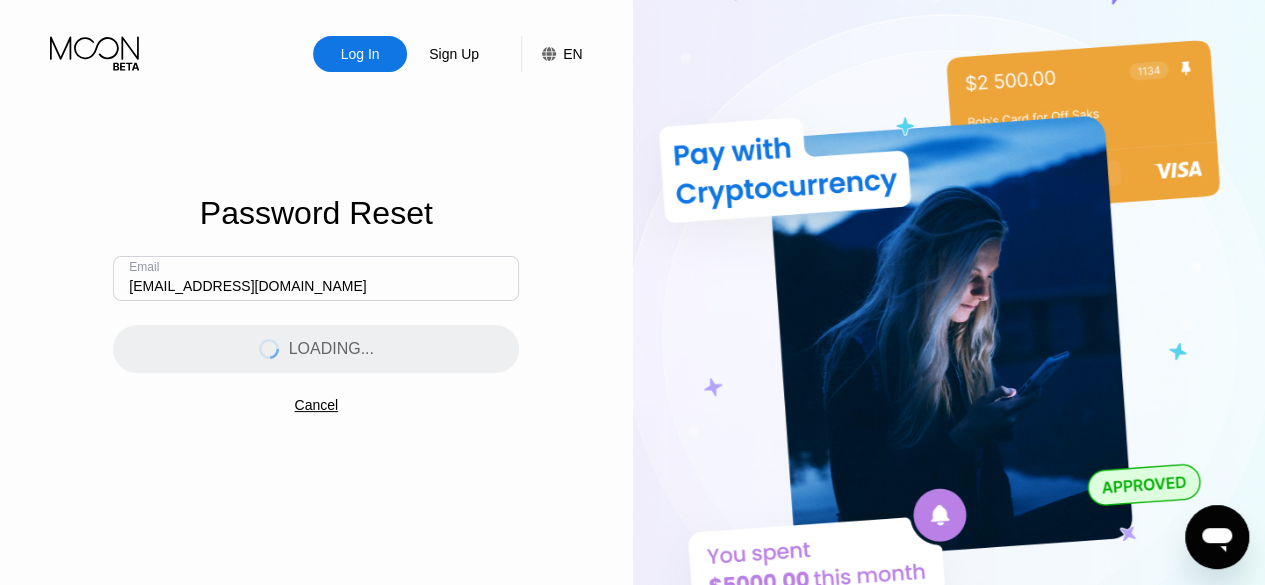 type 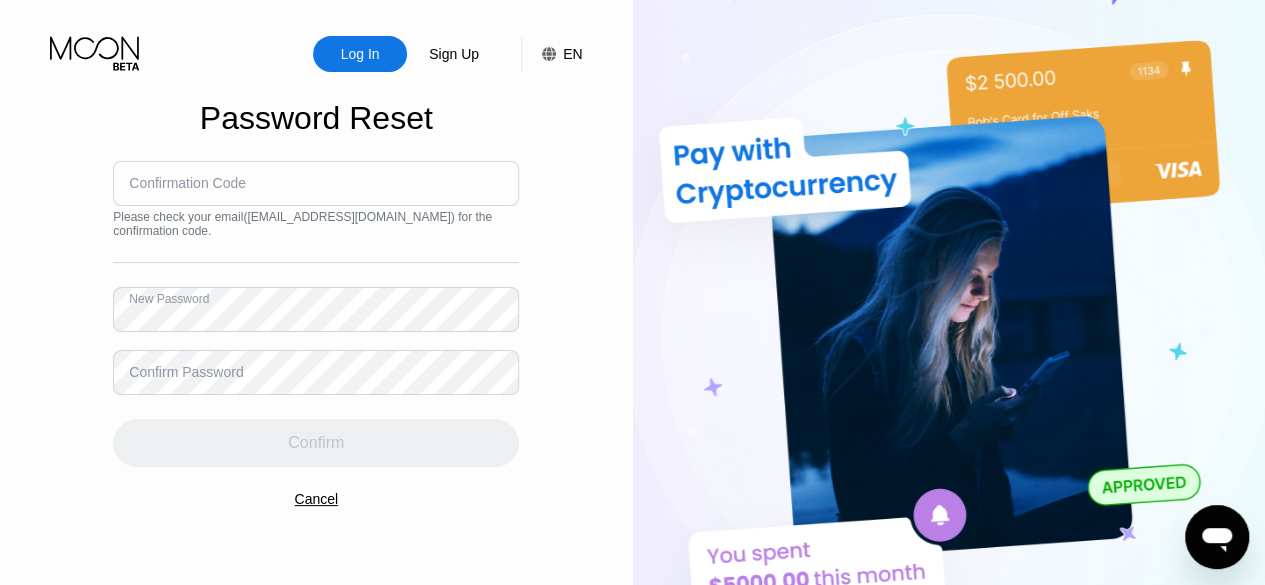 click on "Confirm Password" at bounding box center [186, 372] 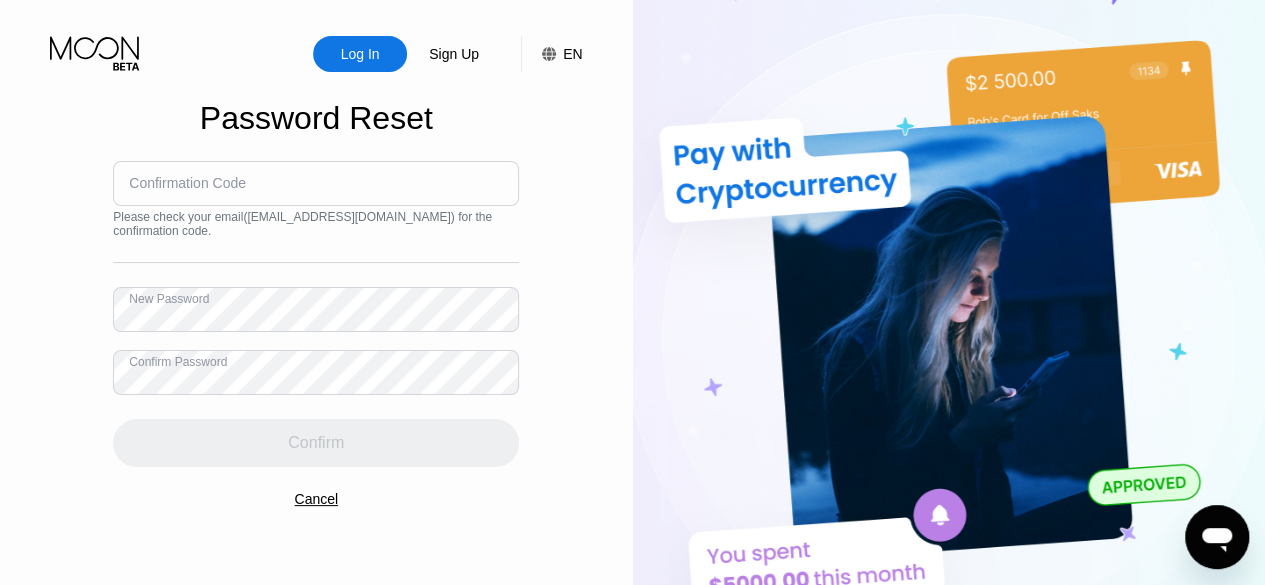 drag, startPoint x: 142, startPoint y: 397, endPoint x: 50, endPoint y: 448, distance: 105.1903 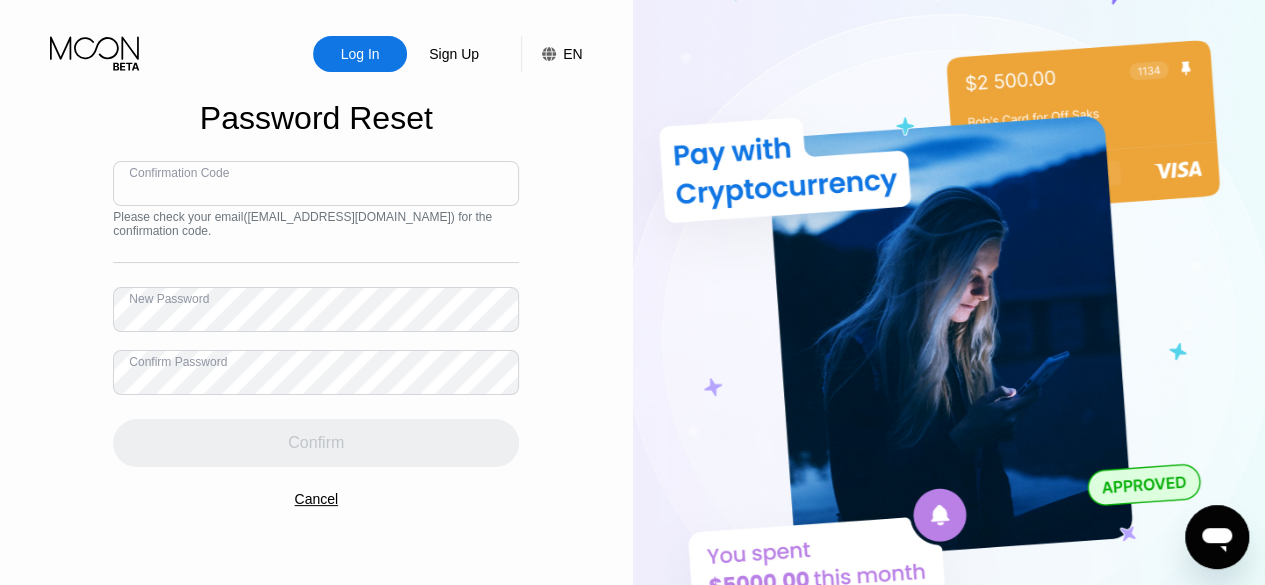 click at bounding box center (316, 183) 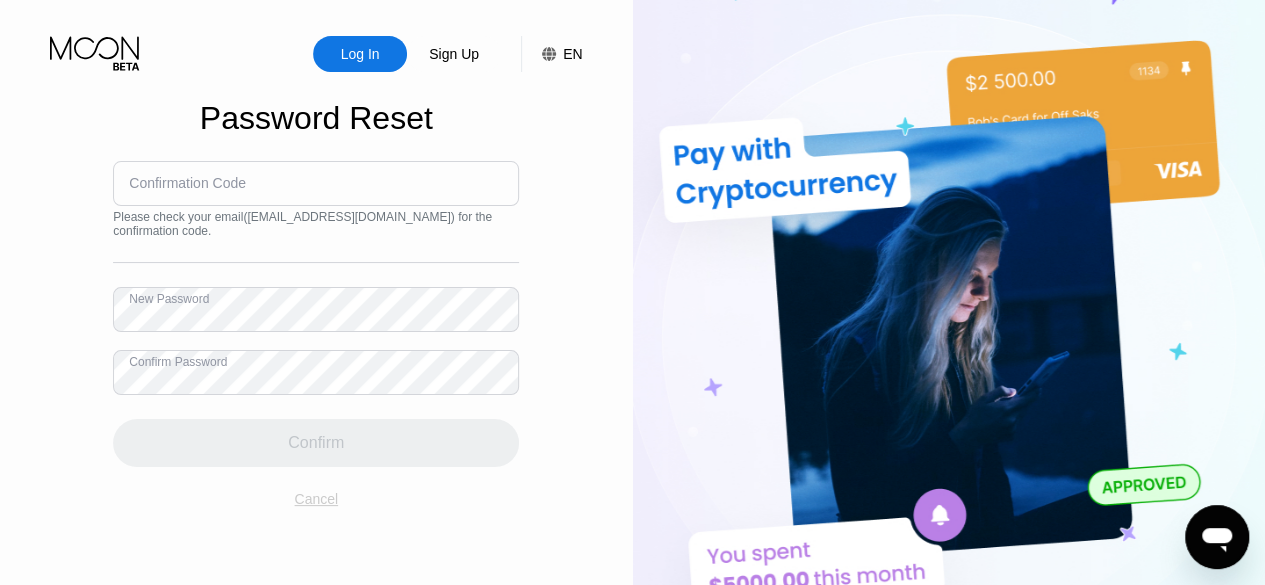 click on "Cancel" at bounding box center [316, 499] 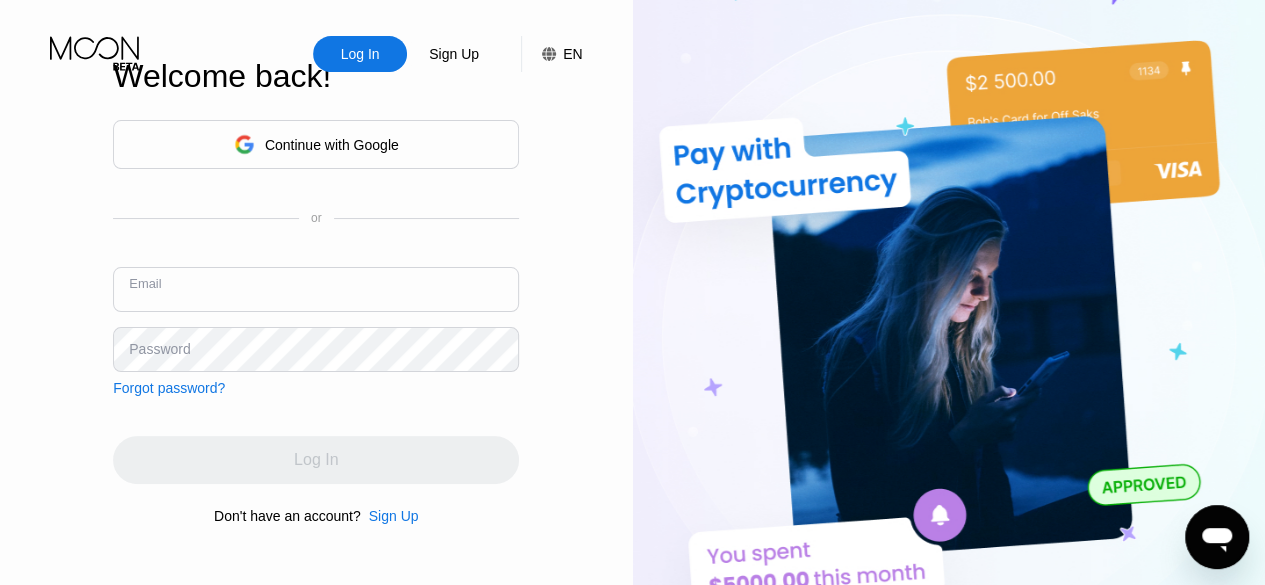 click at bounding box center (316, 289) 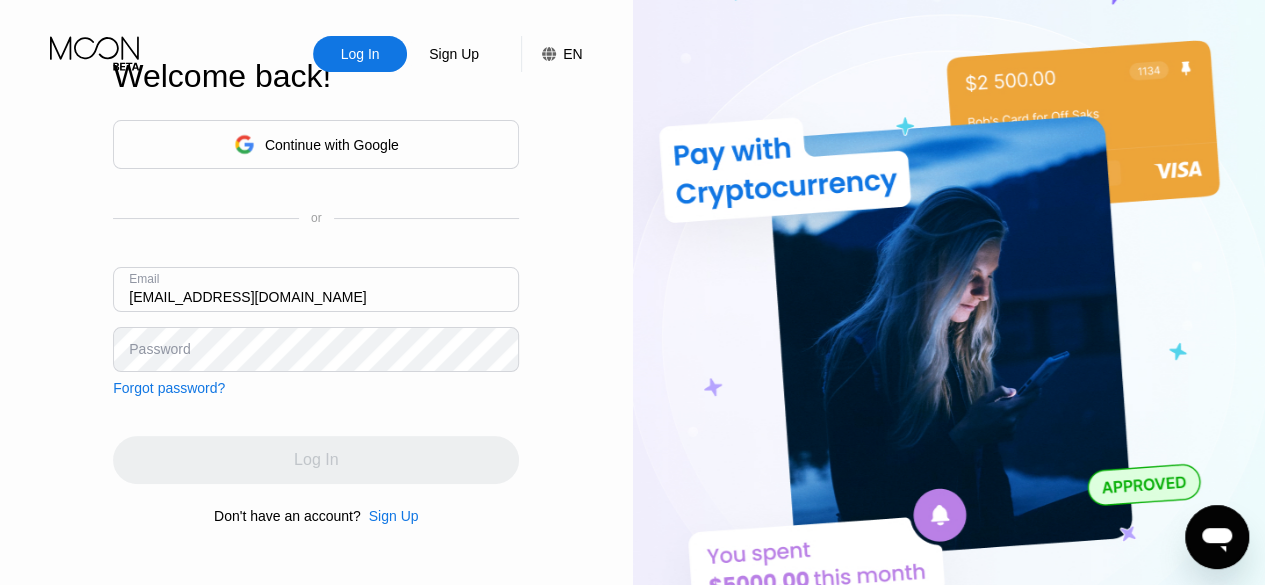 click on "[EMAIL_ADDRESS][DOMAIN_NAME]" at bounding box center [316, 289] 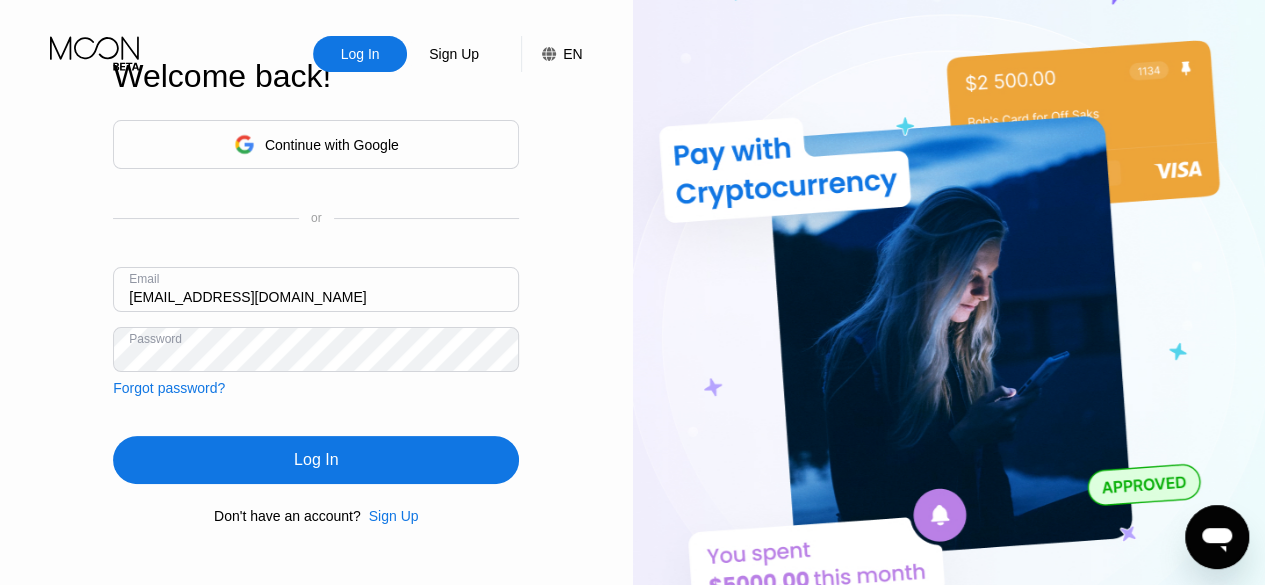 click on "Log In" at bounding box center [316, 460] 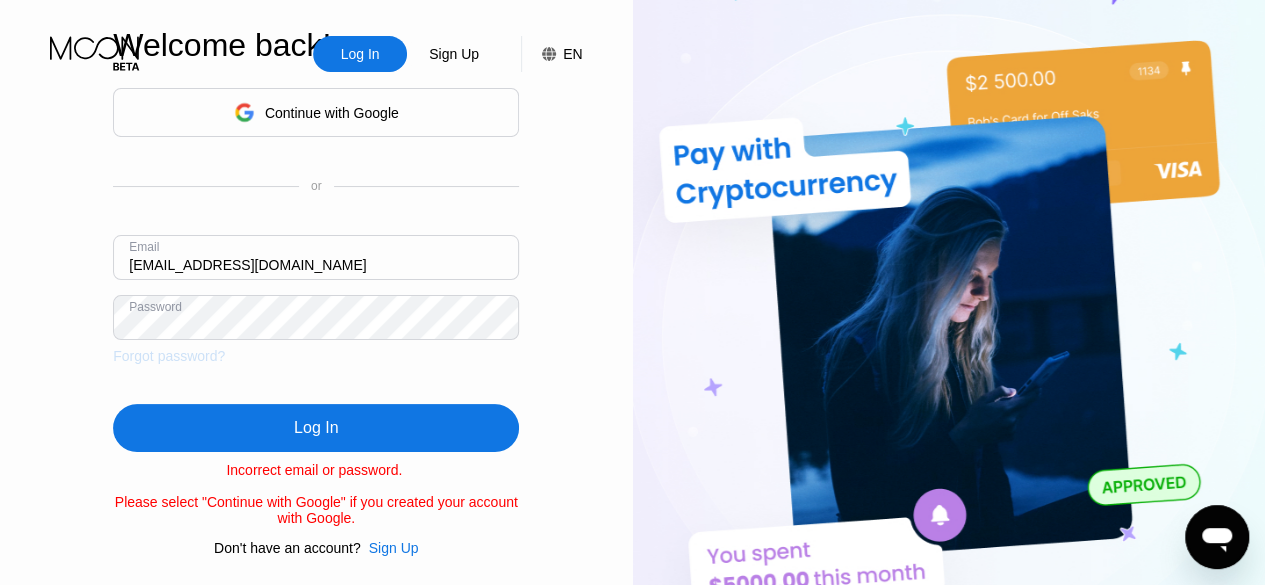 click on "Forgot password?" at bounding box center [169, 356] 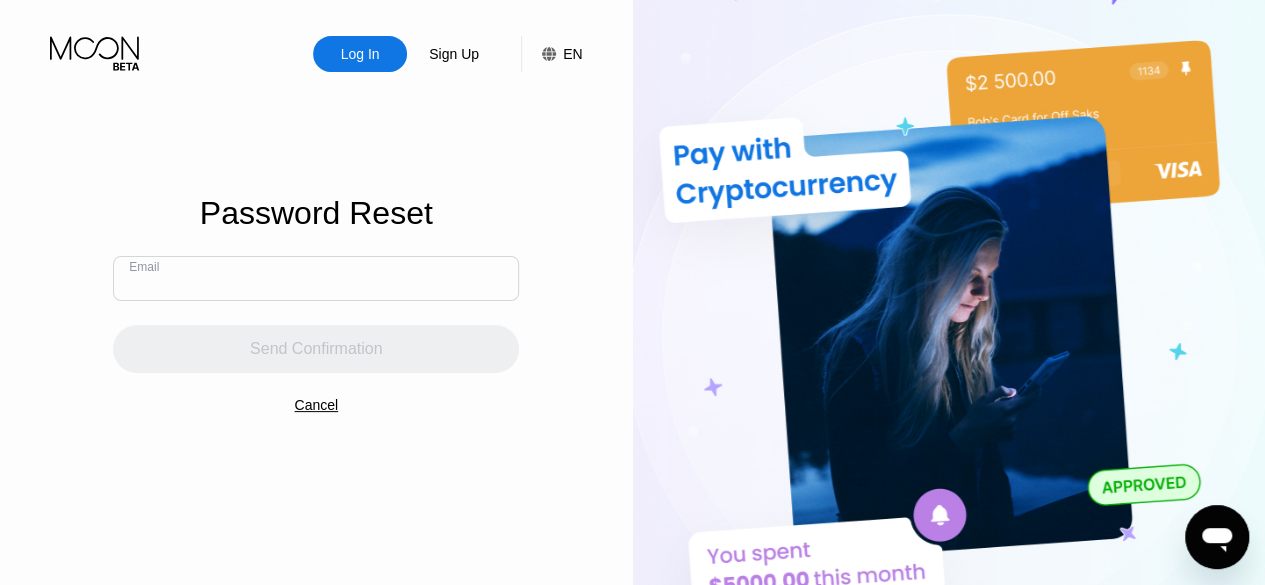 click at bounding box center (316, 278) 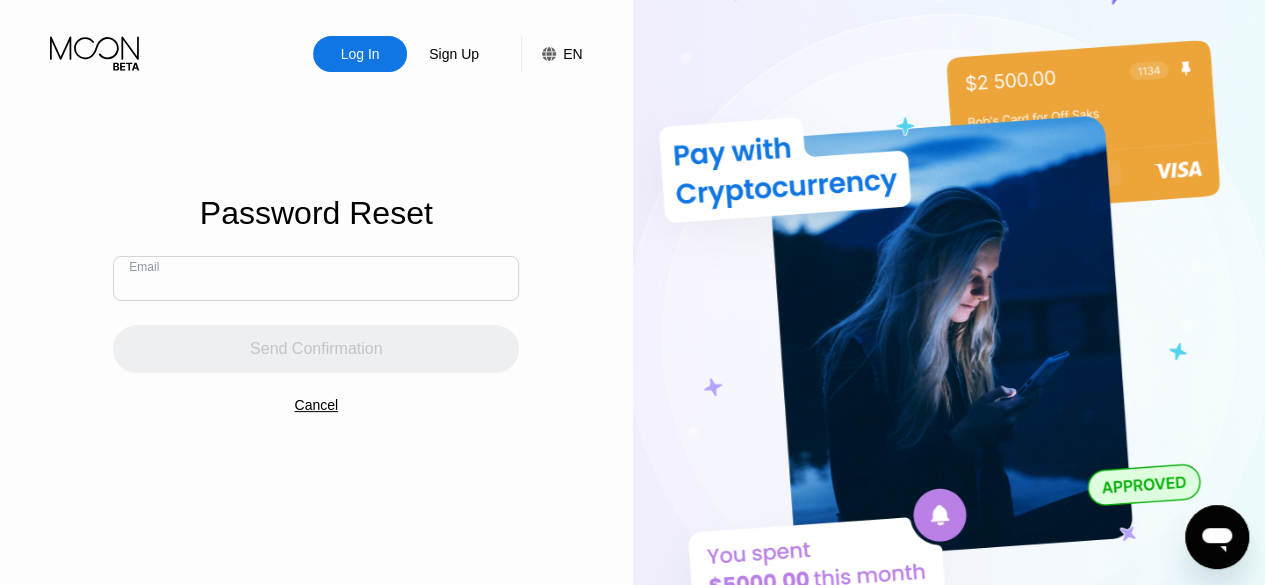 paste on "[EMAIL_ADDRESS][DOMAIN_NAME]" 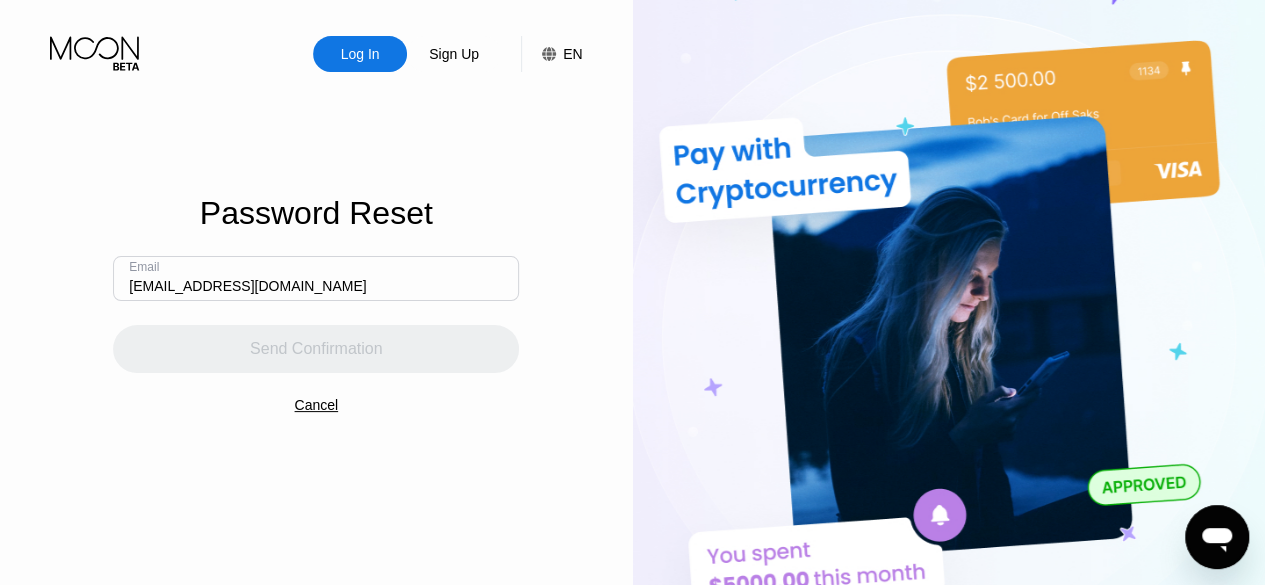 click on "[EMAIL_ADDRESS][DOMAIN_NAME]" at bounding box center [316, 278] 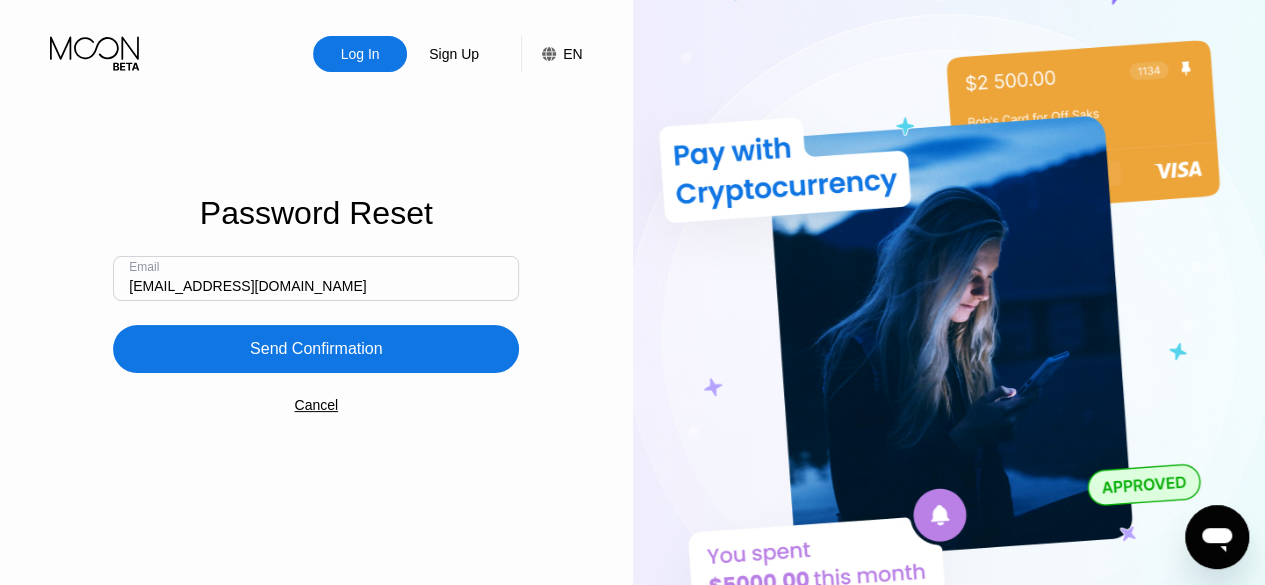 type on "[EMAIL_ADDRESS][DOMAIN_NAME]" 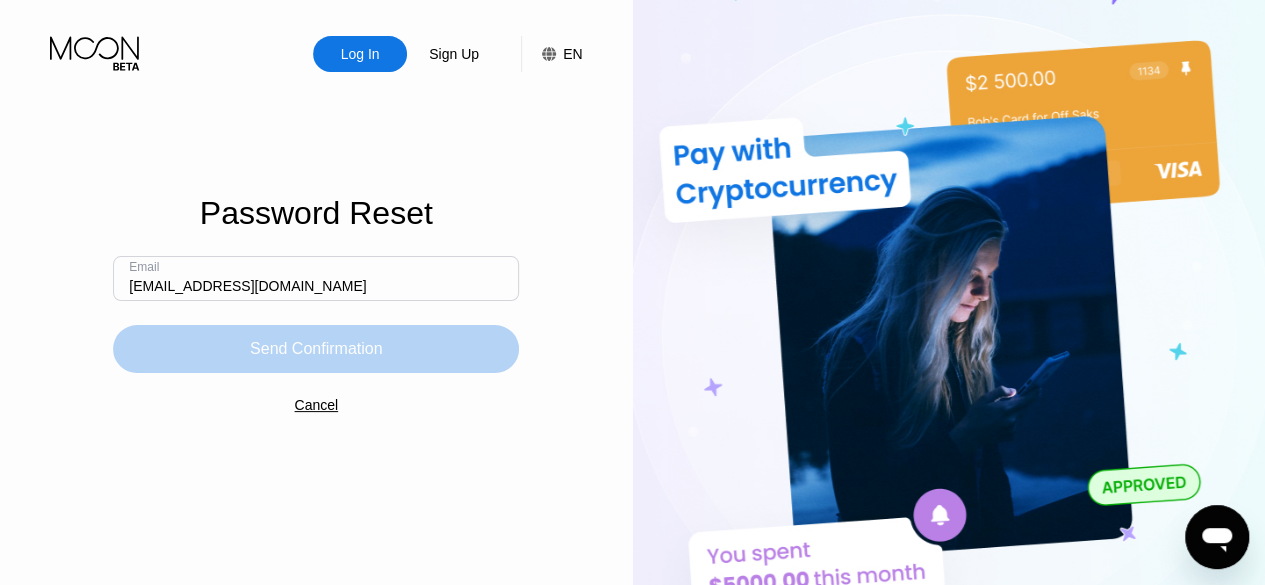 click on "Send Confirmation" at bounding box center [316, 349] 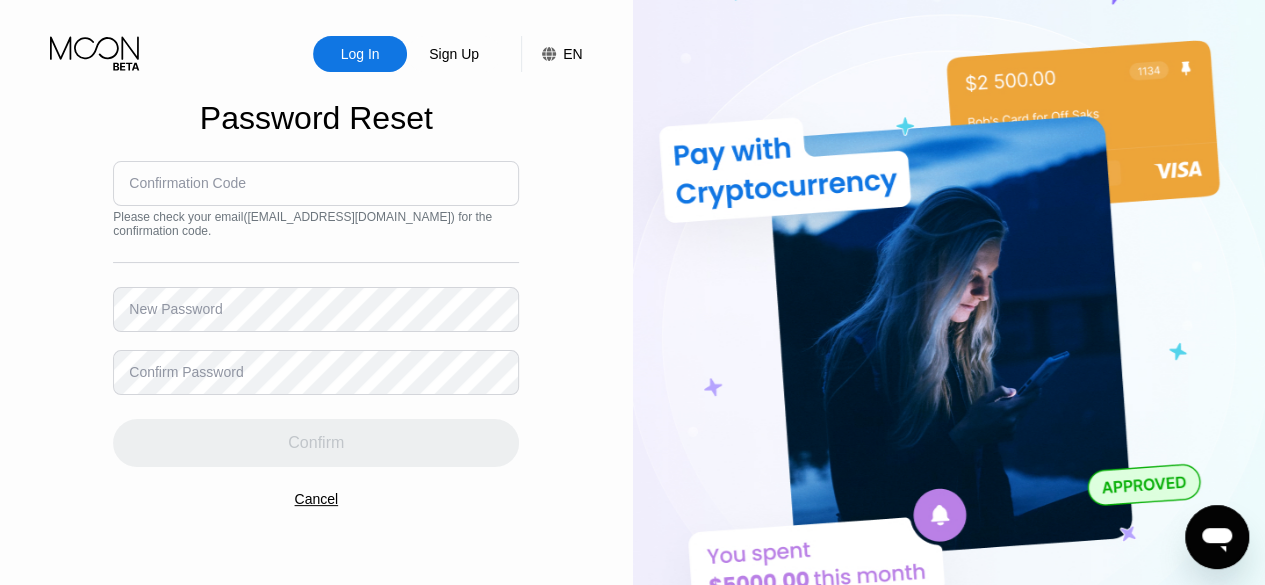 click on "Confirmation Code" at bounding box center [187, 183] 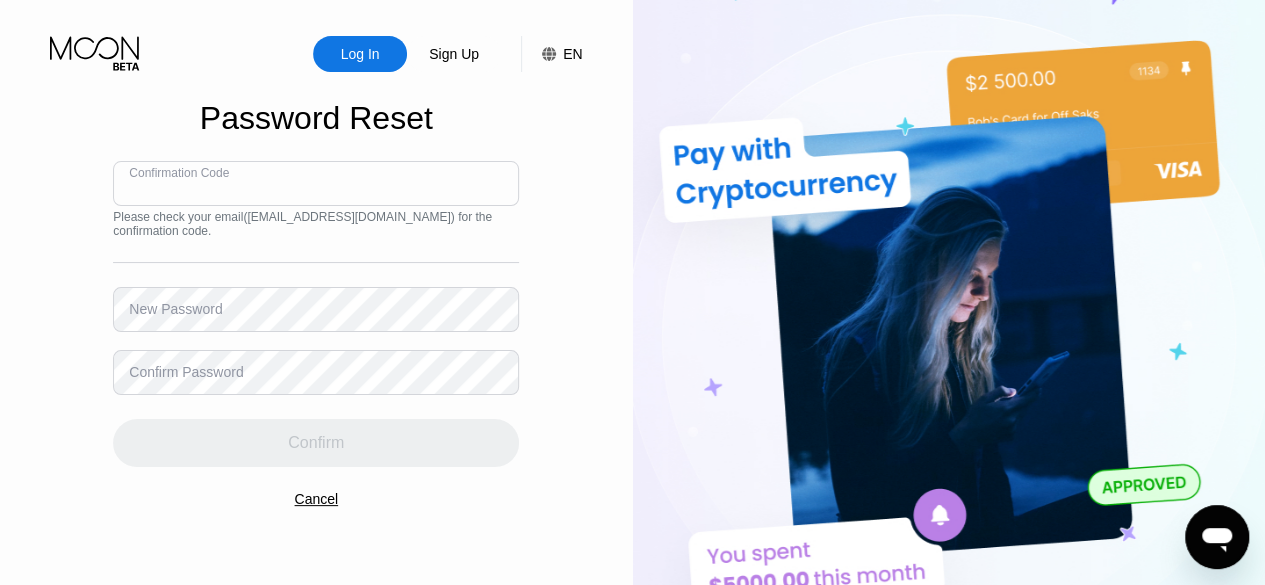 paste on "654429" 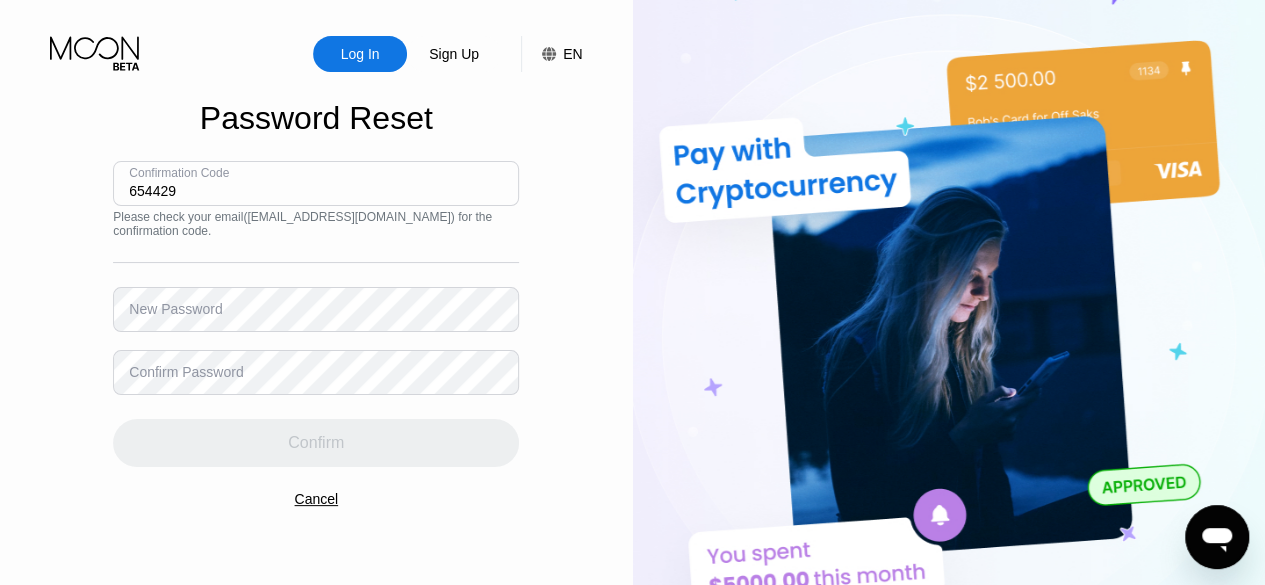 type on "654429" 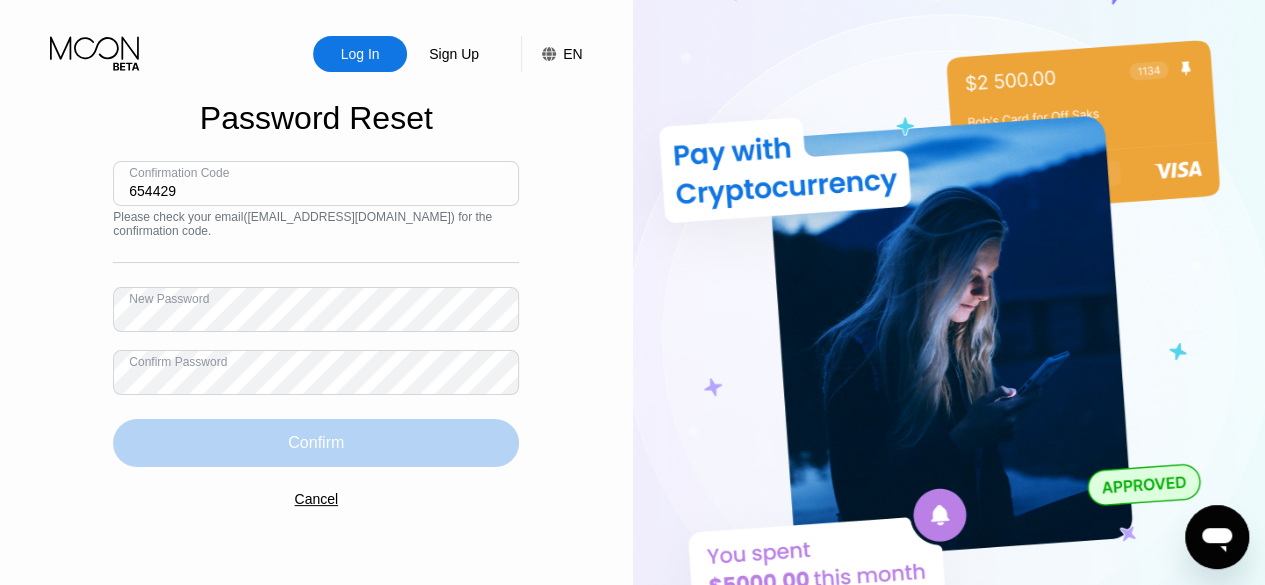 click on "Confirm" at bounding box center [316, 443] 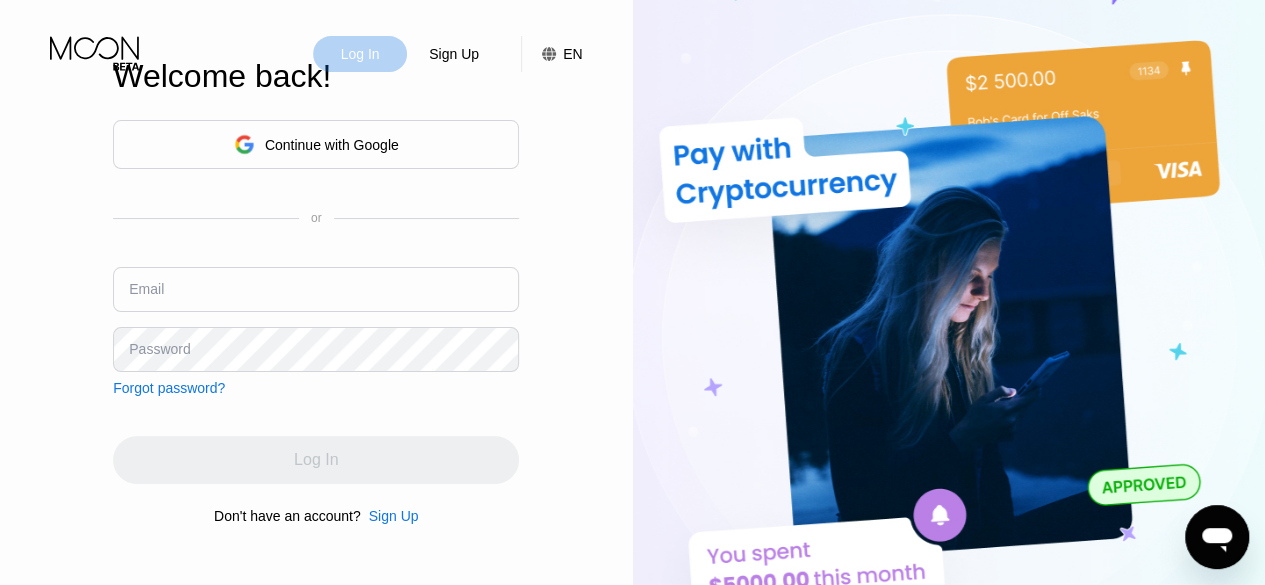 click on "Log In" at bounding box center [360, 54] 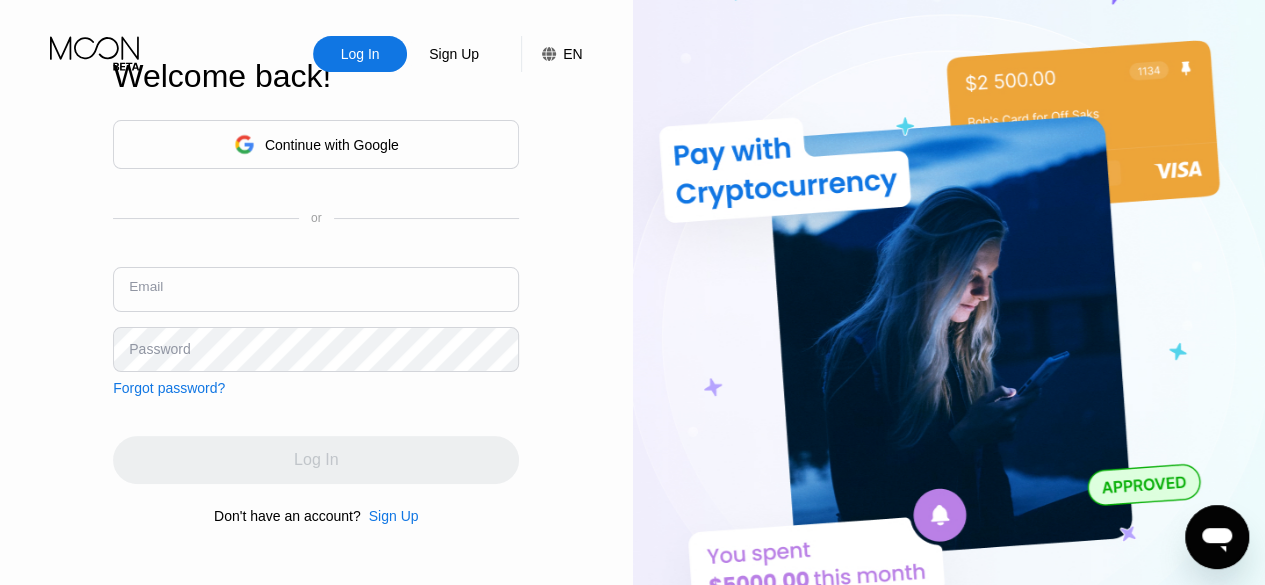 click at bounding box center [316, 289] 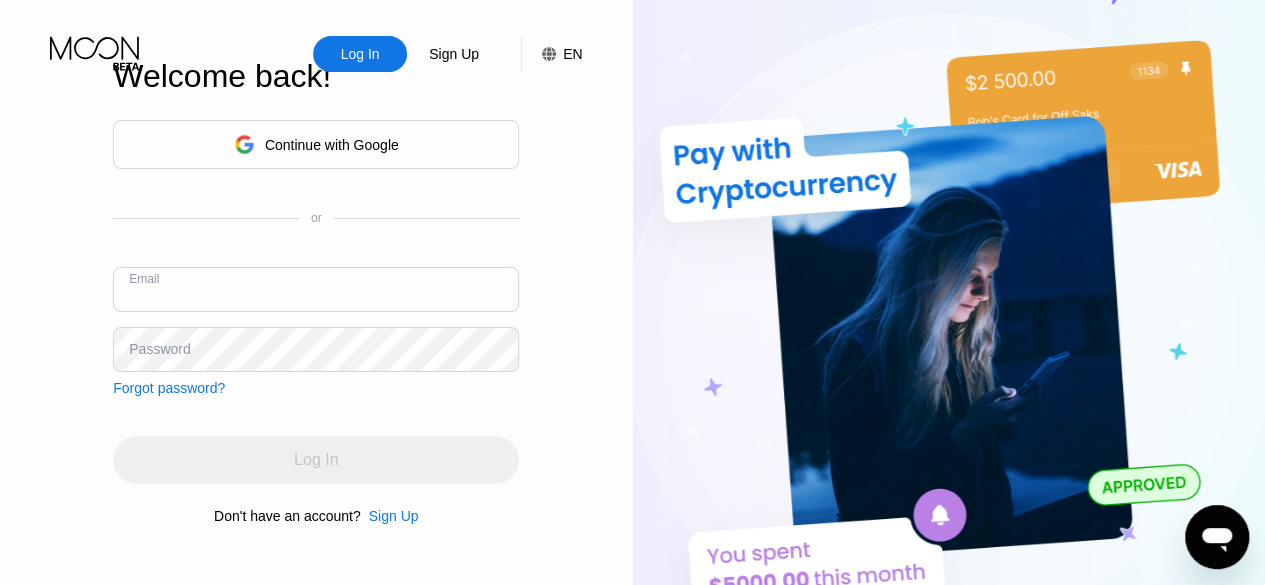 paste on "654429" 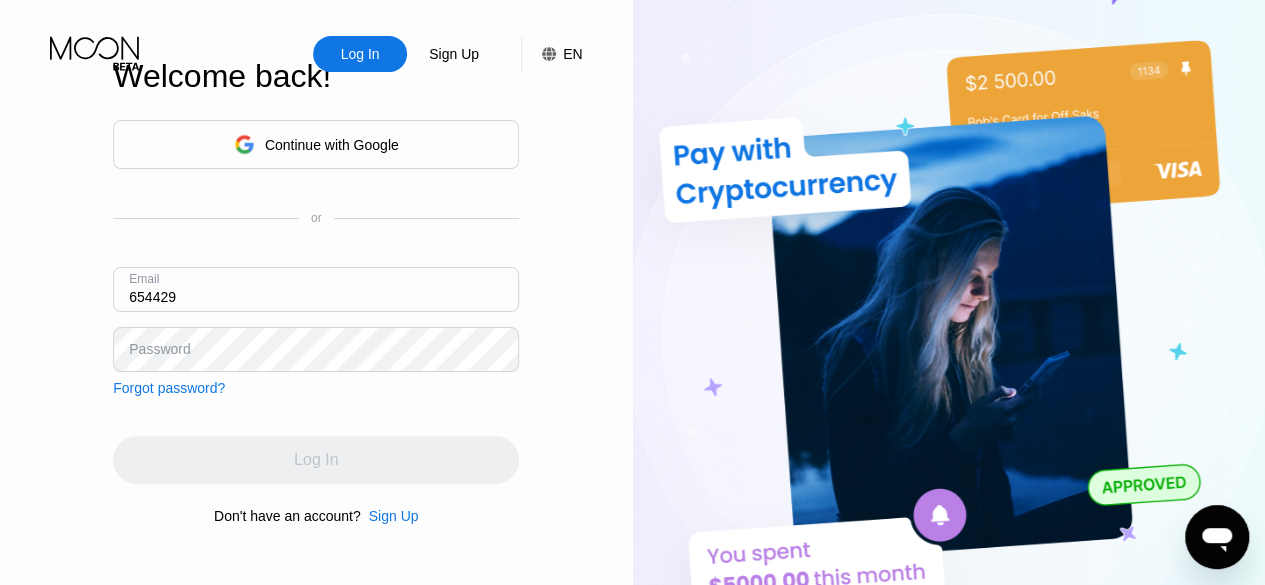 click on "654429" at bounding box center [316, 289] 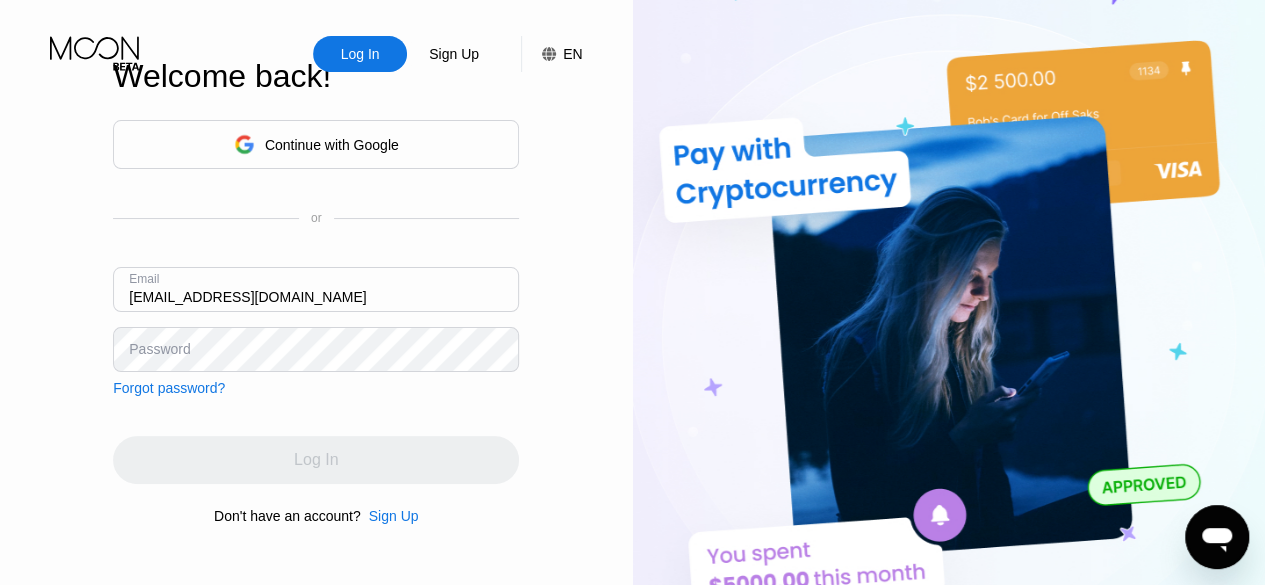type on "[EMAIL_ADDRESS][DOMAIN_NAME]" 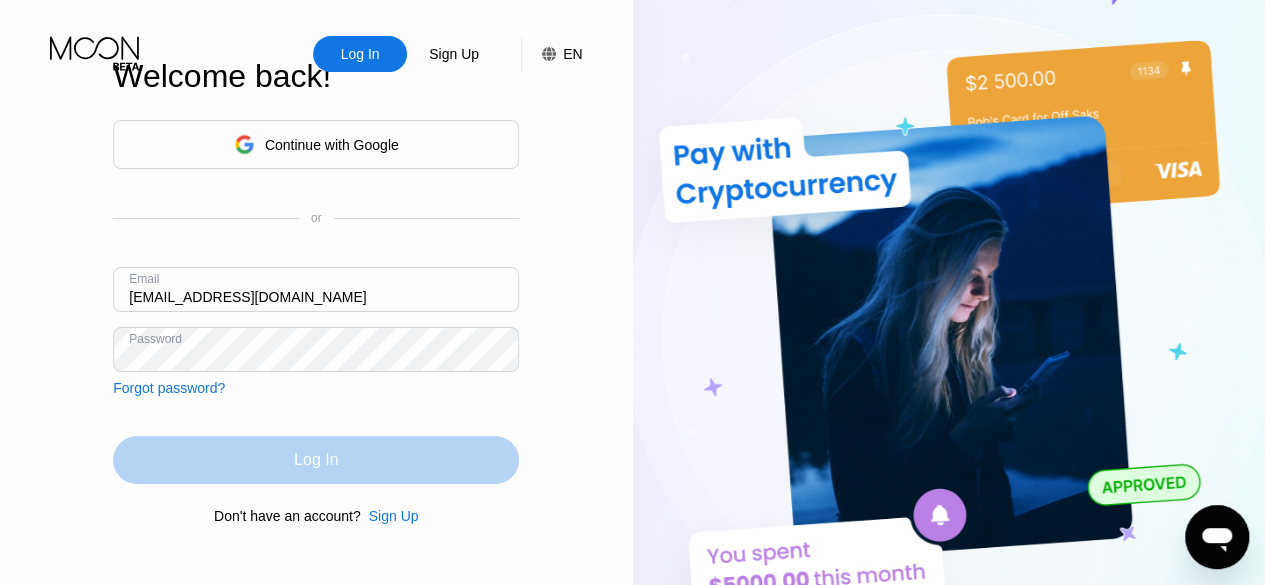 click on "Log In" at bounding box center (316, 460) 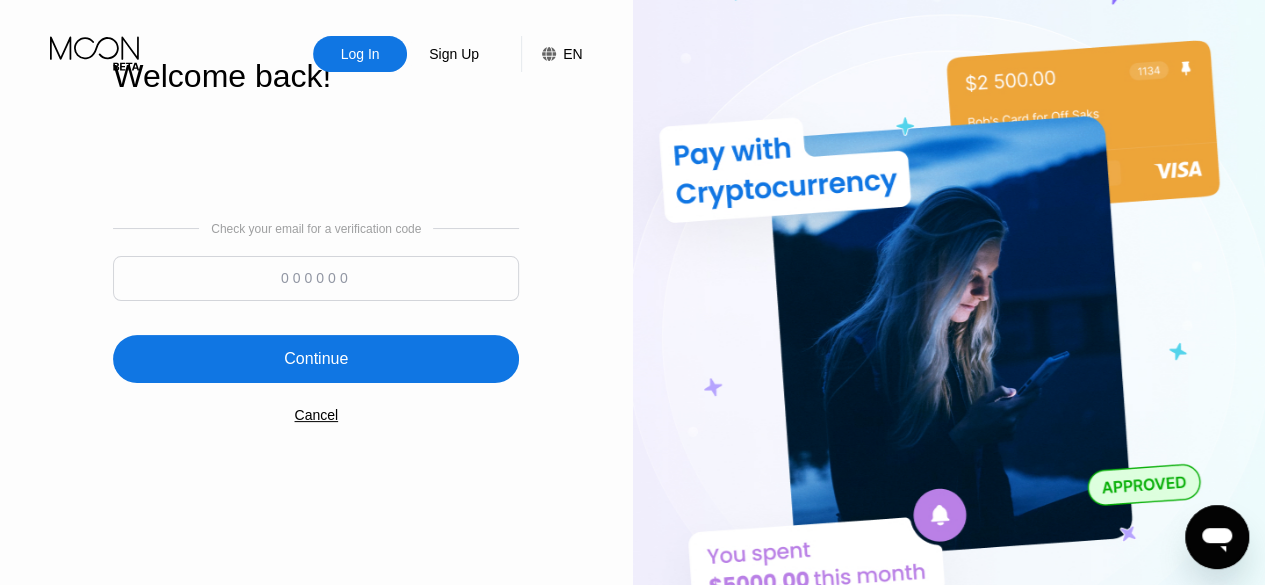 click at bounding box center (316, 278) 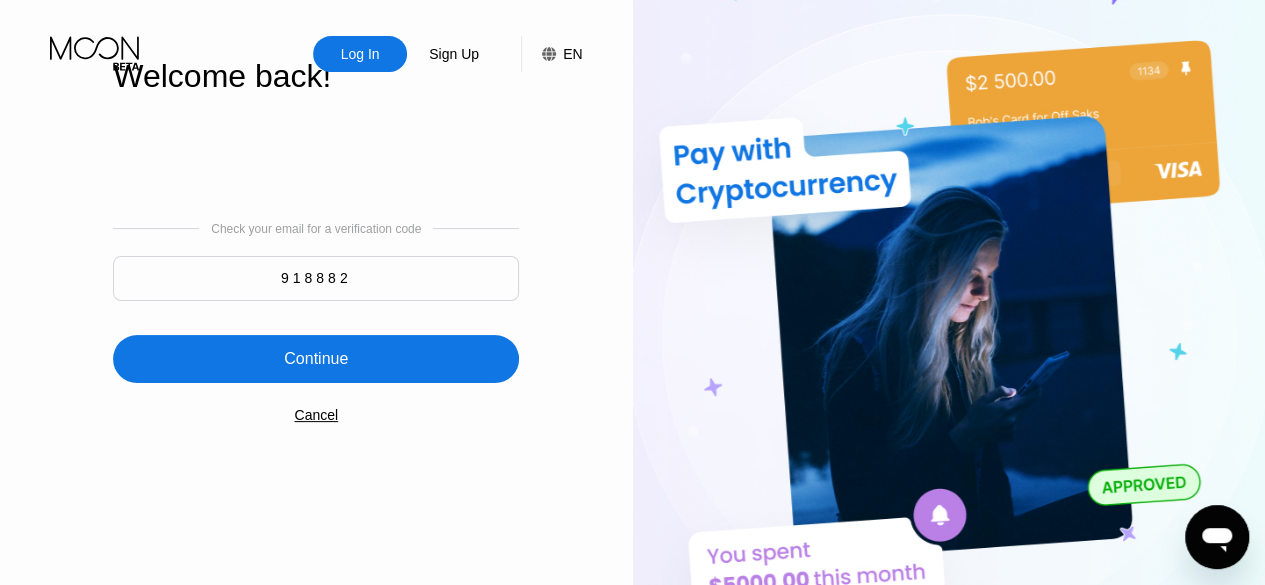 type on "918882" 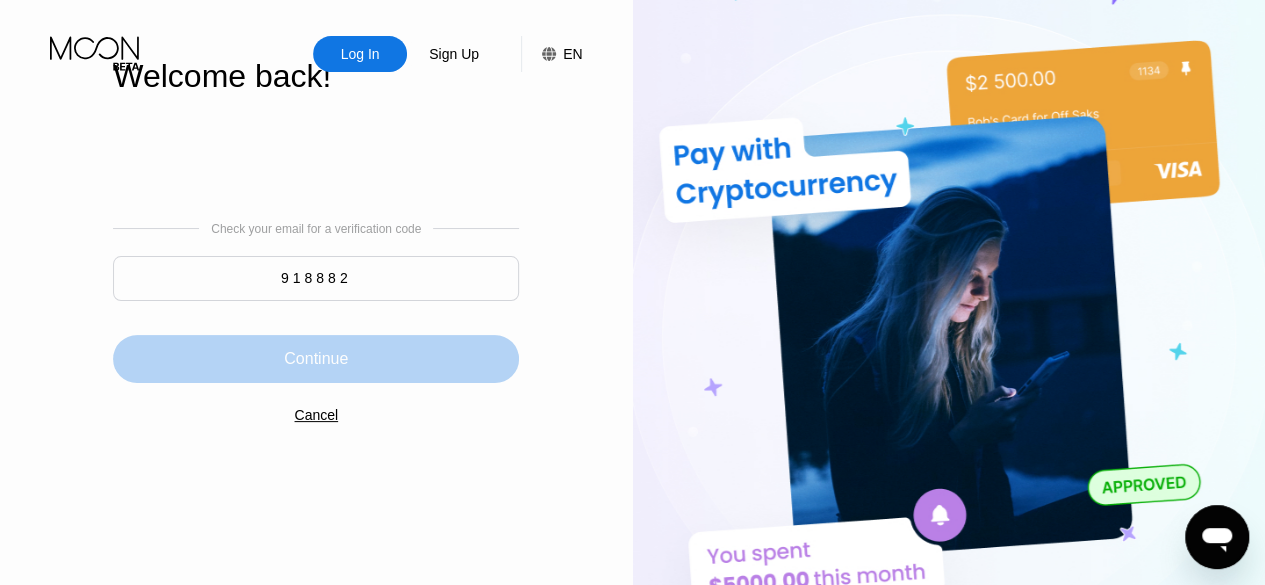 click on "Continue" at bounding box center [316, 359] 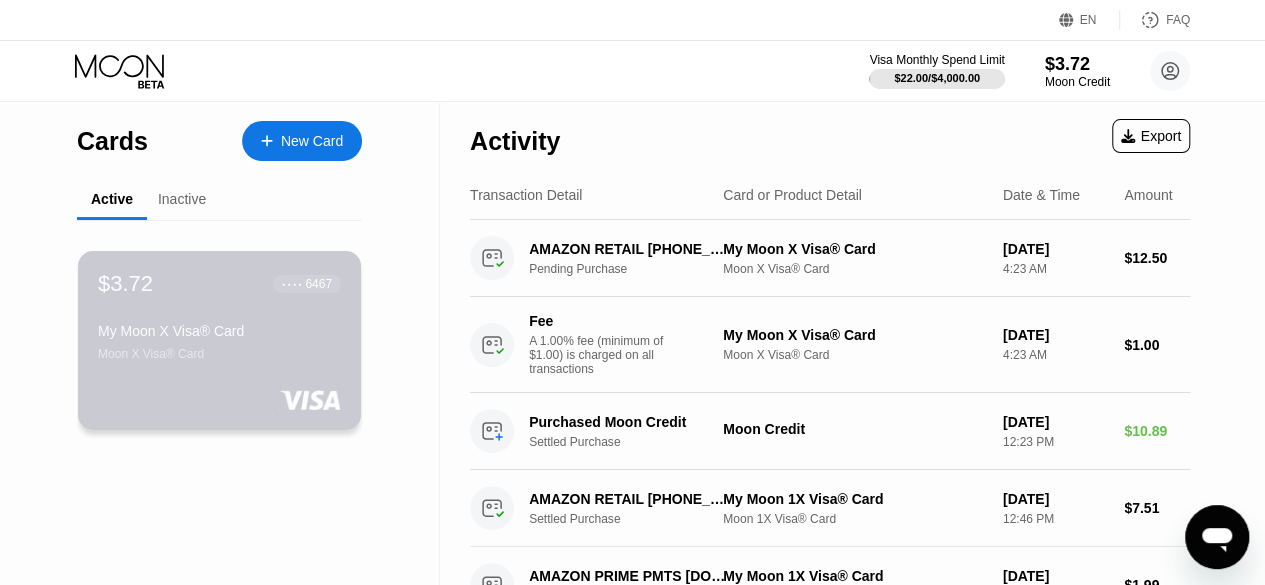 click on "My Moon X Visa® Card" at bounding box center [219, 331] 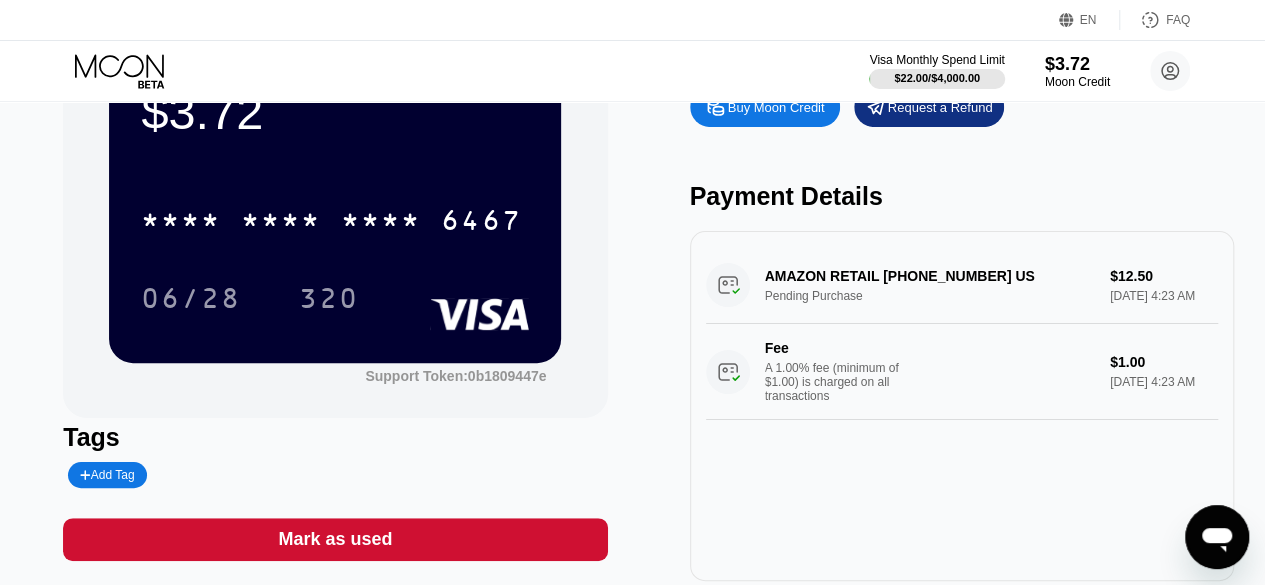 scroll, scrollTop: 0, scrollLeft: 0, axis: both 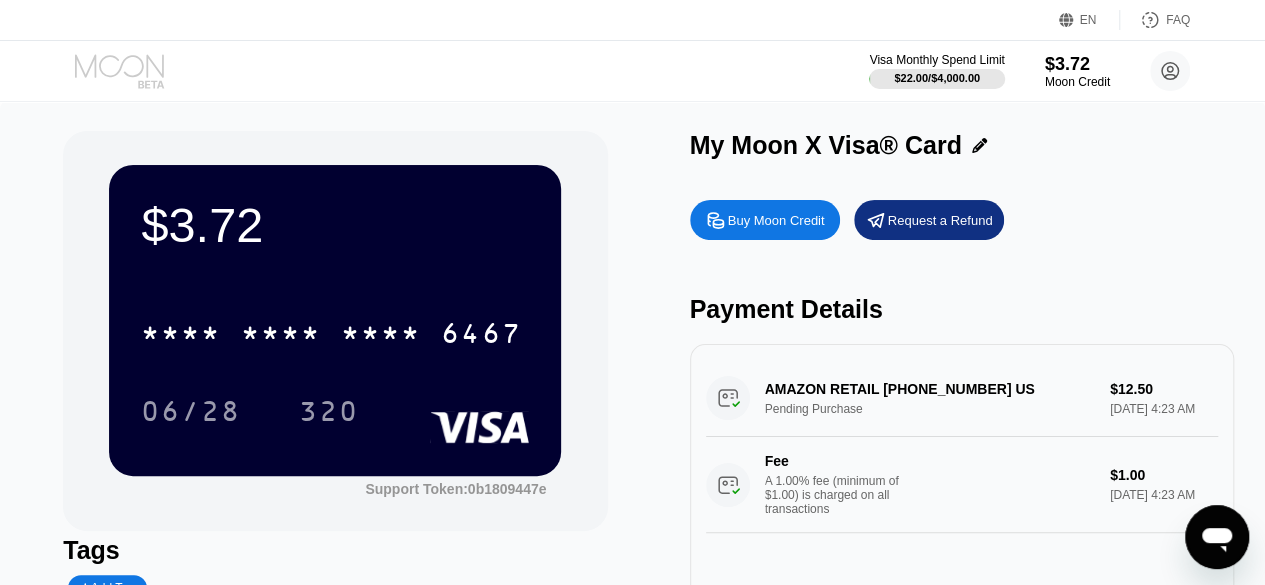 click 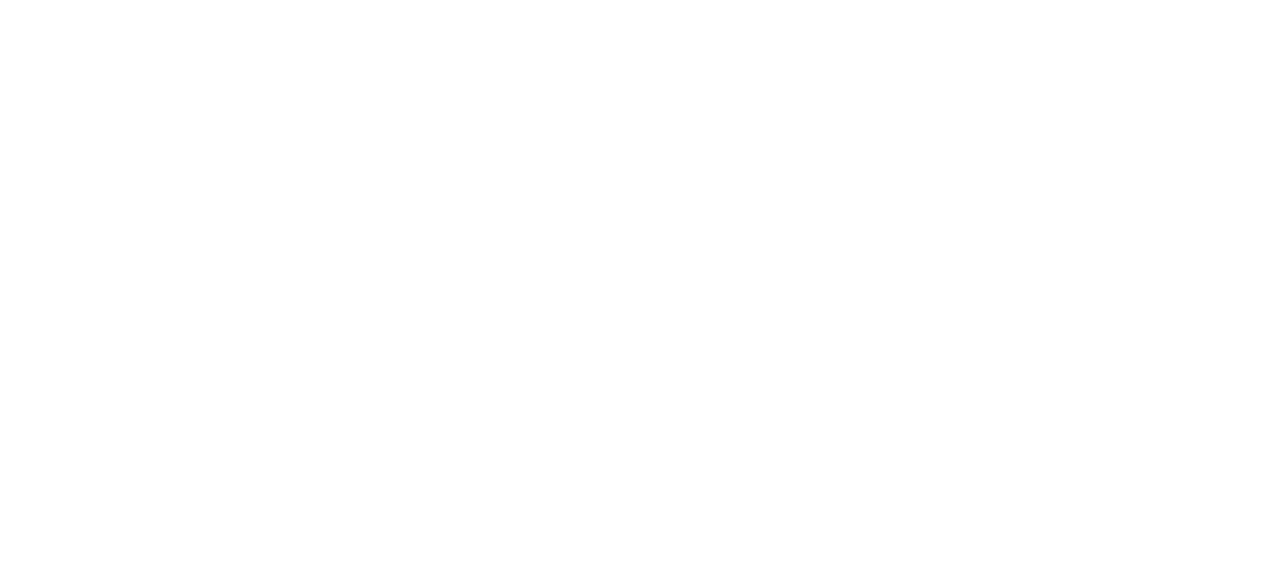 scroll, scrollTop: 0, scrollLeft: 0, axis: both 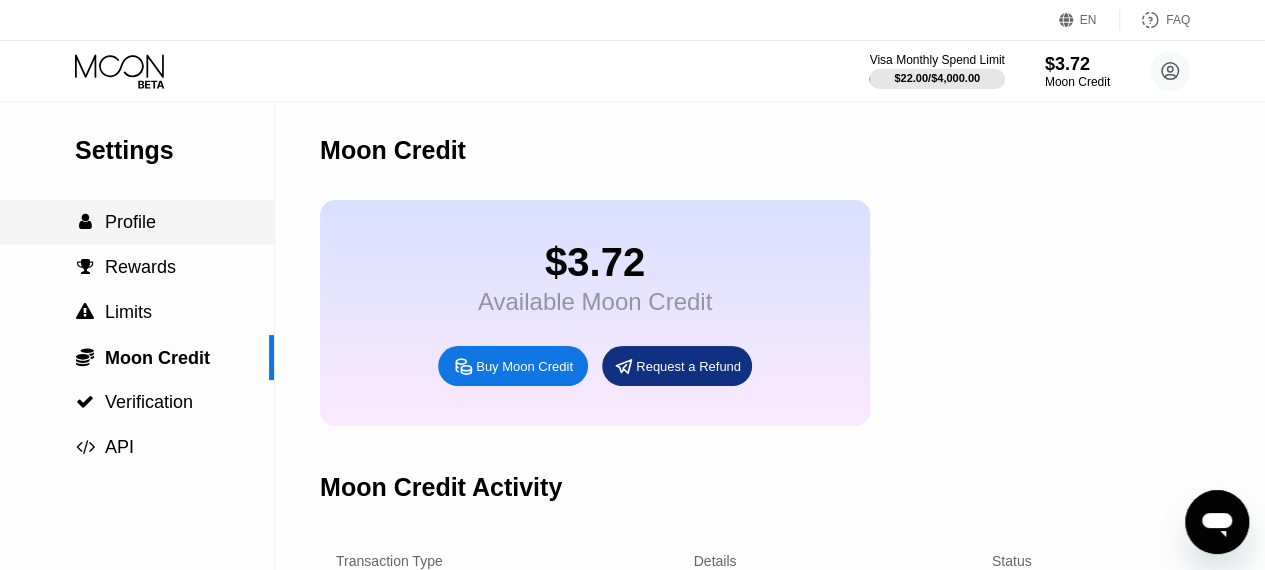 click on " Profile" at bounding box center (137, 222) 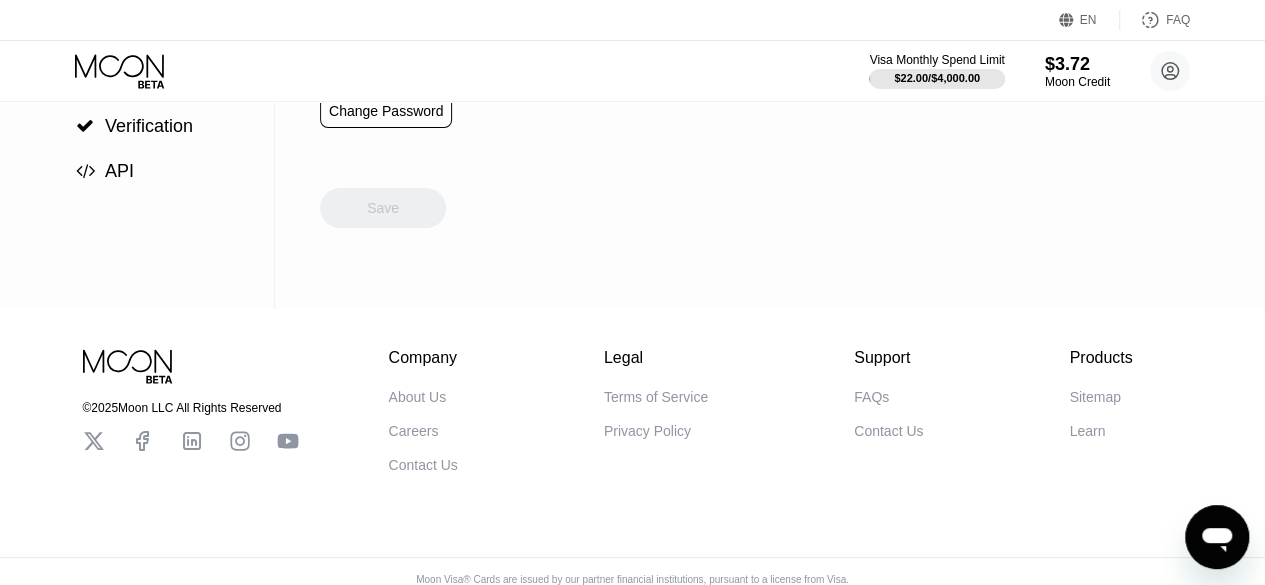 scroll, scrollTop: 306, scrollLeft: 0, axis: vertical 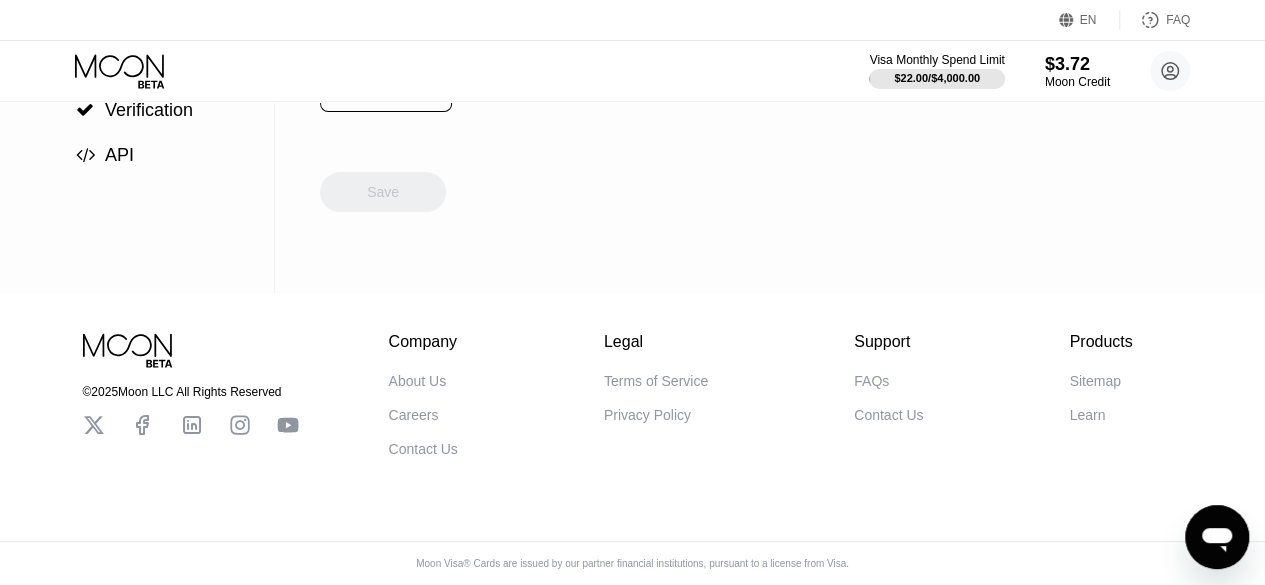 click on "Contact Us" at bounding box center [423, 449] 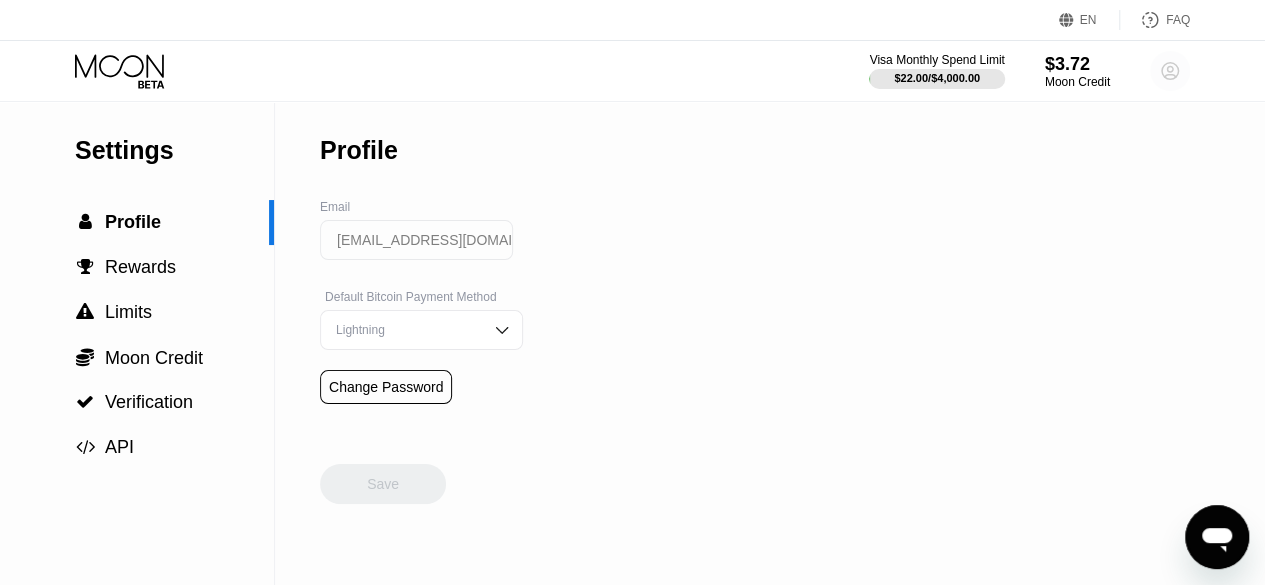 click 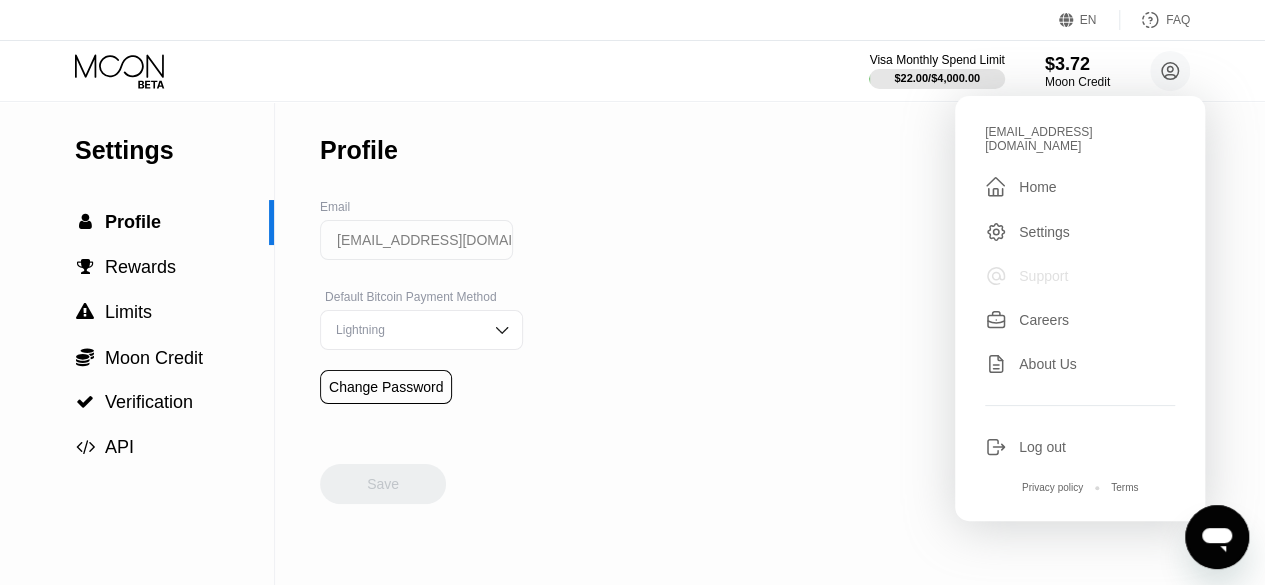 click on "Support" at bounding box center (1080, 276) 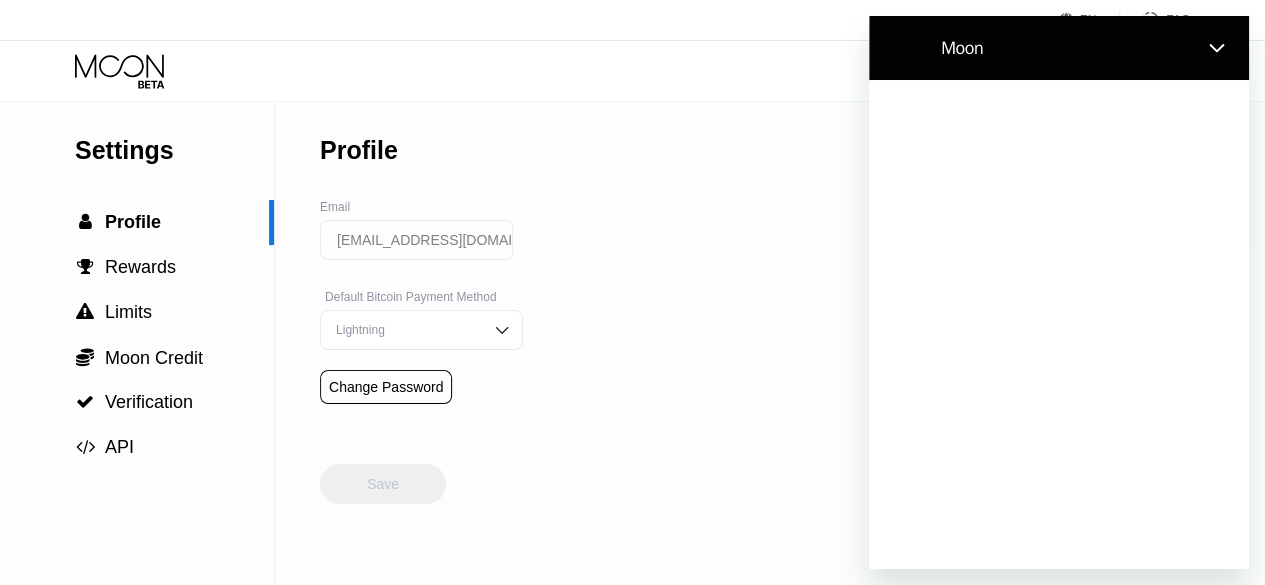 scroll, scrollTop: 0, scrollLeft: 0, axis: both 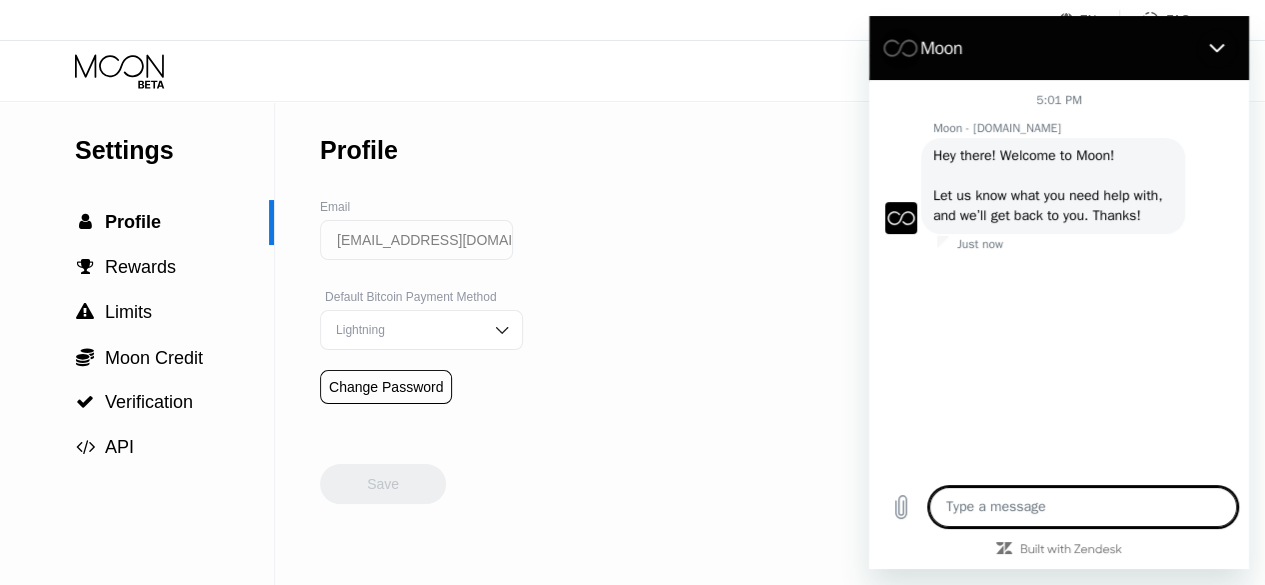 type on "x" 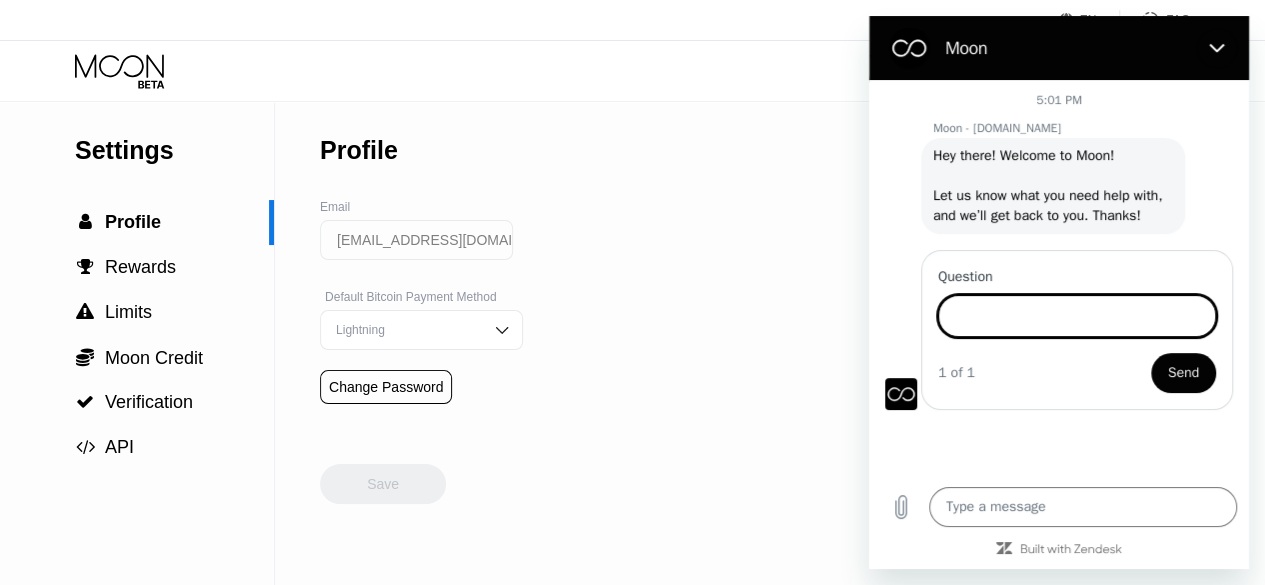 click on "Question" at bounding box center [1077, 316] 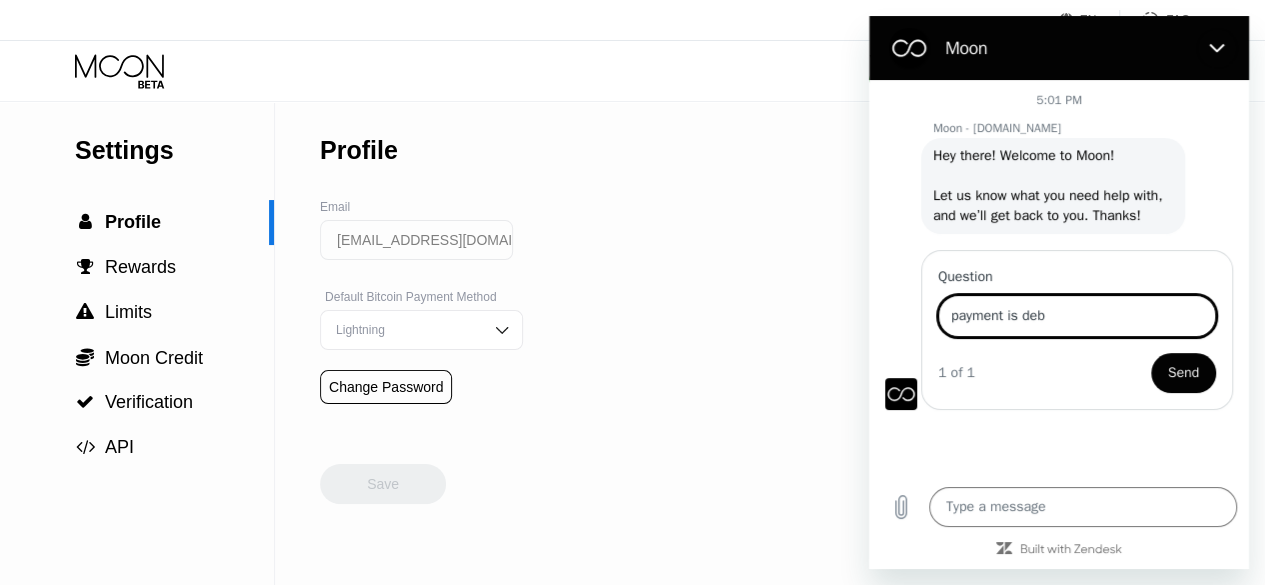 type on "payment is debi" 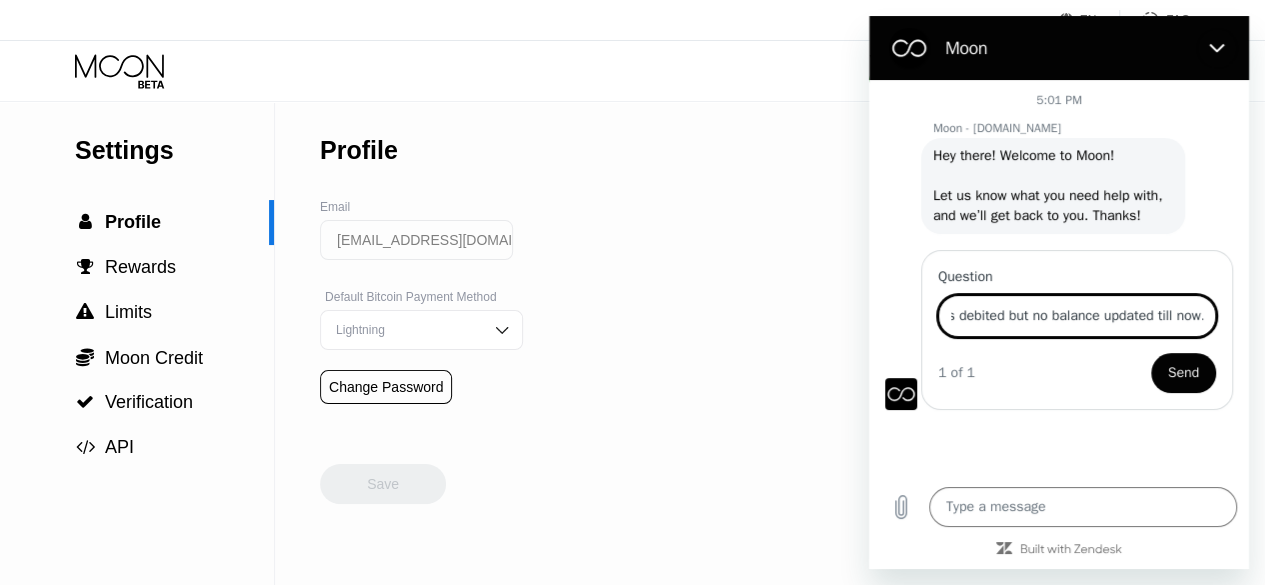 scroll, scrollTop: 0, scrollLeft: 41, axis: horizontal 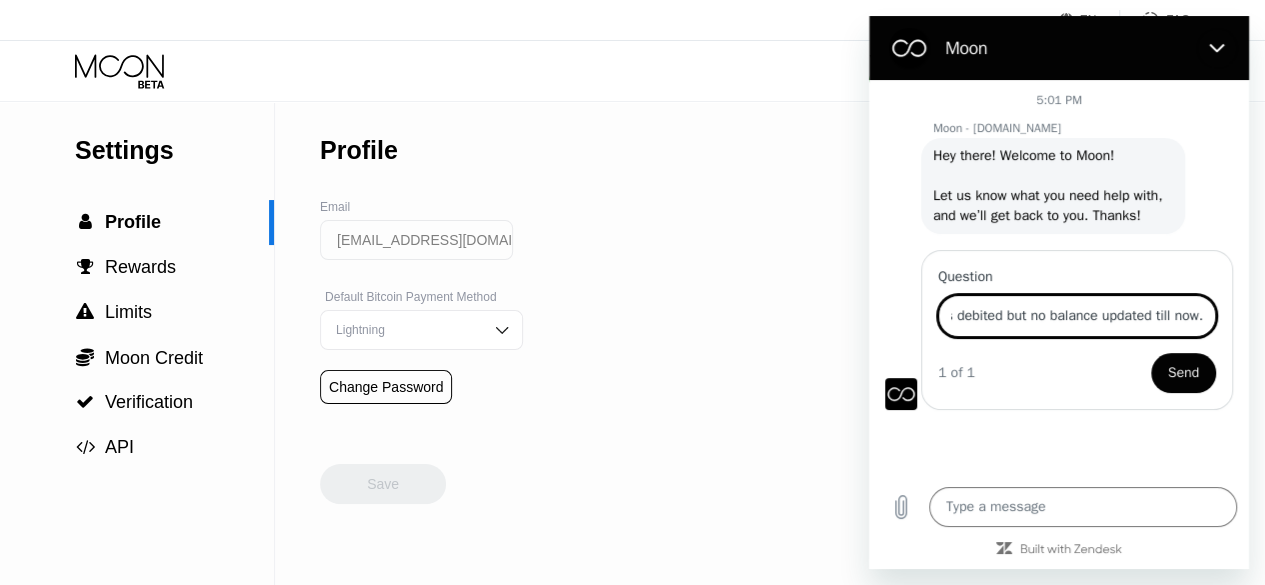 type on "usdt is debited but no balance updated till now." 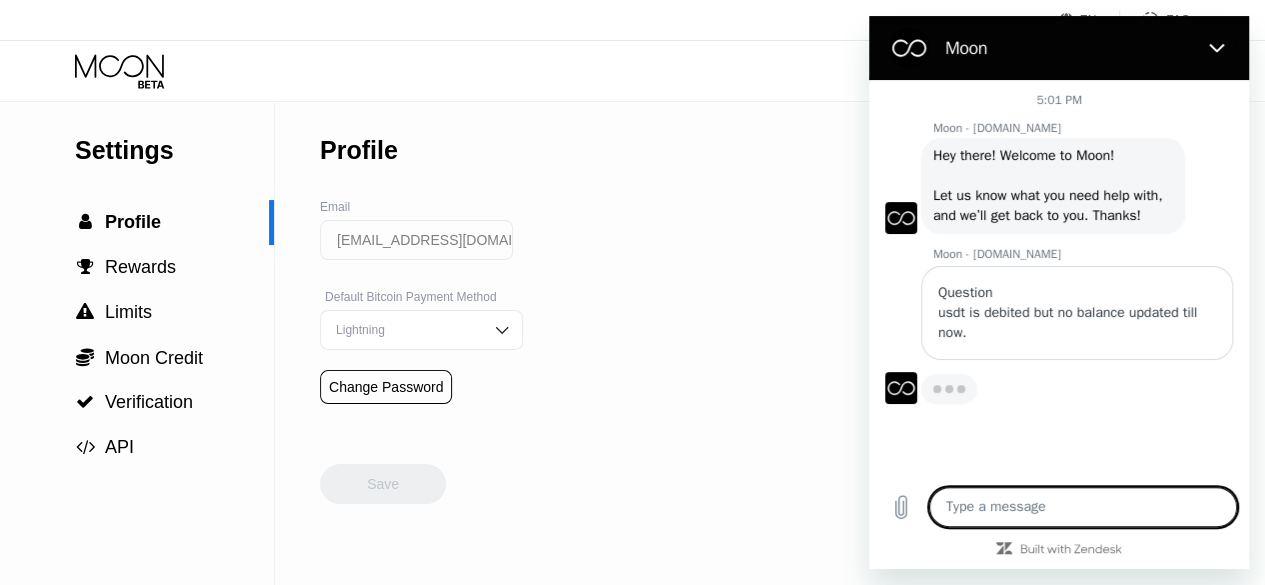 type on "x" 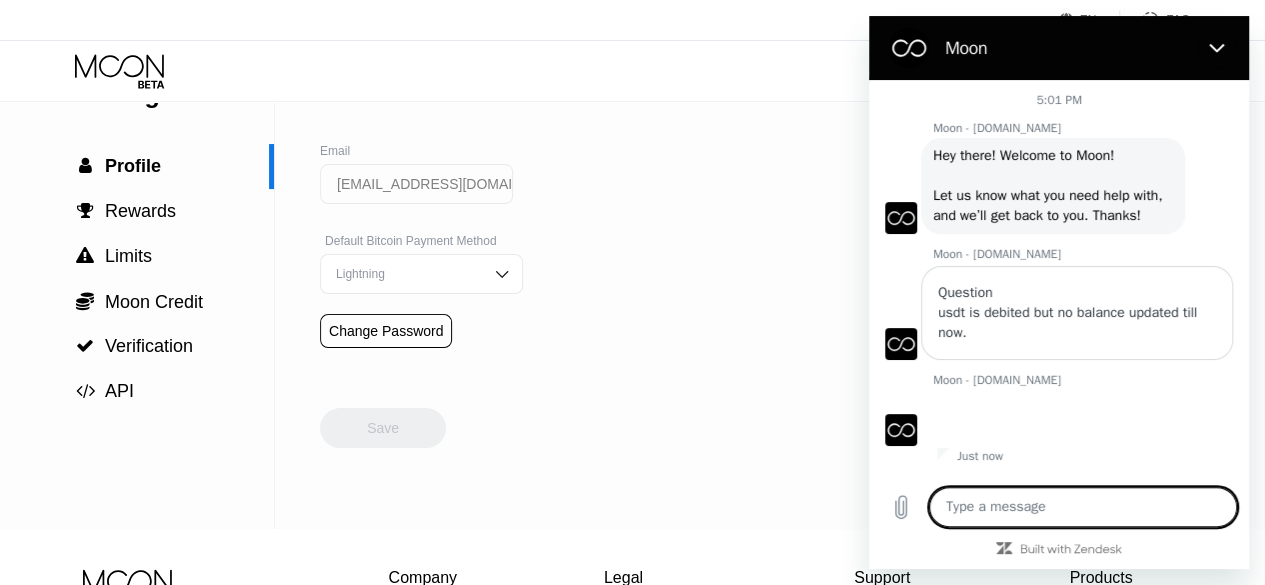 scroll, scrollTop: 72, scrollLeft: 0, axis: vertical 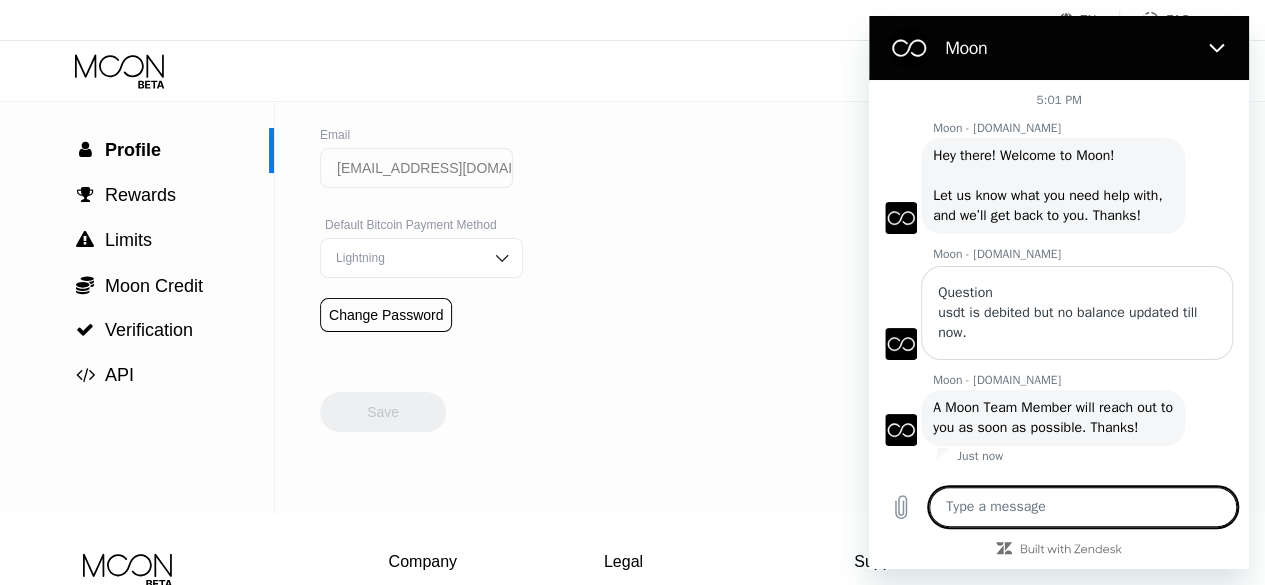 type on "p" 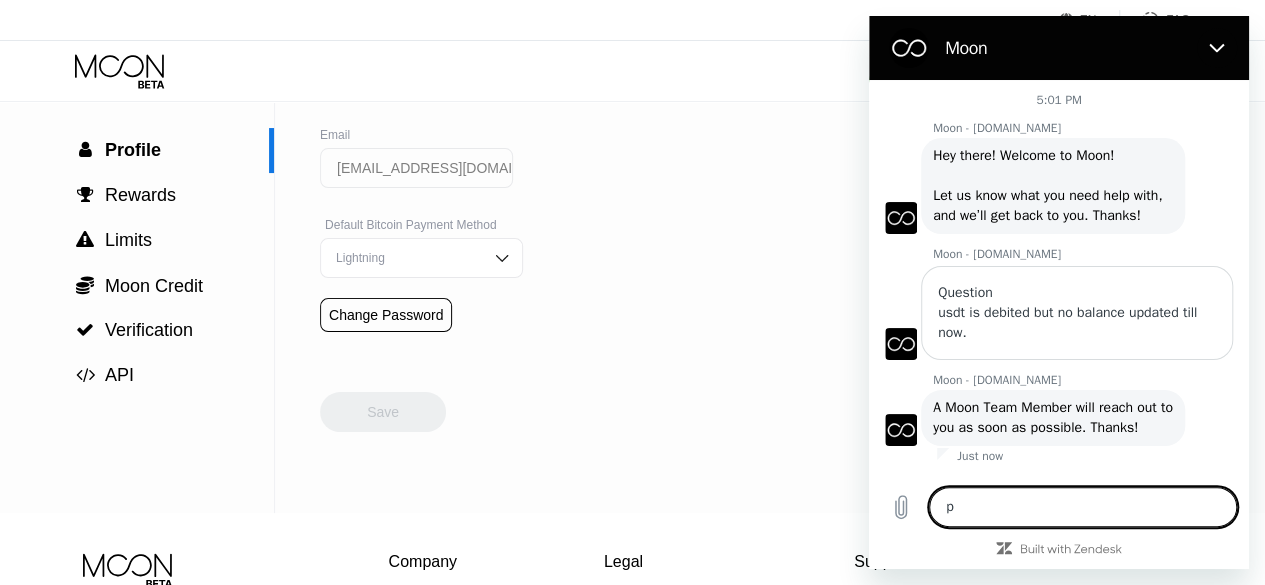 type on "pl" 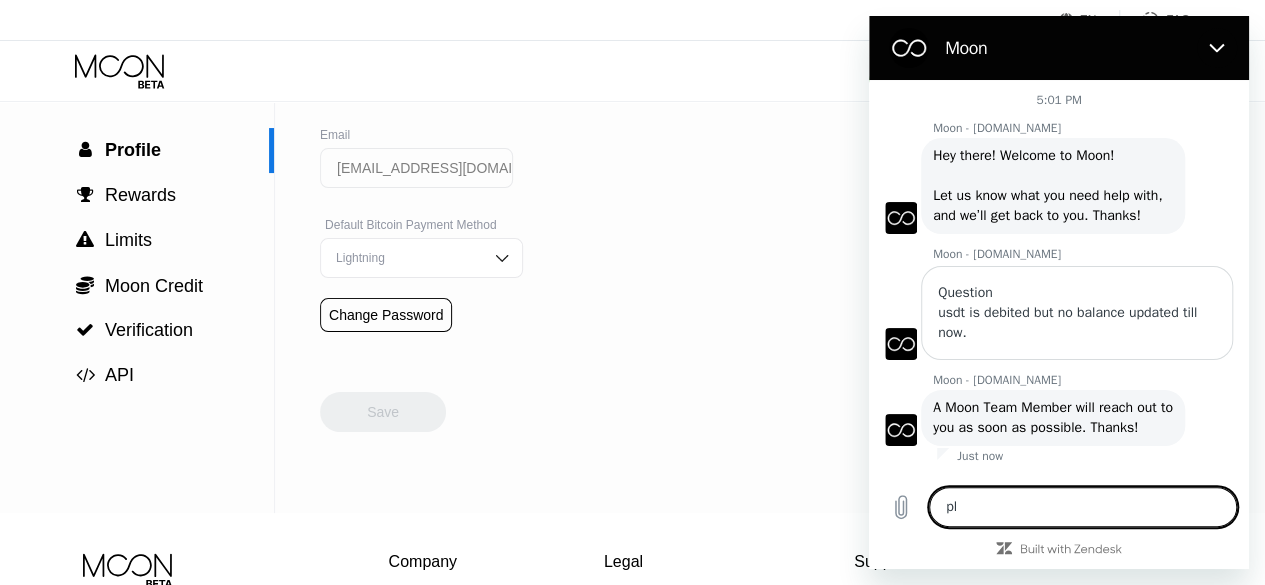 type on "x" 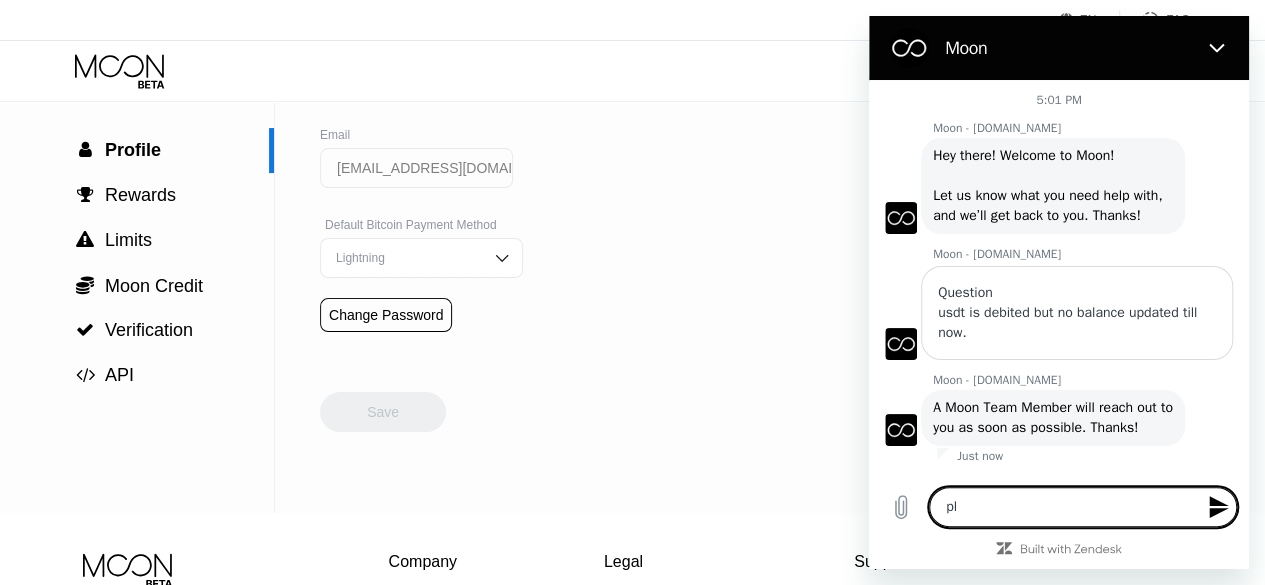 type on "ple" 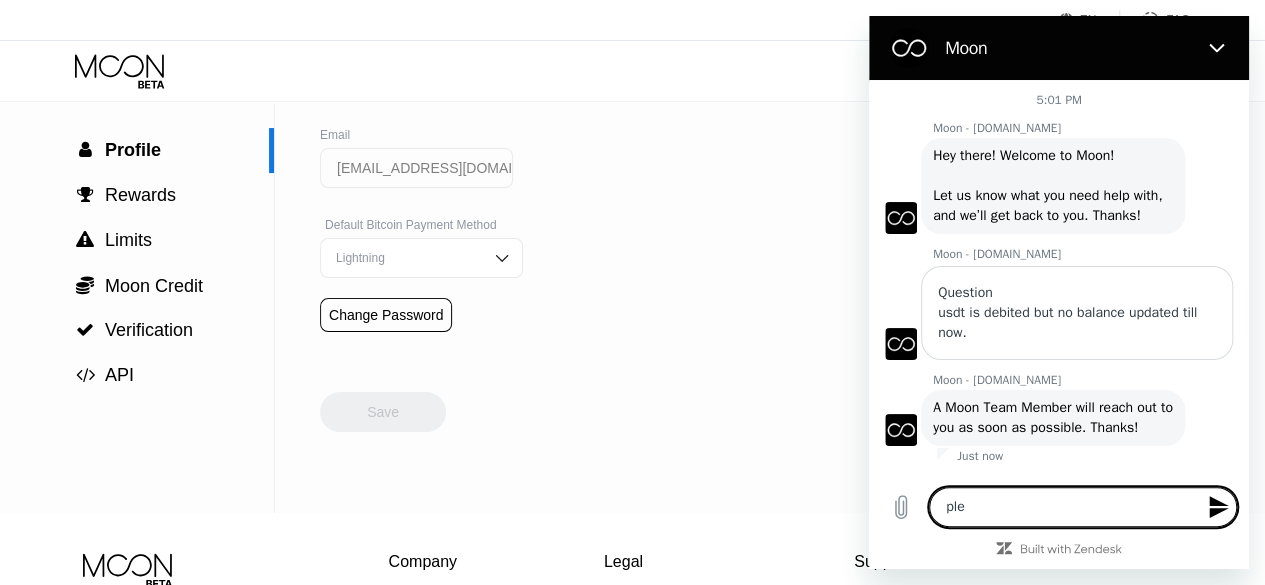 type on "plea" 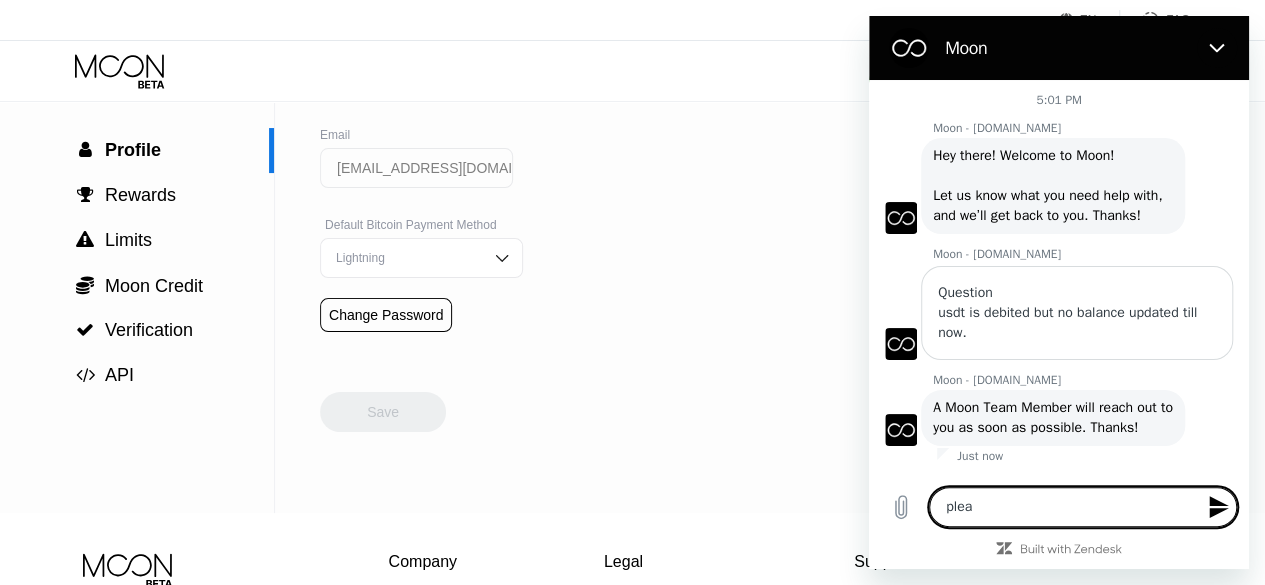 type on "pleas" 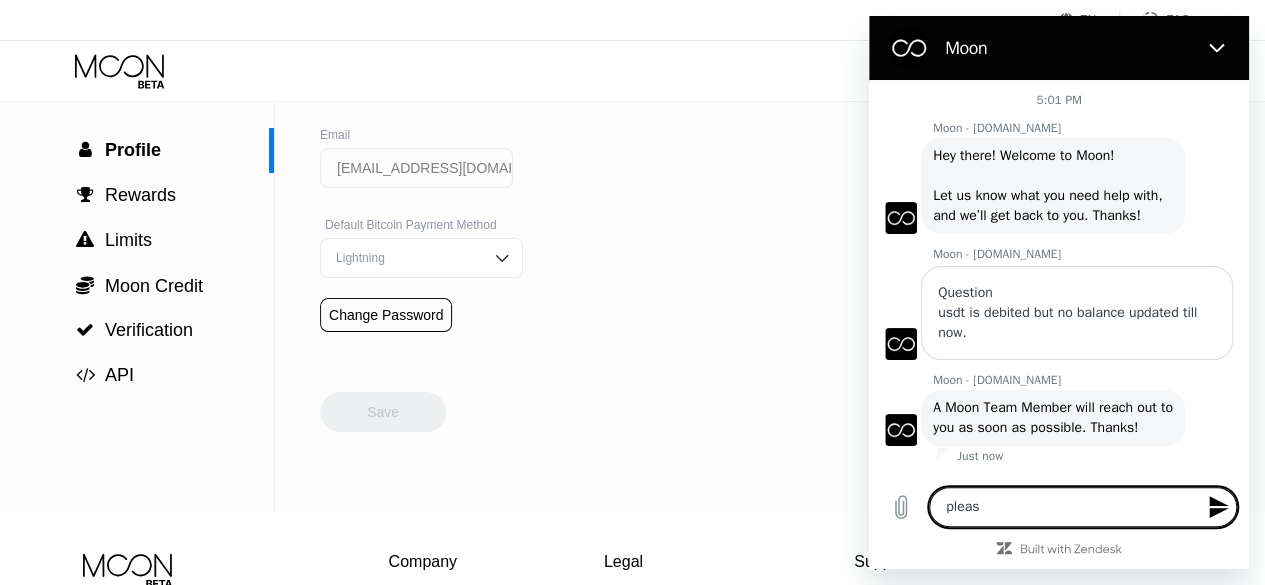 type on "please" 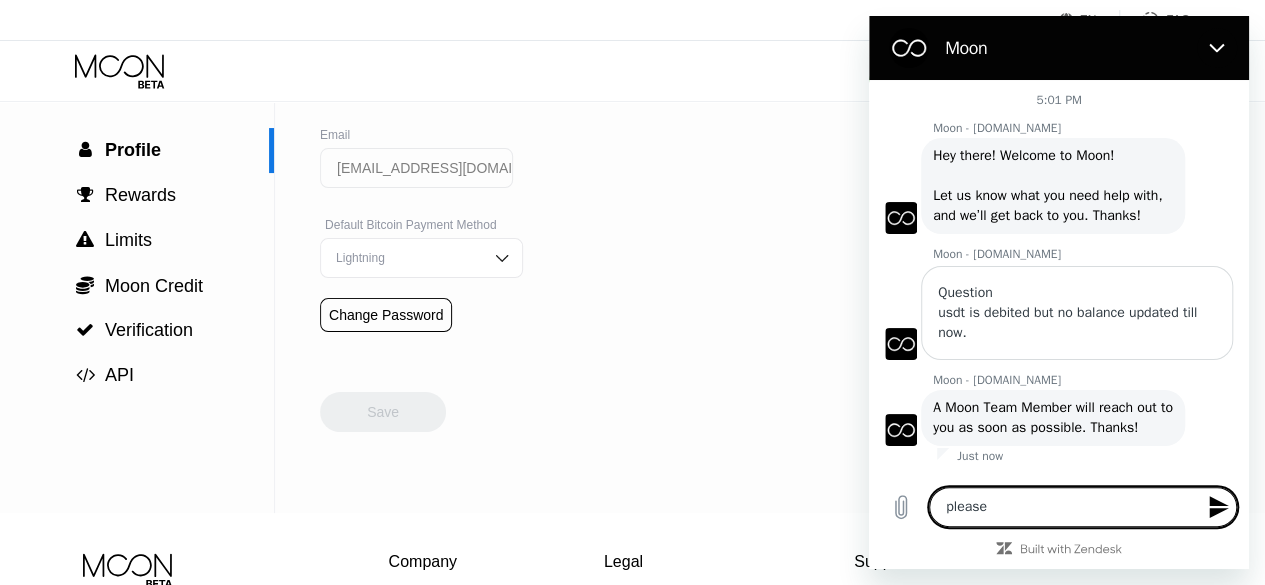 type 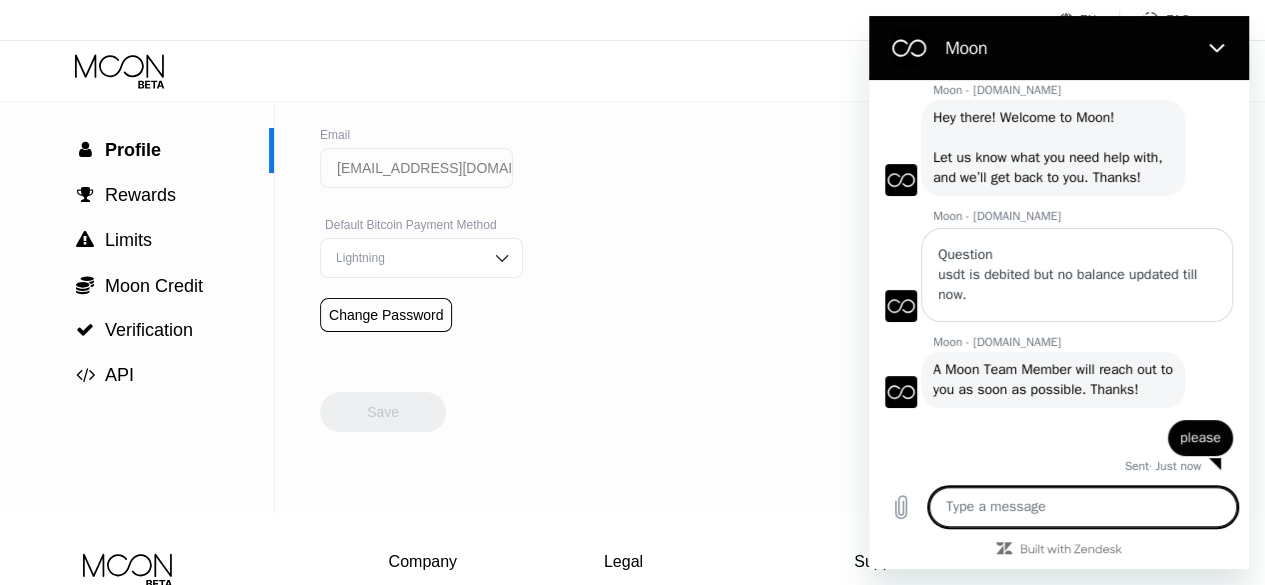 scroll, scrollTop: 81, scrollLeft: 0, axis: vertical 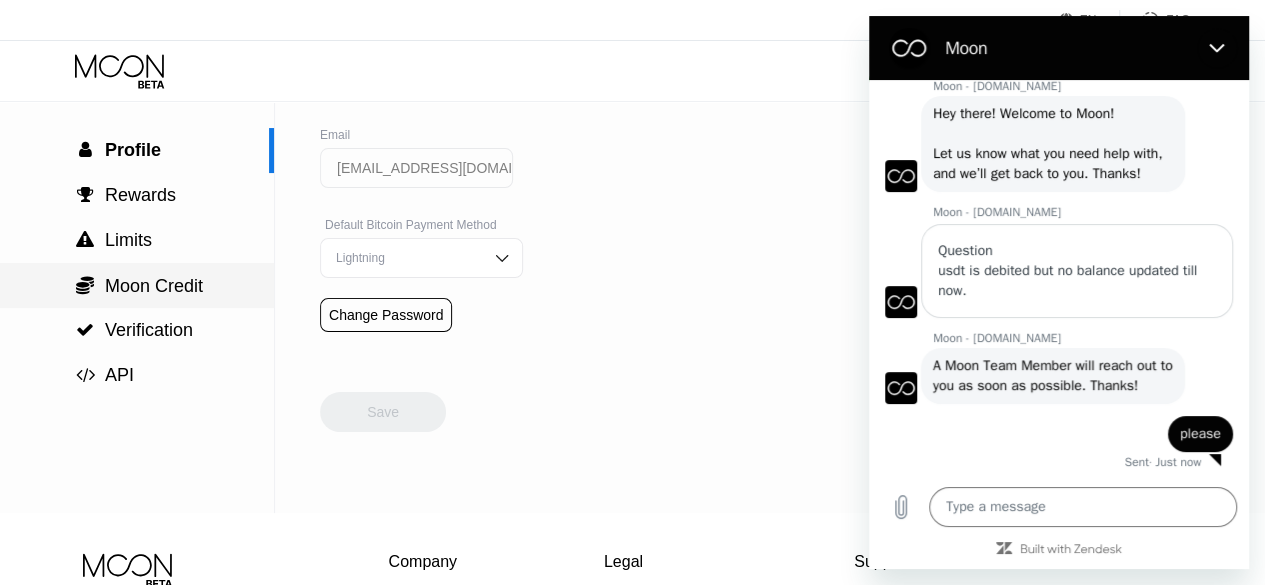 click on "Moon Credit" at bounding box center (154, 286) 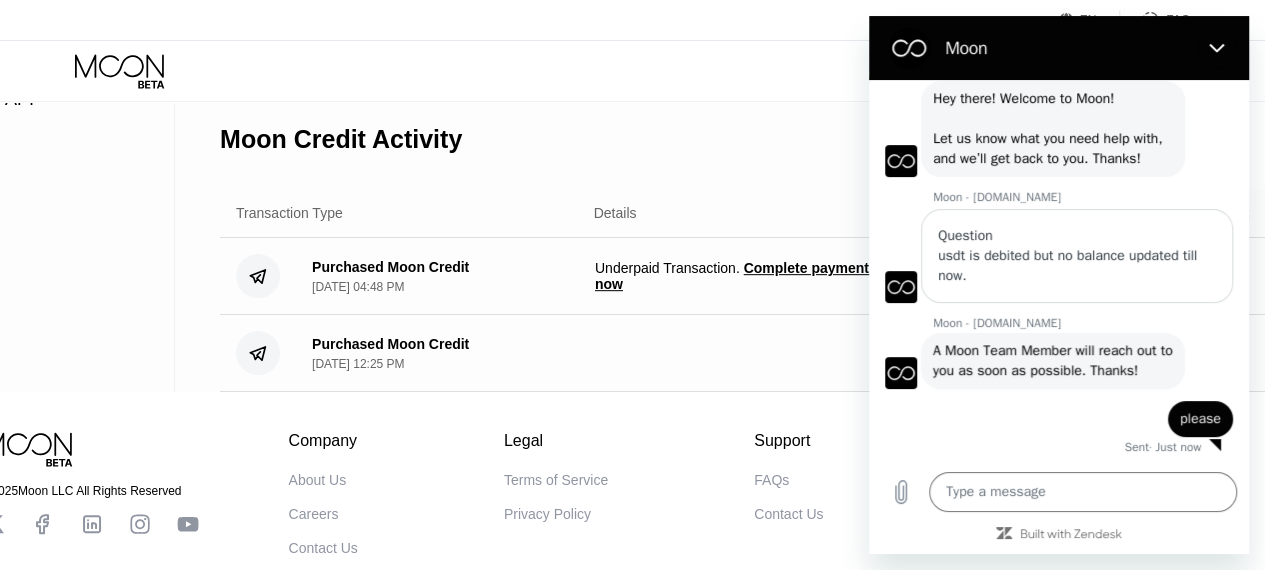 scroll, scrollTop: 348, scrollLeft: 100, axis: both 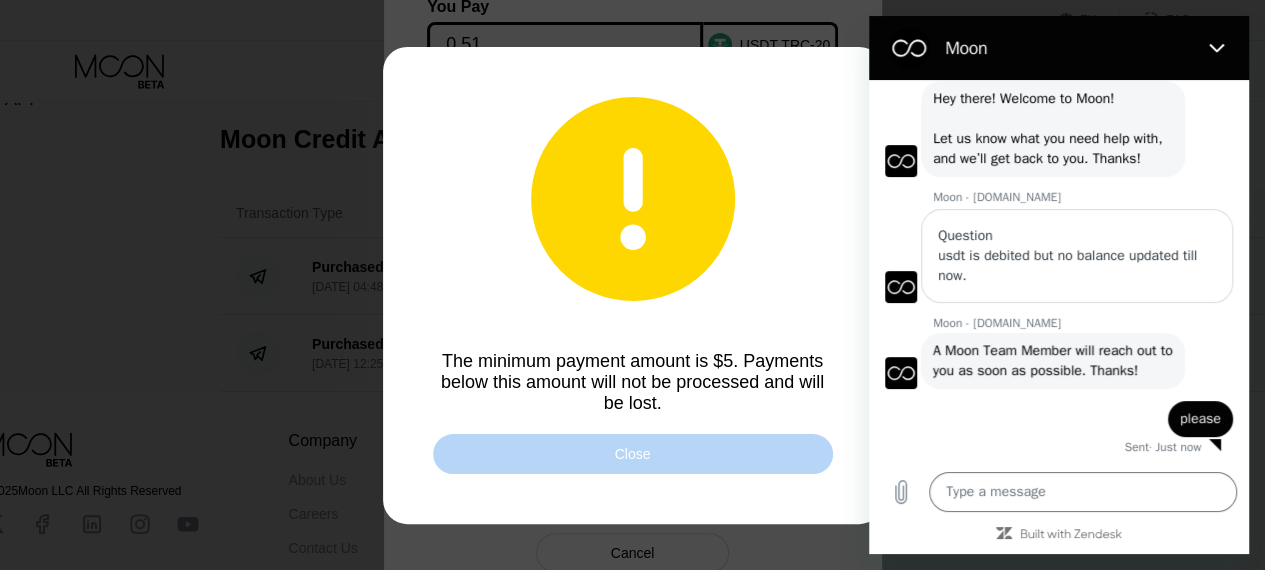 click on "Close" at bounding box center (633, 454) 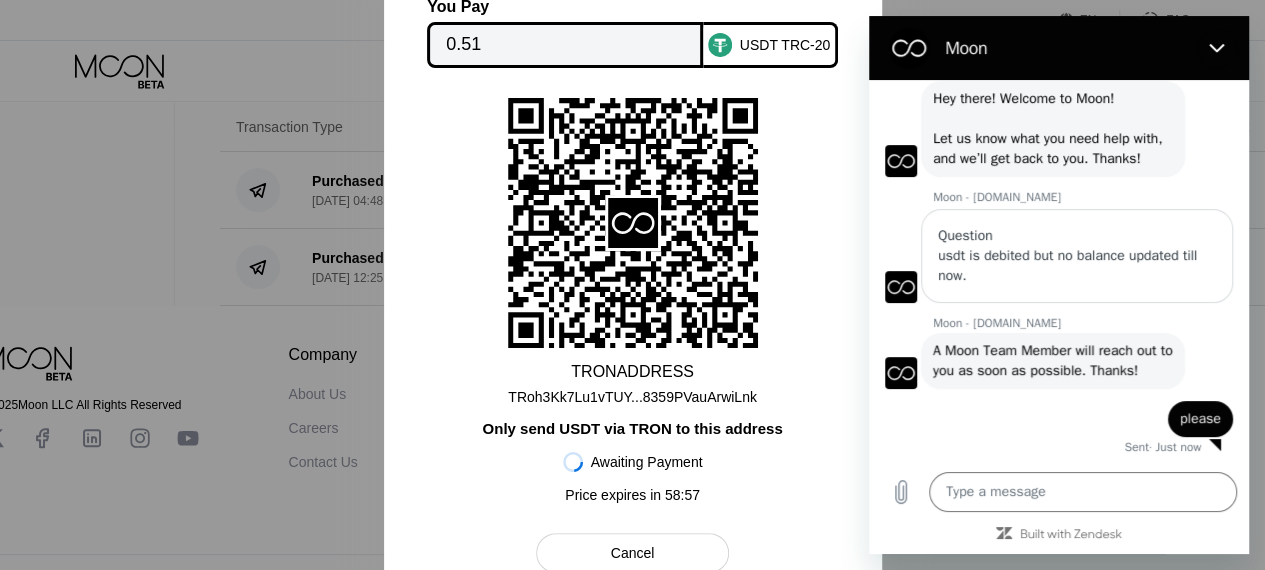 scroll, scrollTop: 436, scrollLeft: 100, axis: both 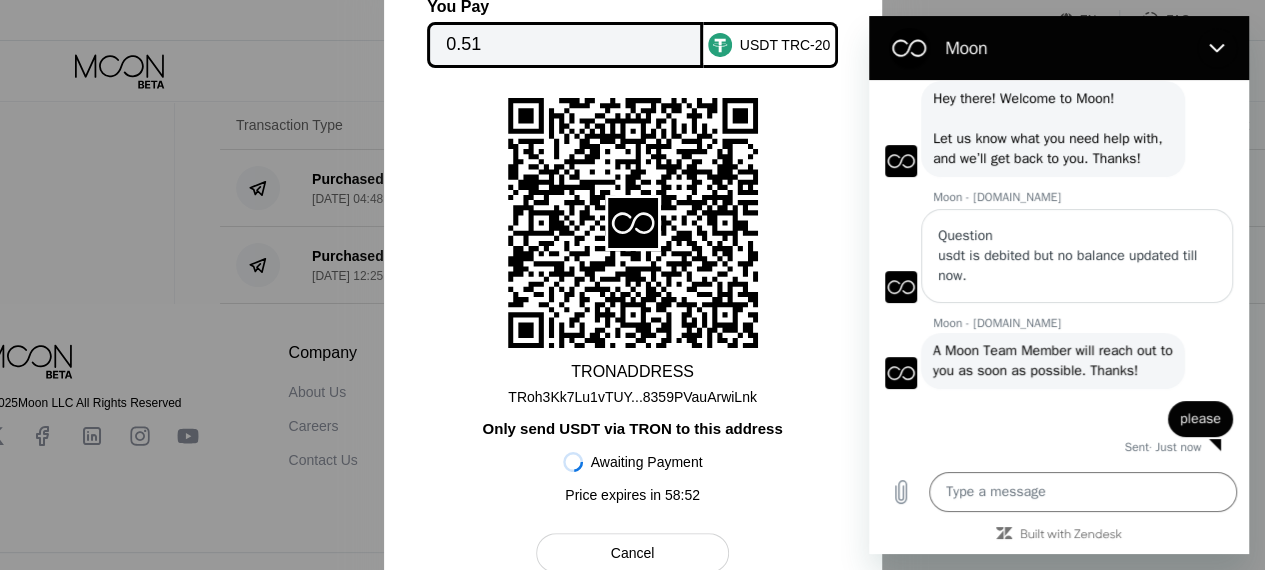 click on "Cancel" at bounding box center (633, 553) 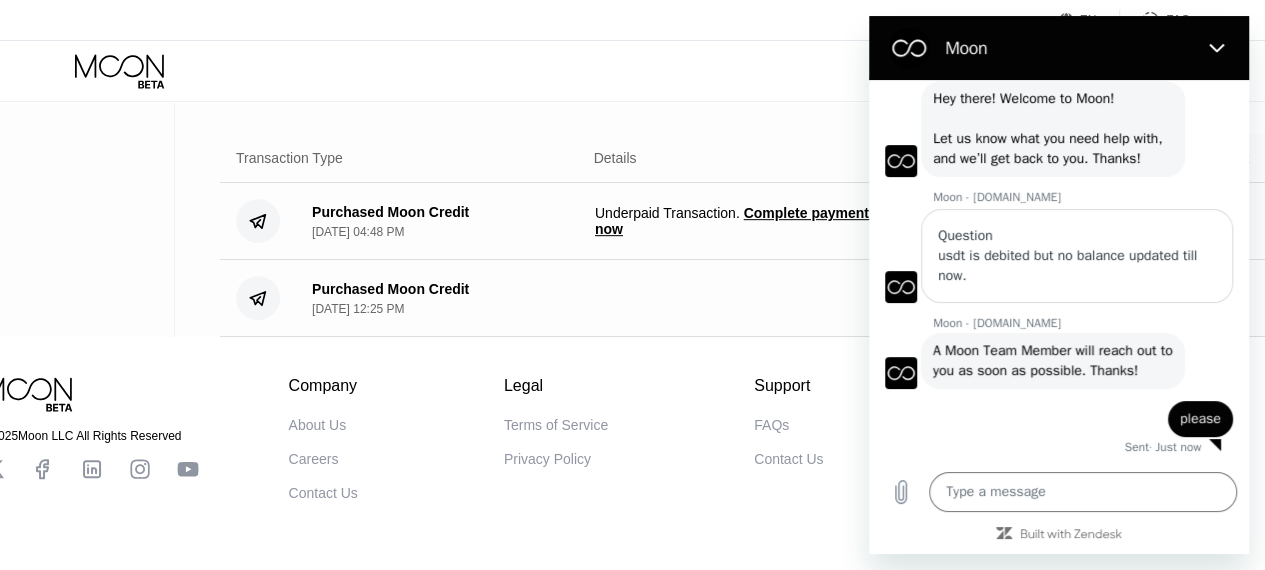 scroll, scrollTop: 497, scrollLeft: 100, axis: both 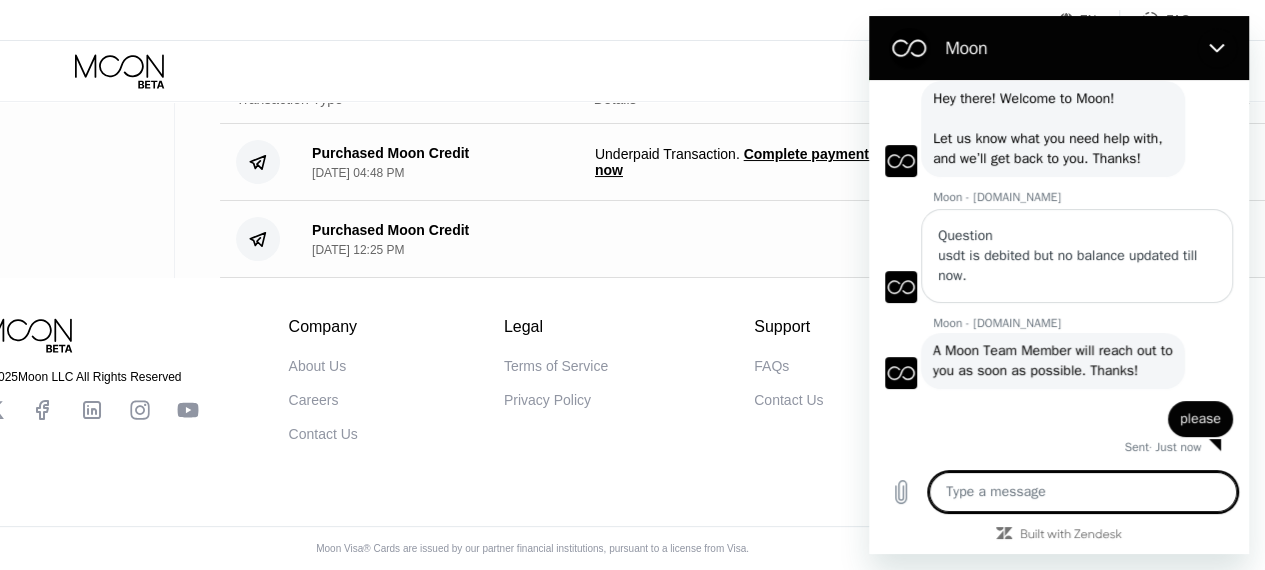 click at bounding box center [1083, 492] 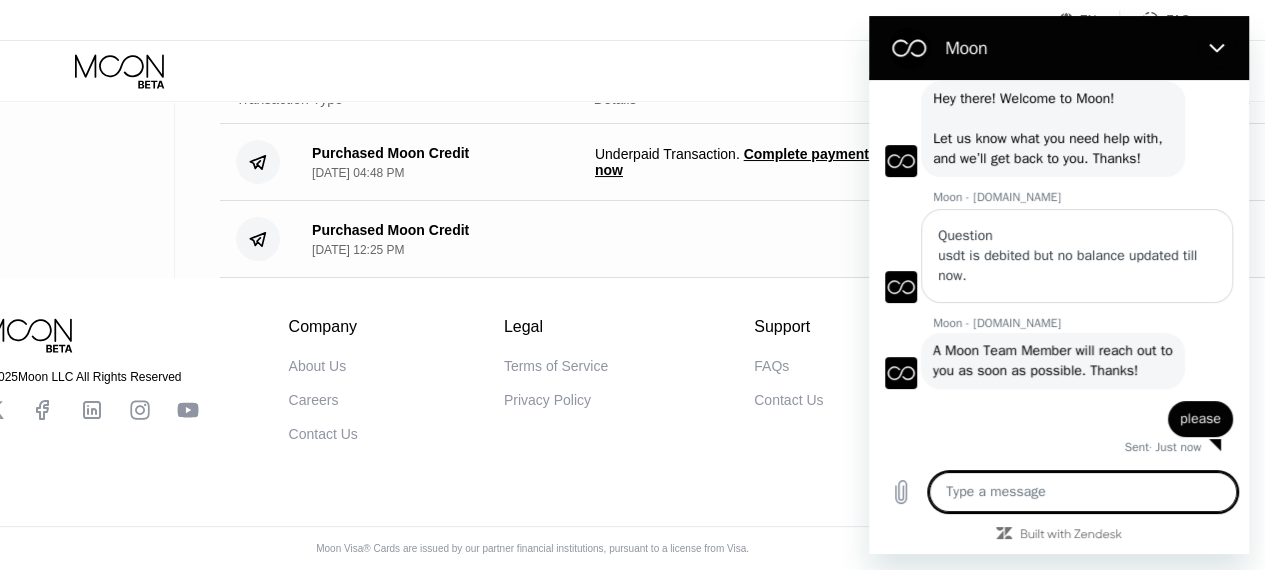 scroll, scrollTop: 0, scrollLeft: 100, axis: horizontal 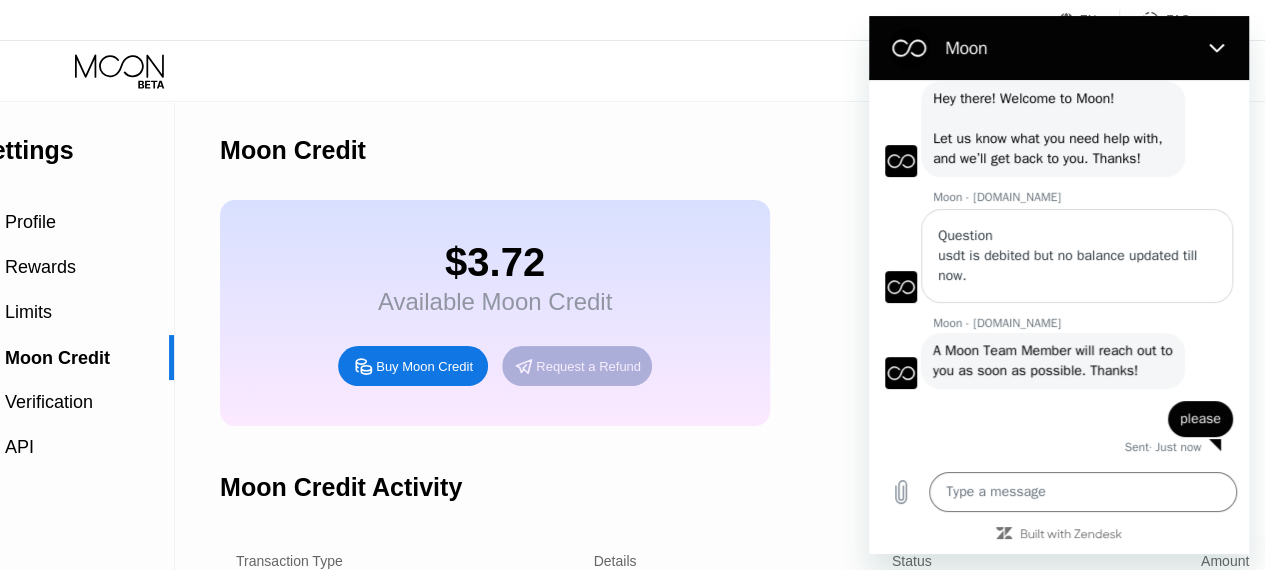 click on "Request a Refund" at bounding box center [588, 366] 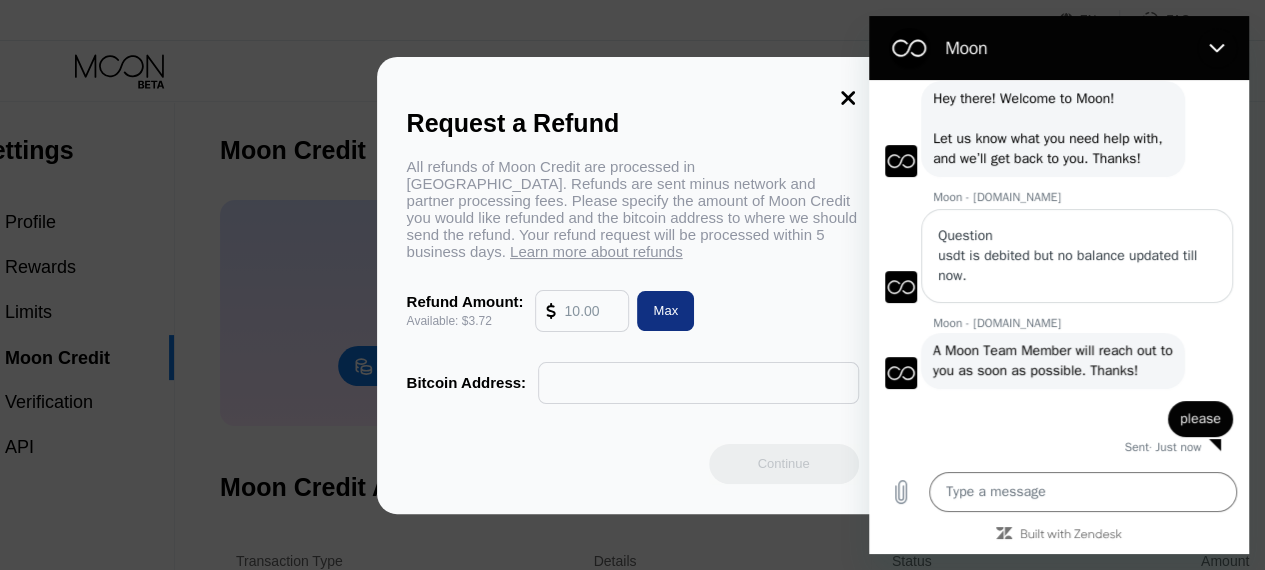 click on "Request a Refund All refunds of Moon Credit are processed in Bitcoin. Refunds are sent minus network and partner processing fees. Please specify the amount of Moon Credit you would like refunded and the bitcoin address to where we should send the refund. Your refund request will be processed within 5 business days.   Learn more about refunds Refund Amount: Available:   $3.72 Max Bitcoin Address: Continue" at bounding box center [633, 285] 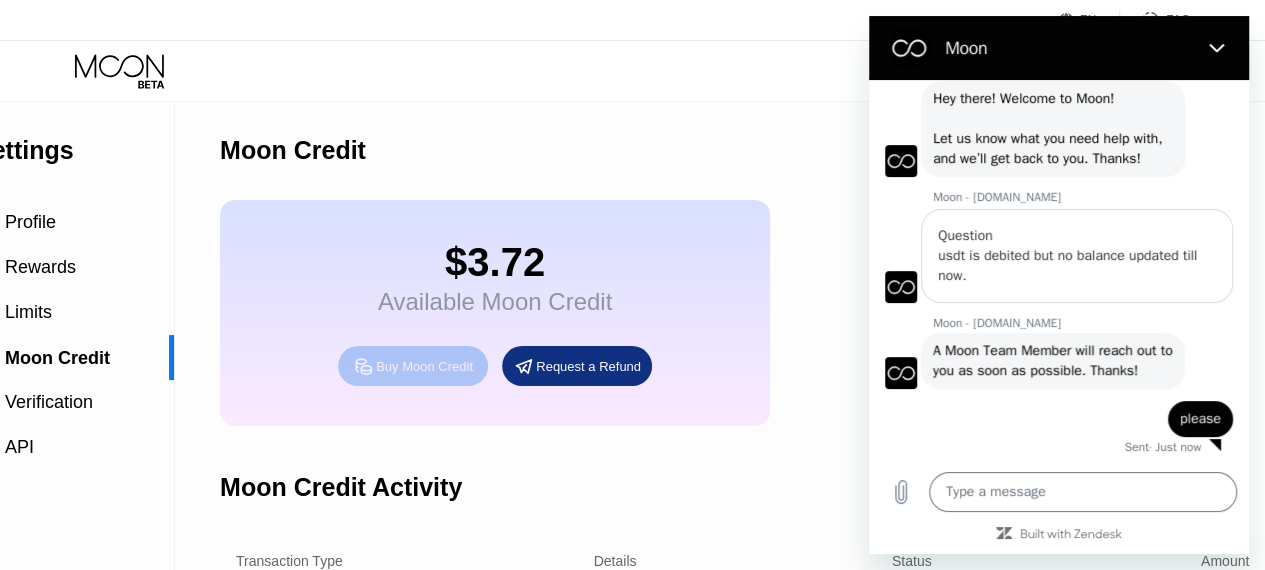click on "Buy Moon Credit" at bounding box center [413, 366] 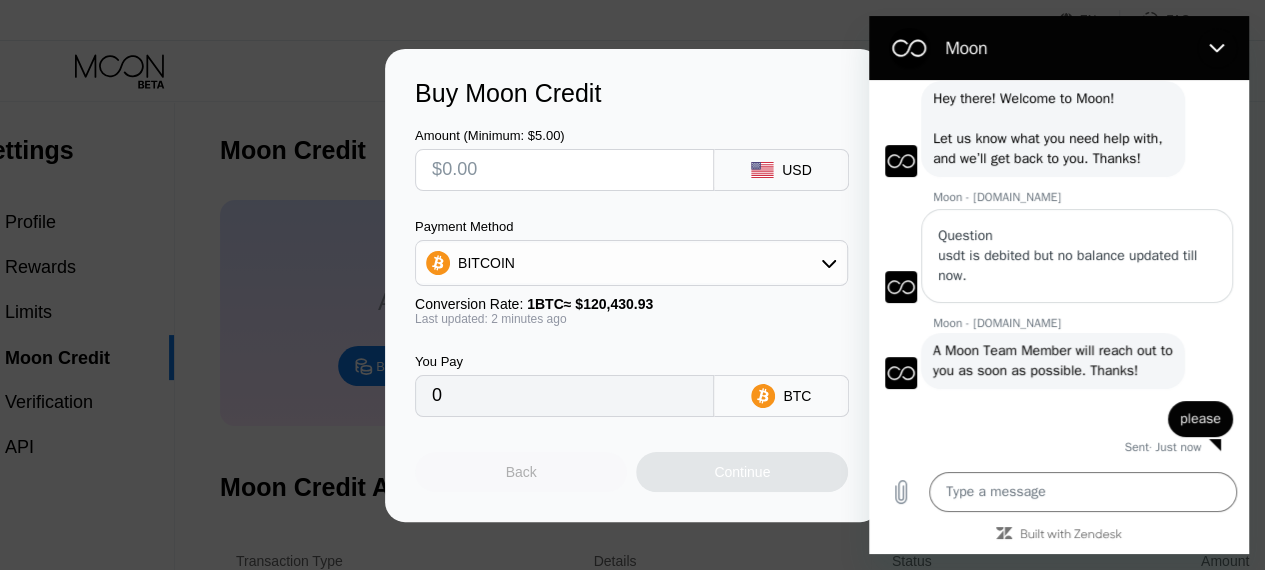 click on "Back" at bounding box center (521, 472) 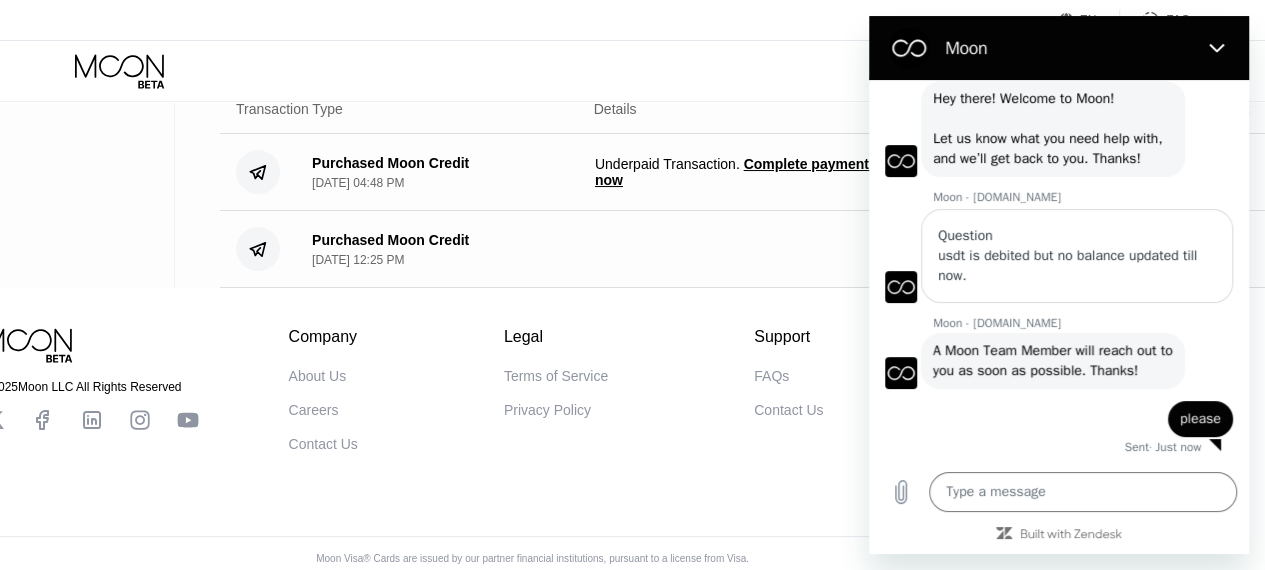 scroll, scrollTop: 497, scrollLeft: 100, axis: both 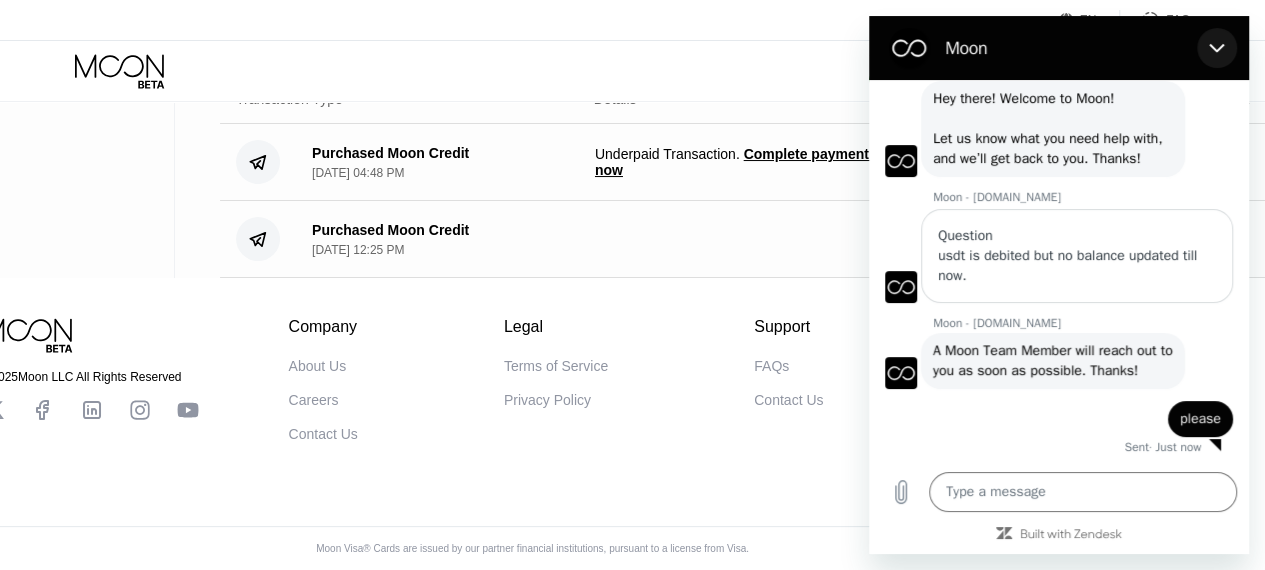 click at bounding box center (1217, 48) 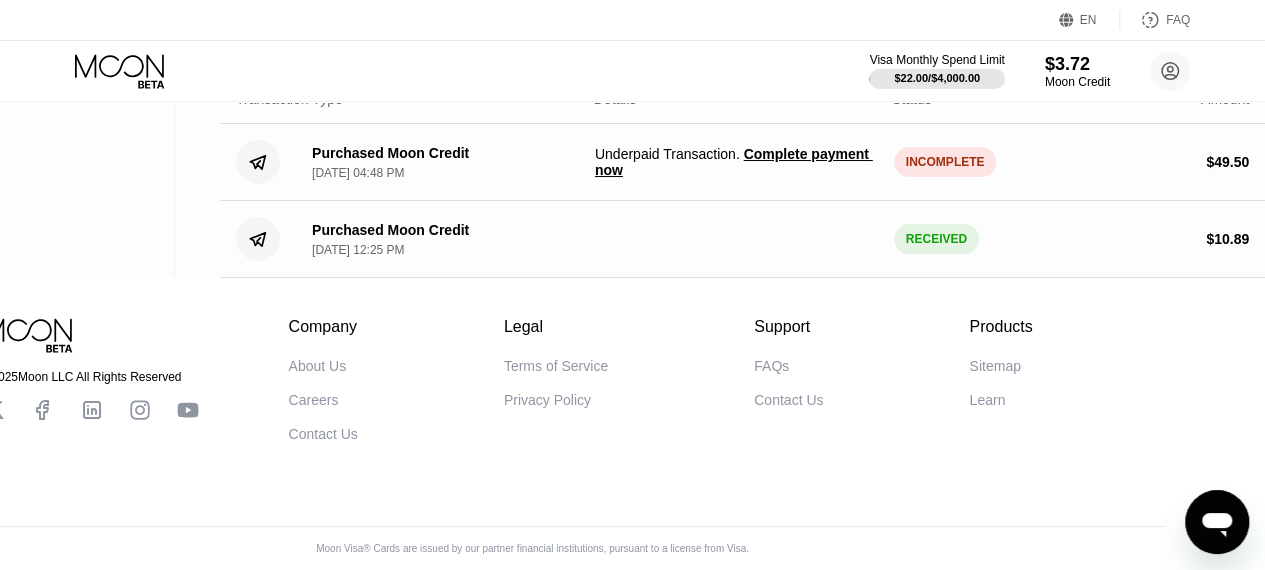 scroll, scrollTop: 475, scrollLeft: 100, axis: both 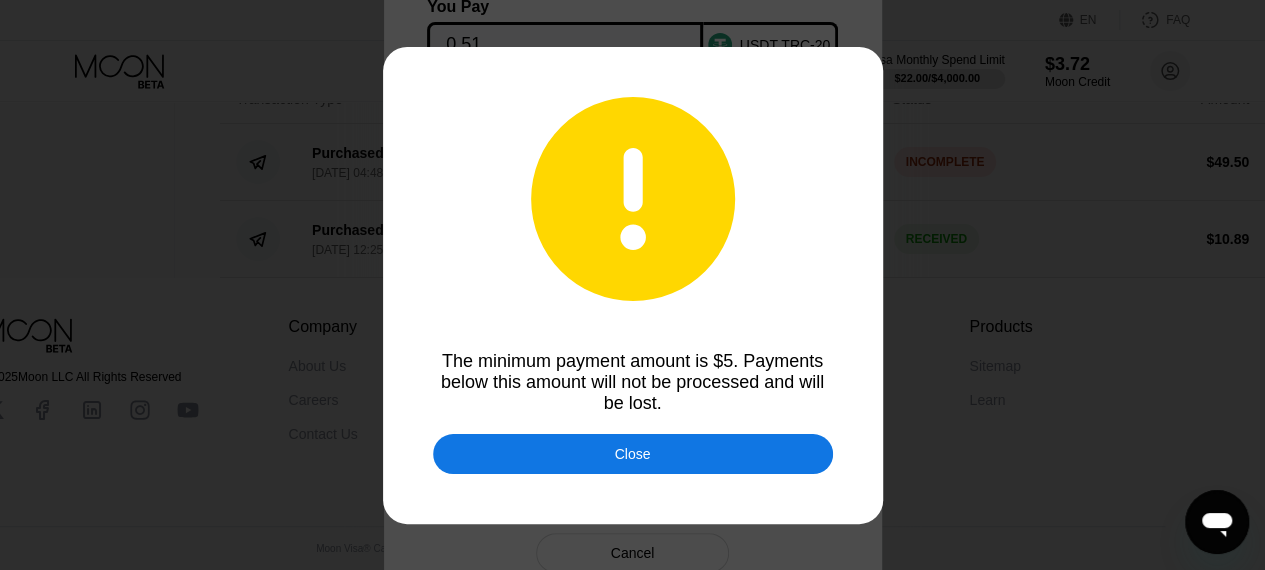 click on "Close" at bounding box center [633, 454] 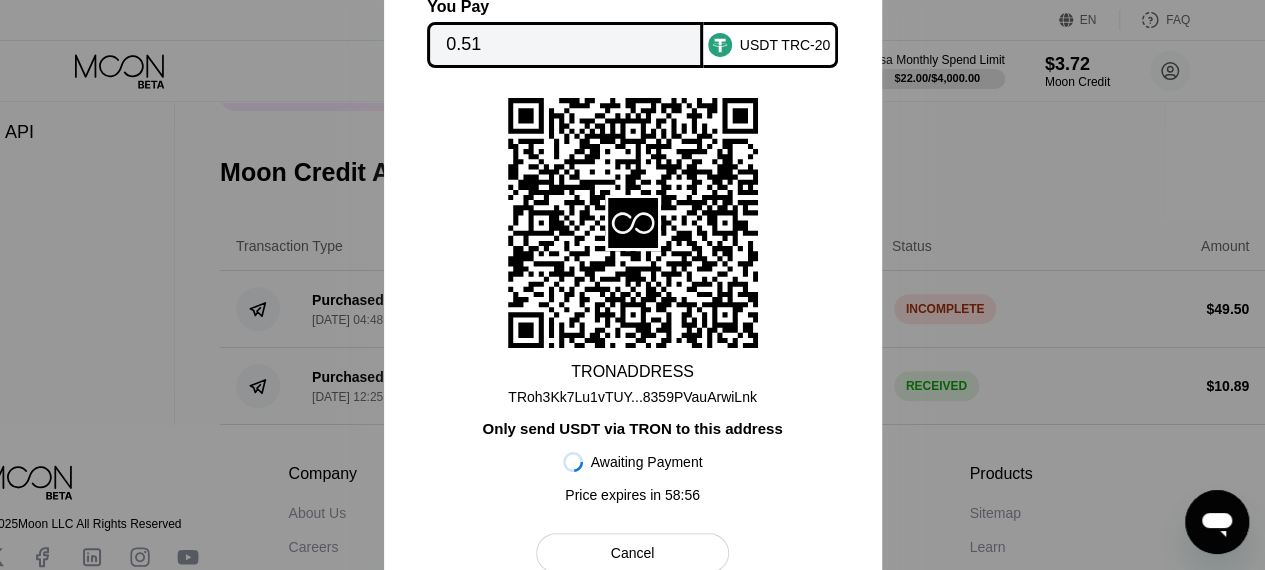 scroll, scrollTop: 314, scrollLeft: 100, axis: both 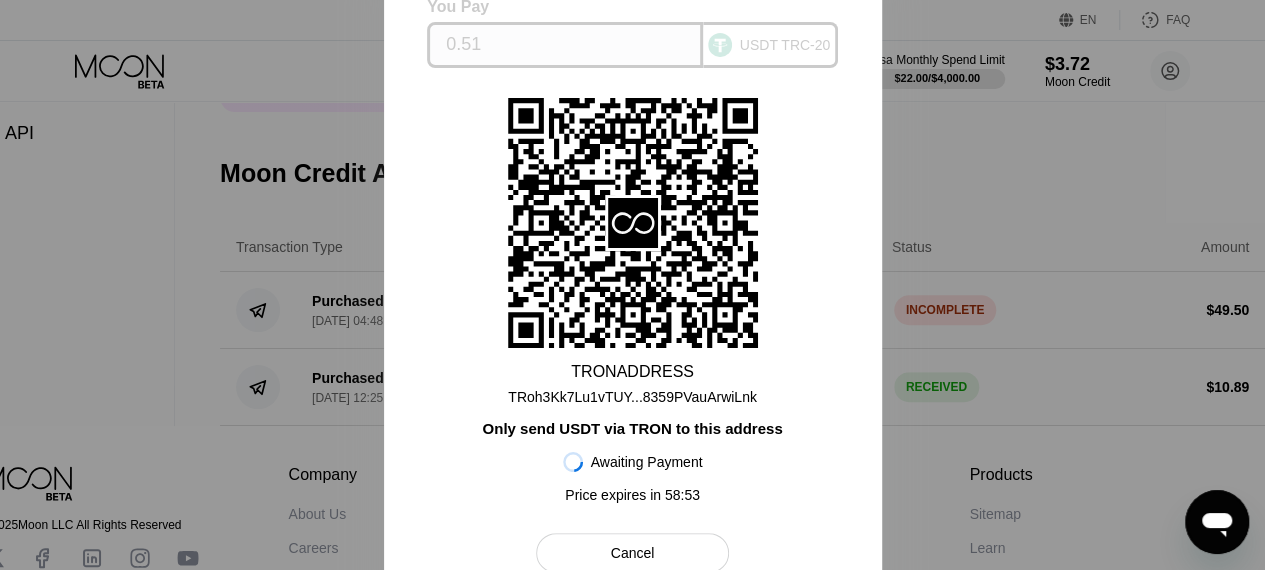 click on "0.51" at bounding box center [565, 45] 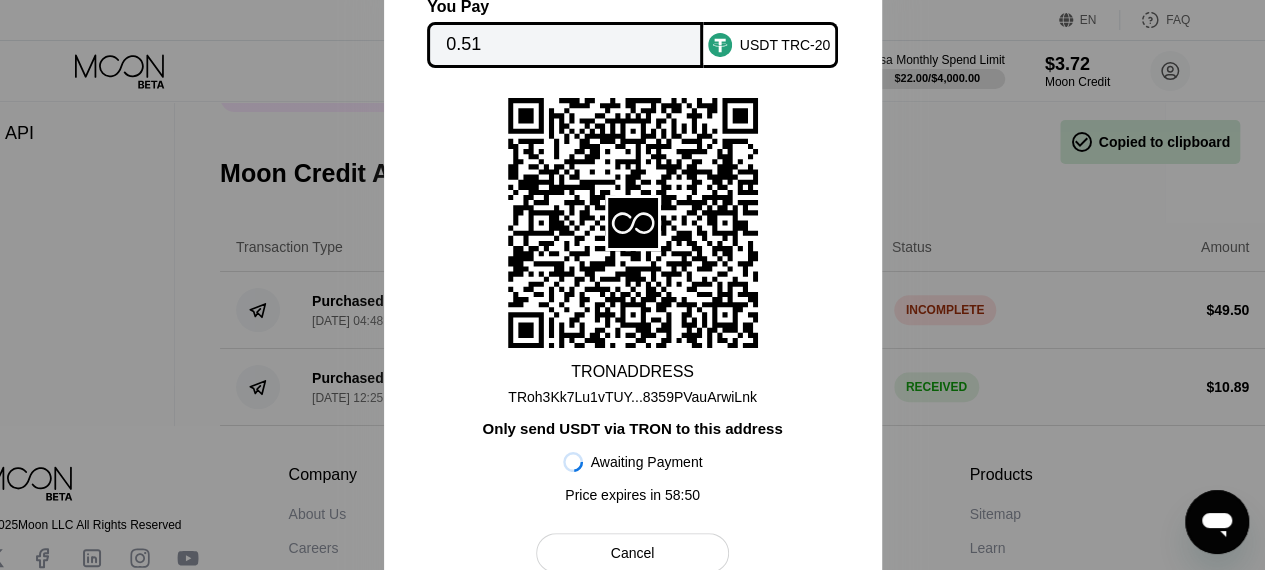 click on "0.51" at bounding box center [565, 45] 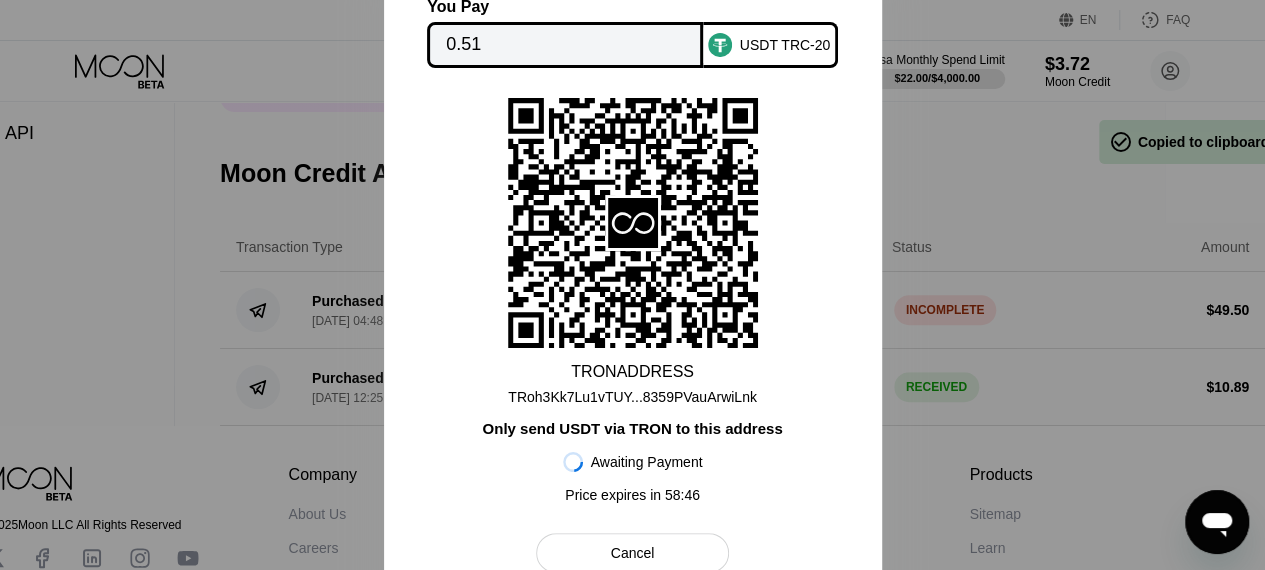 click on "Cancel" at bounding box center [633, 553] 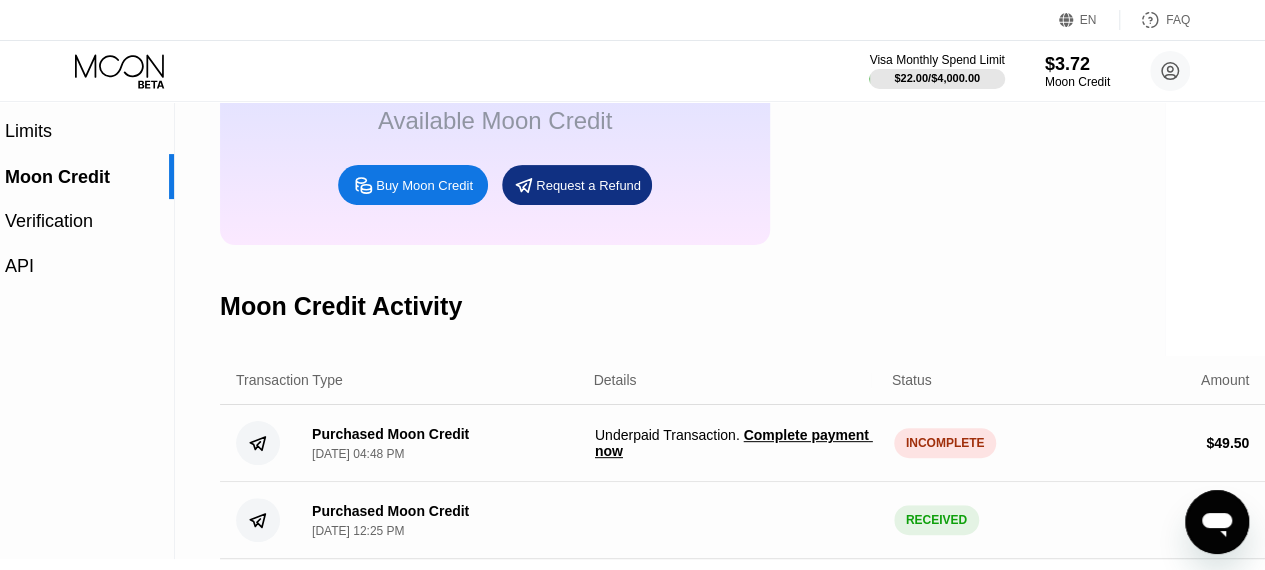 scroll, scrollTop: 0, scrollLeft: 100, axis: horizontal 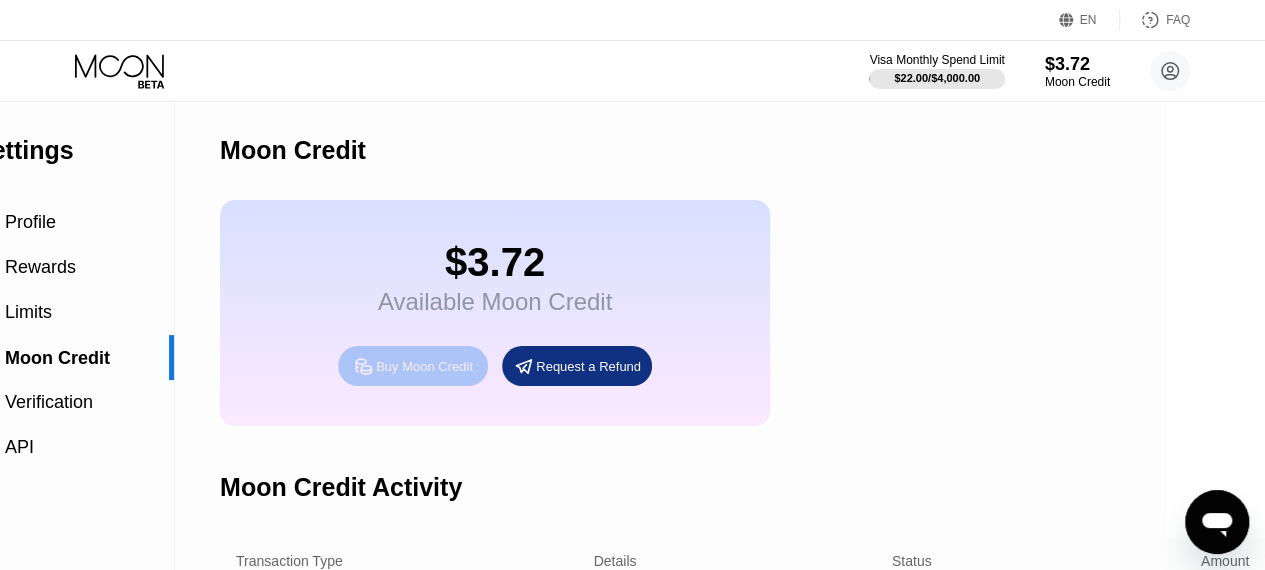 click on "Buy Moon Credit" at bounding box center [413, 366] 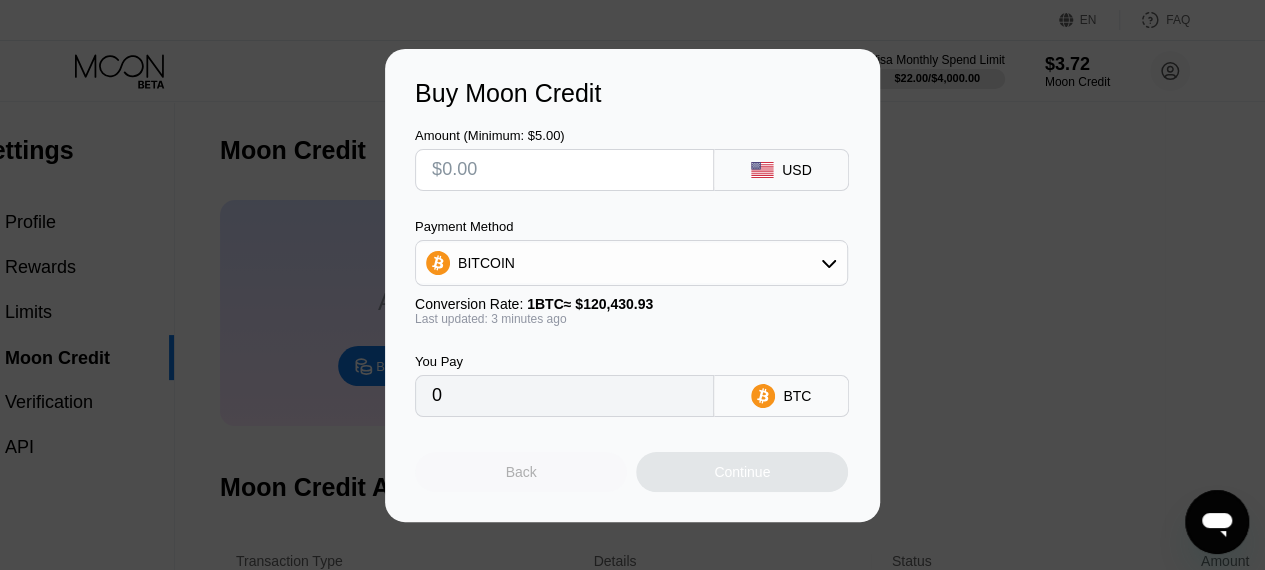 drag, startPoint x: 507, startPoint y: 466, endPoint x: 676, endPoint y: 406, distance: 179.33488 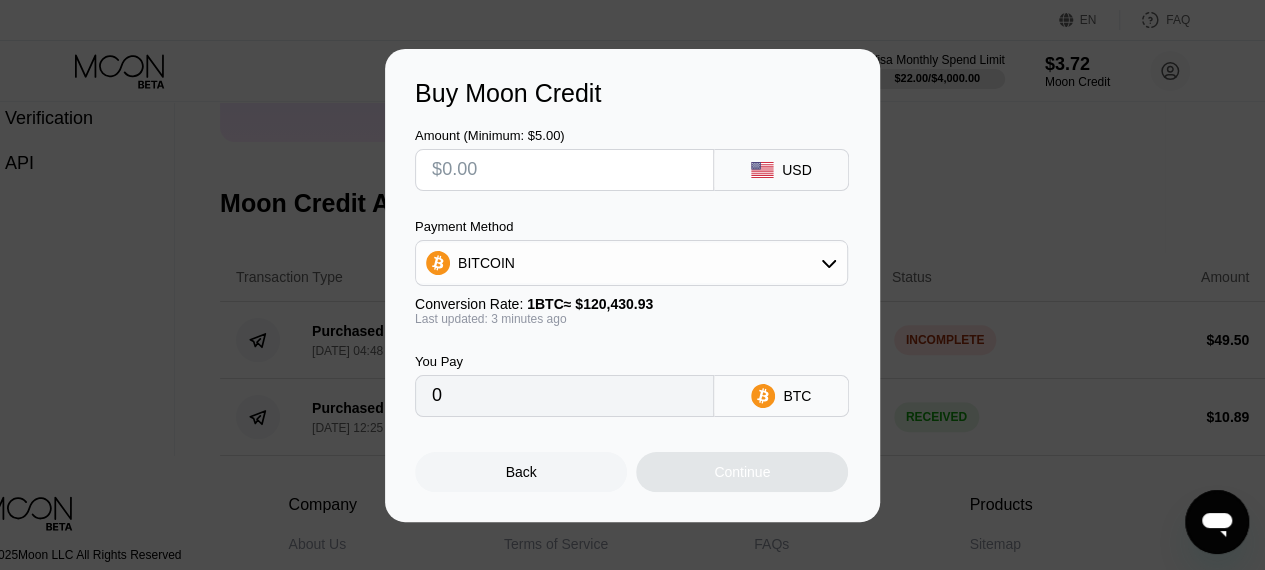 scroll, scrollTop: 292, scrollLeft: 100, axis: both 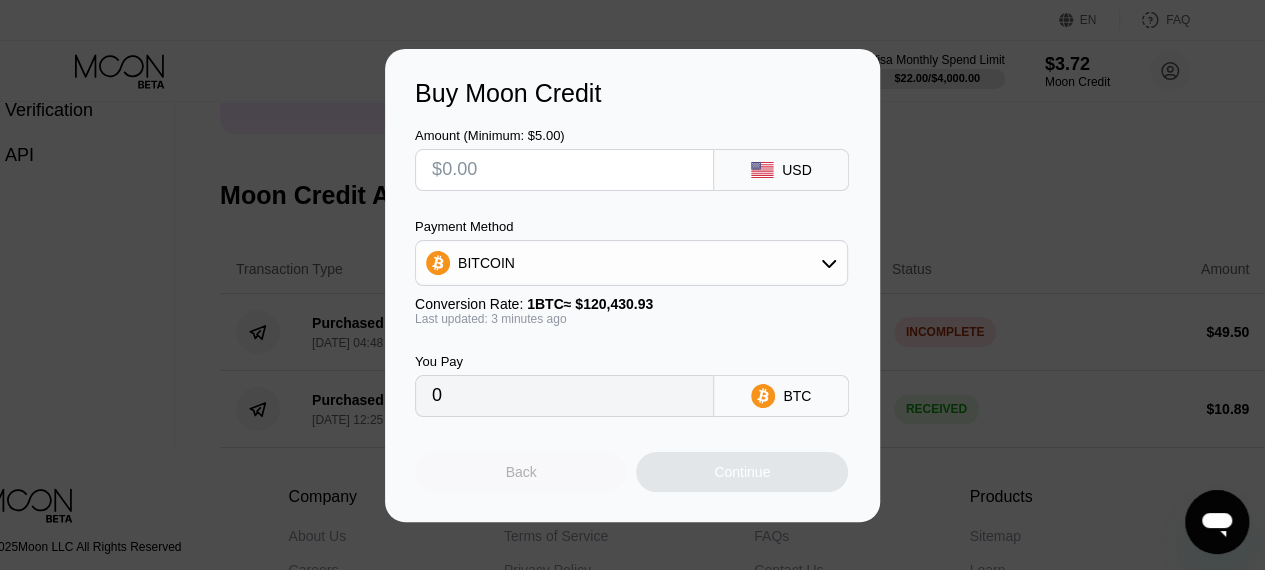 click on "Back" at bounding box center (521, 472) 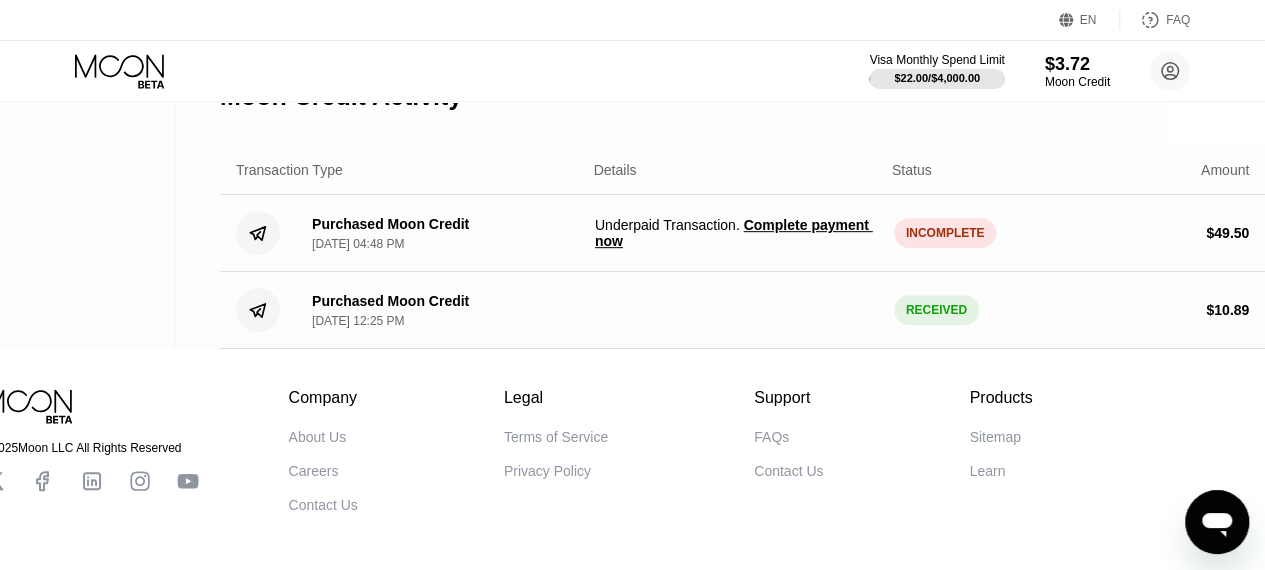 scroll, scrollTop: 392, scrollLeft: 100, axis: both 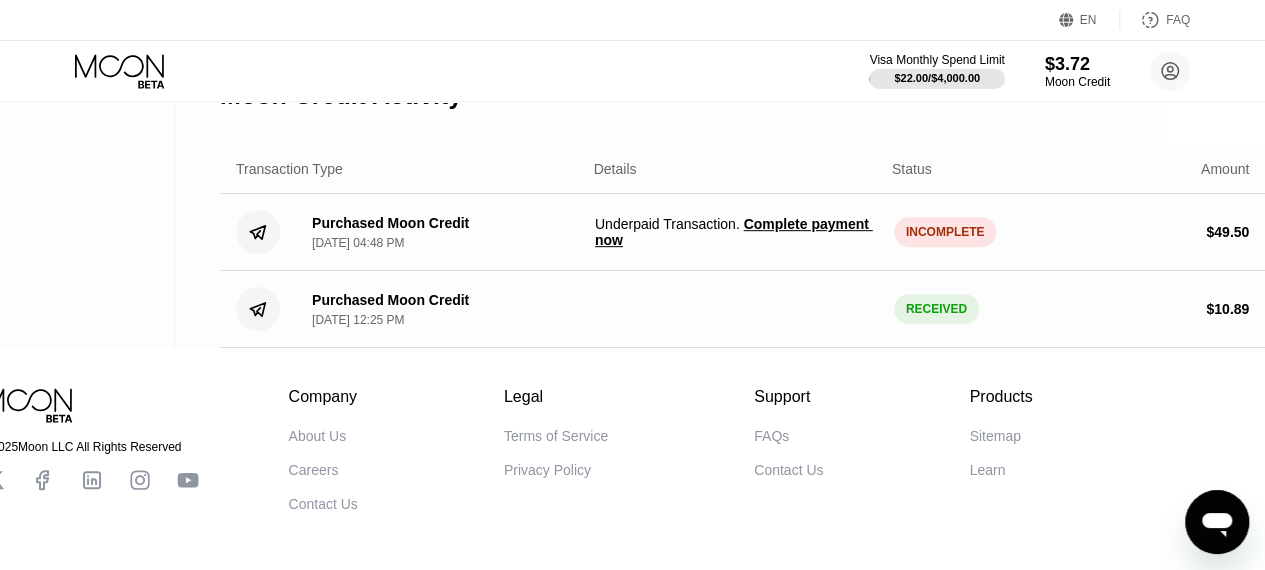 click on "Complete payment now" at bounding box center (734, 232) 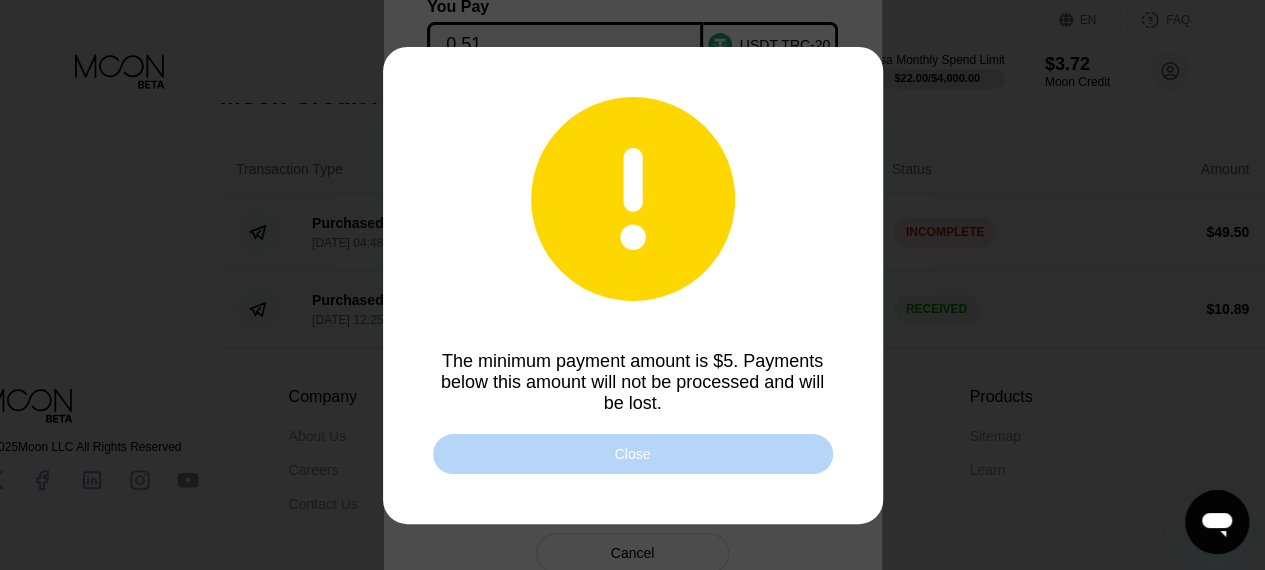 click on "Close" at bounding box center [633, 454] 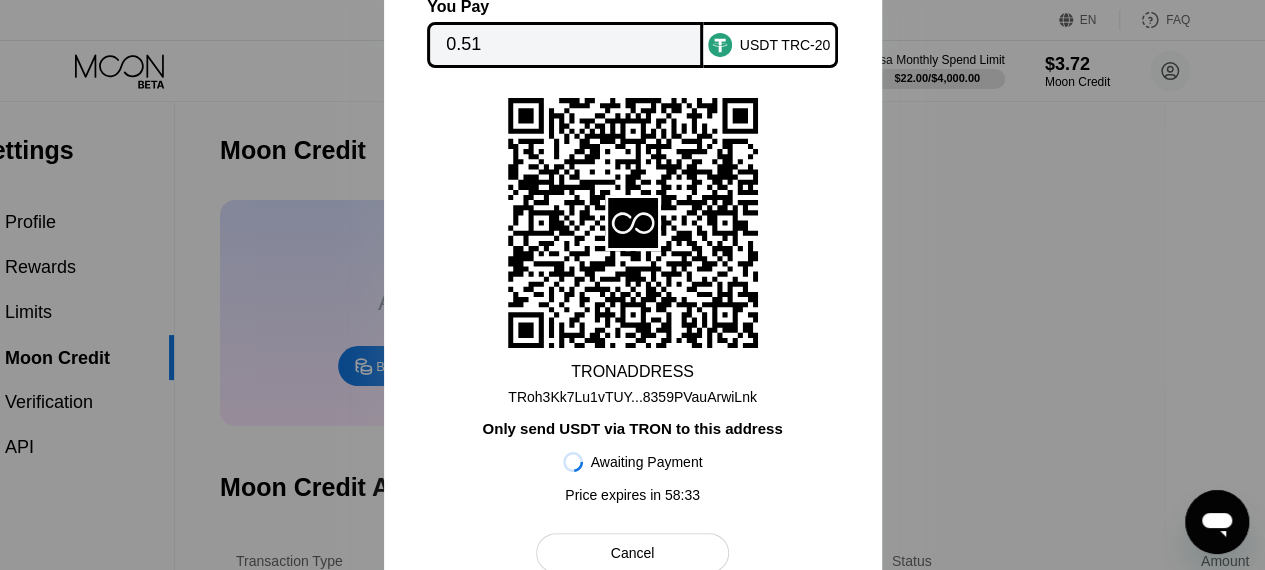 scroll, scrollTop: 497, scrollLeft: 100, axis: both 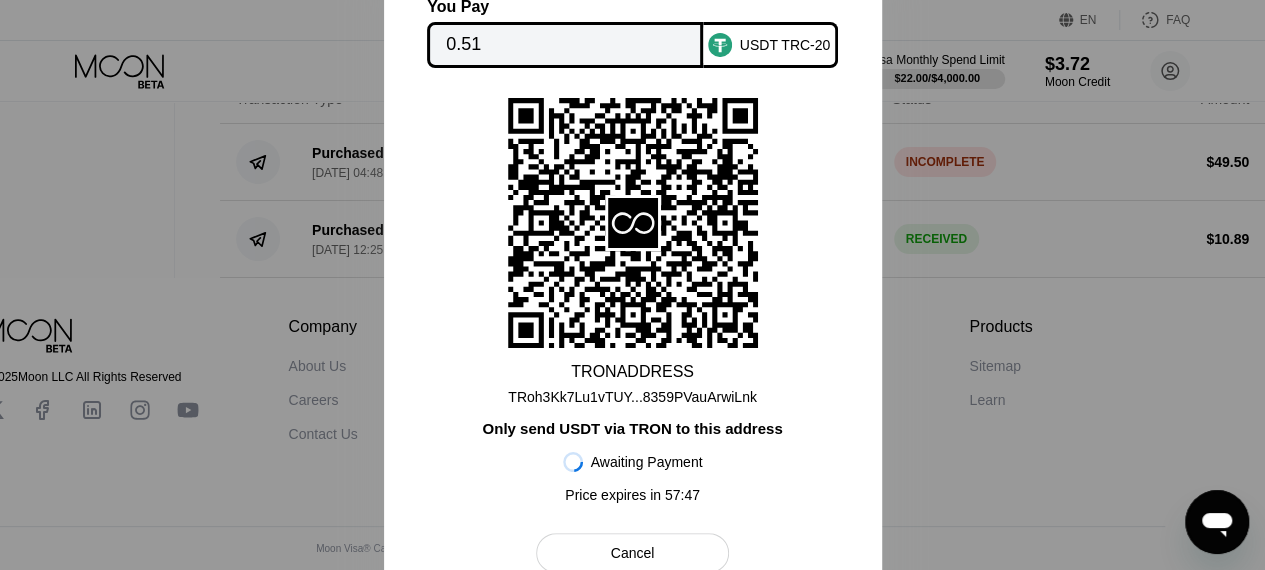 click 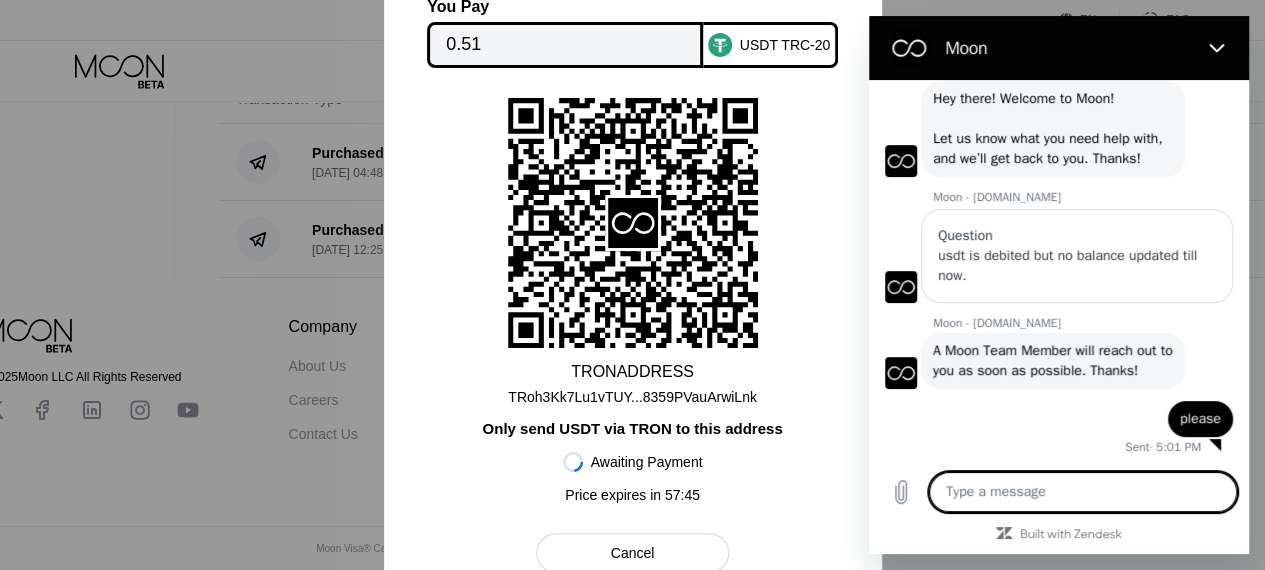 click at bounding box center (1083, 492) 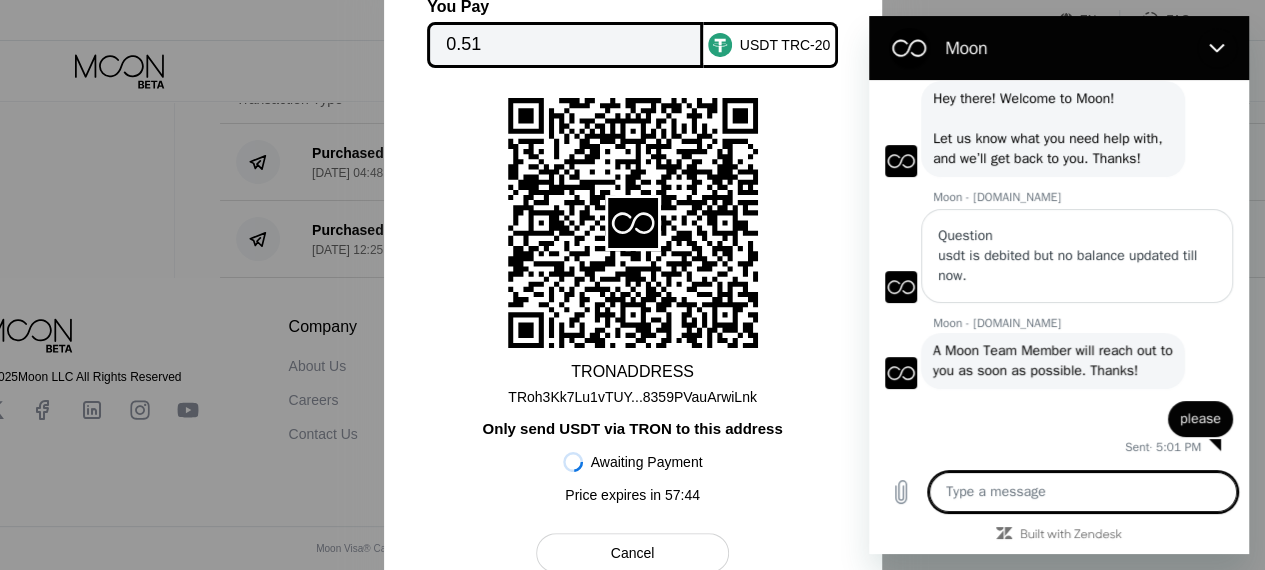 type on "?" 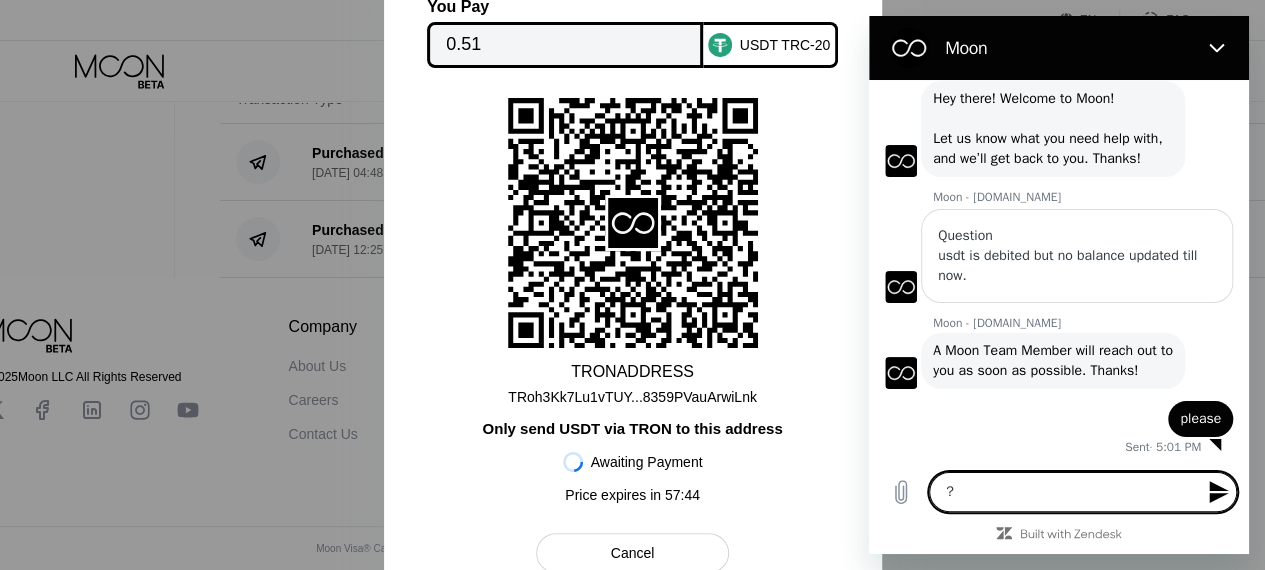type 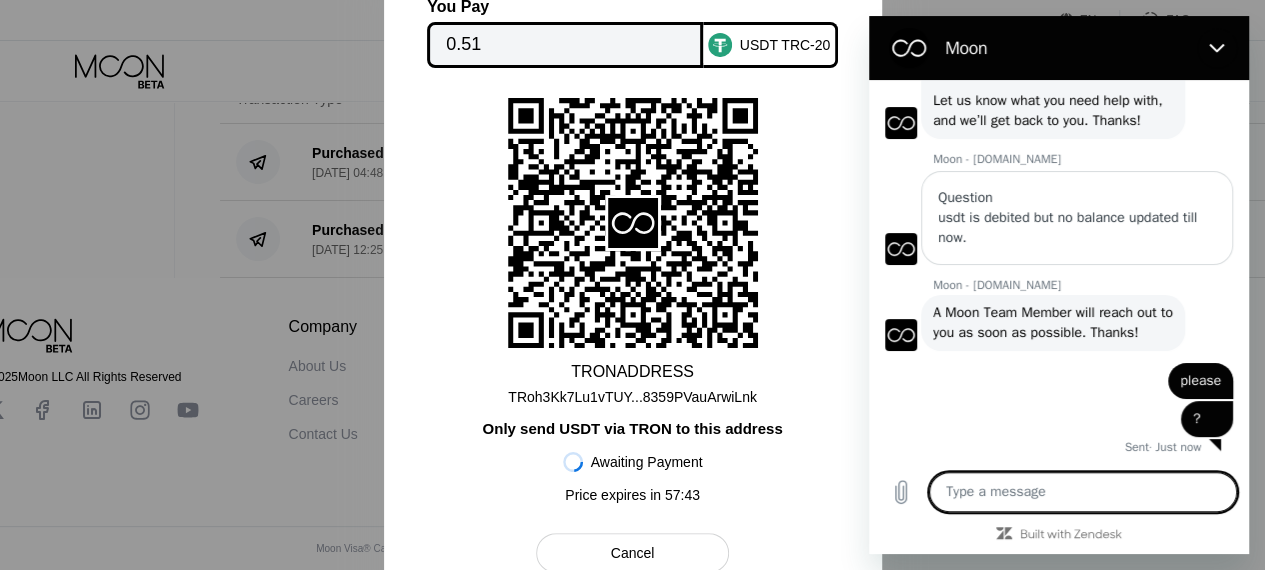 scroll, scrollTop: 119, scrollLeft: 0, axis: vertical 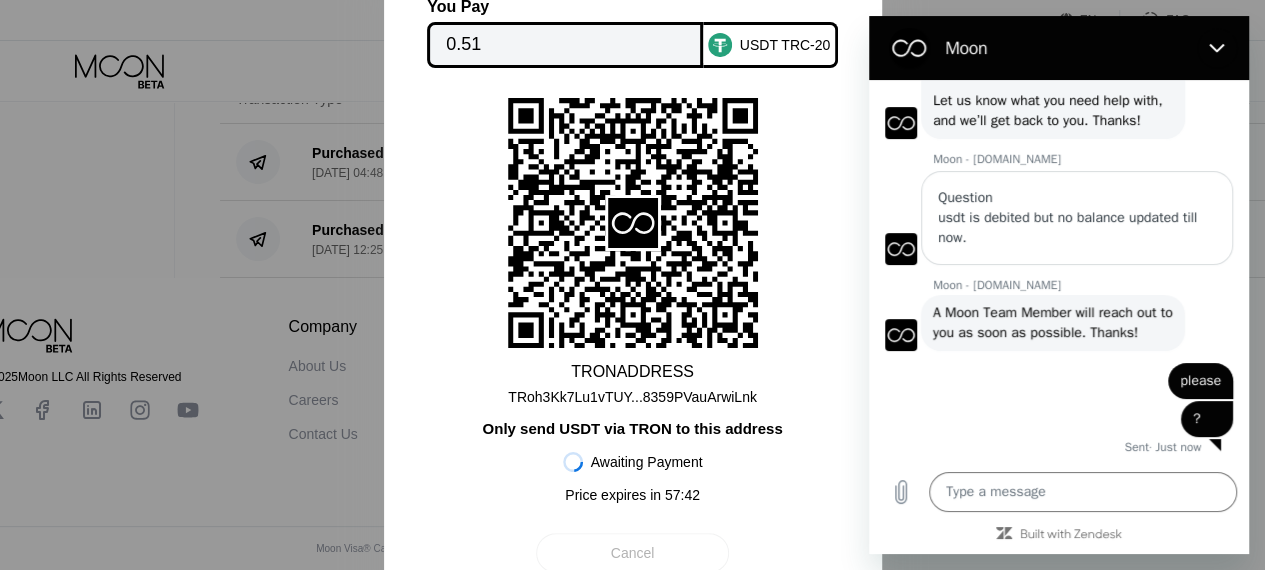 click on "Cancel" at bounding box center (633, 553) 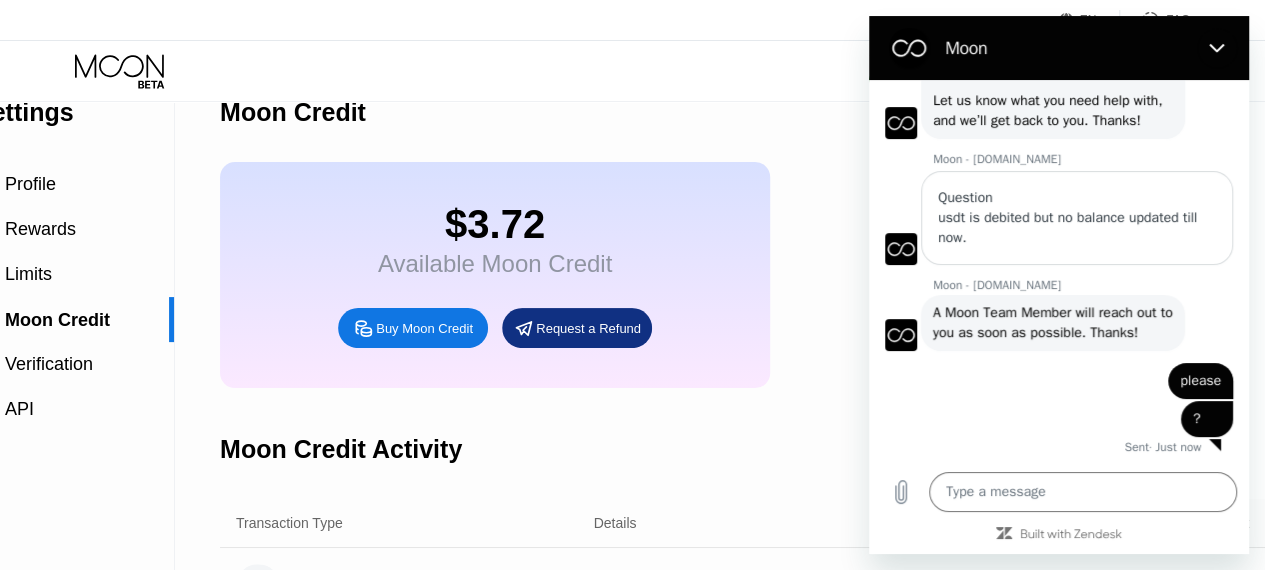 scroll, scrollTop: 0, scrollLeft: 100, axis: horizontal 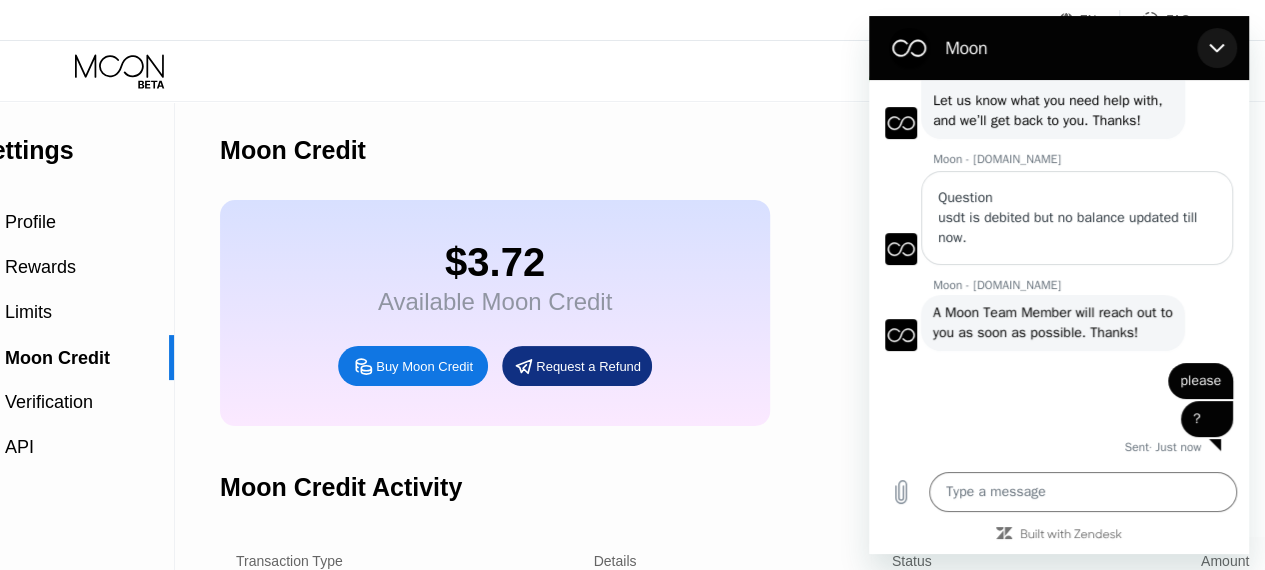 click 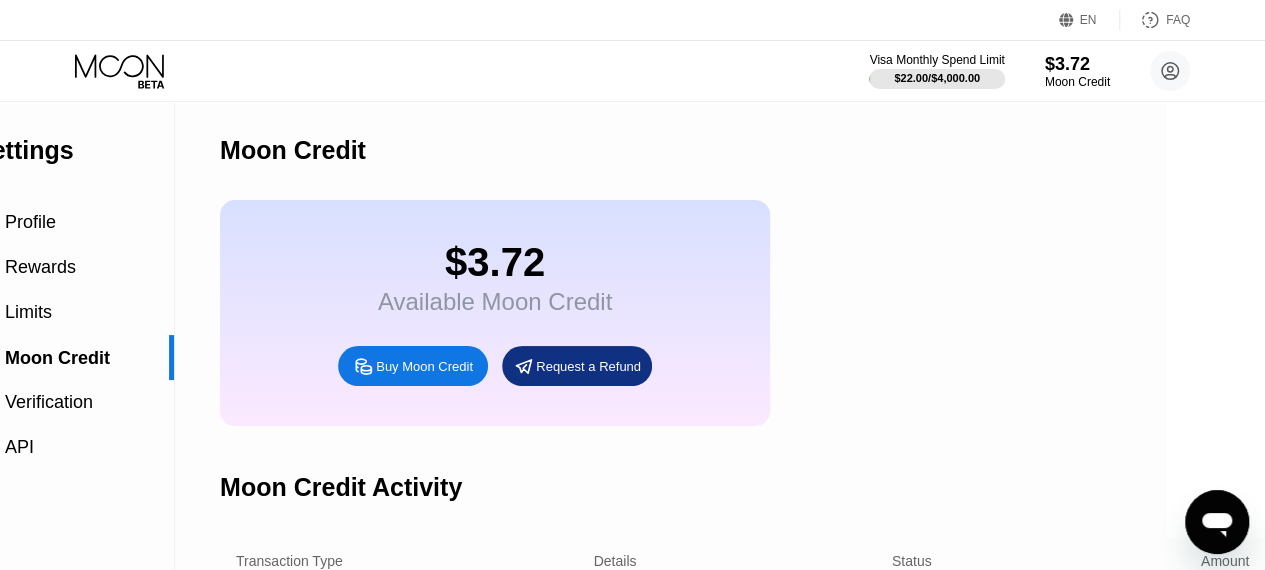 click 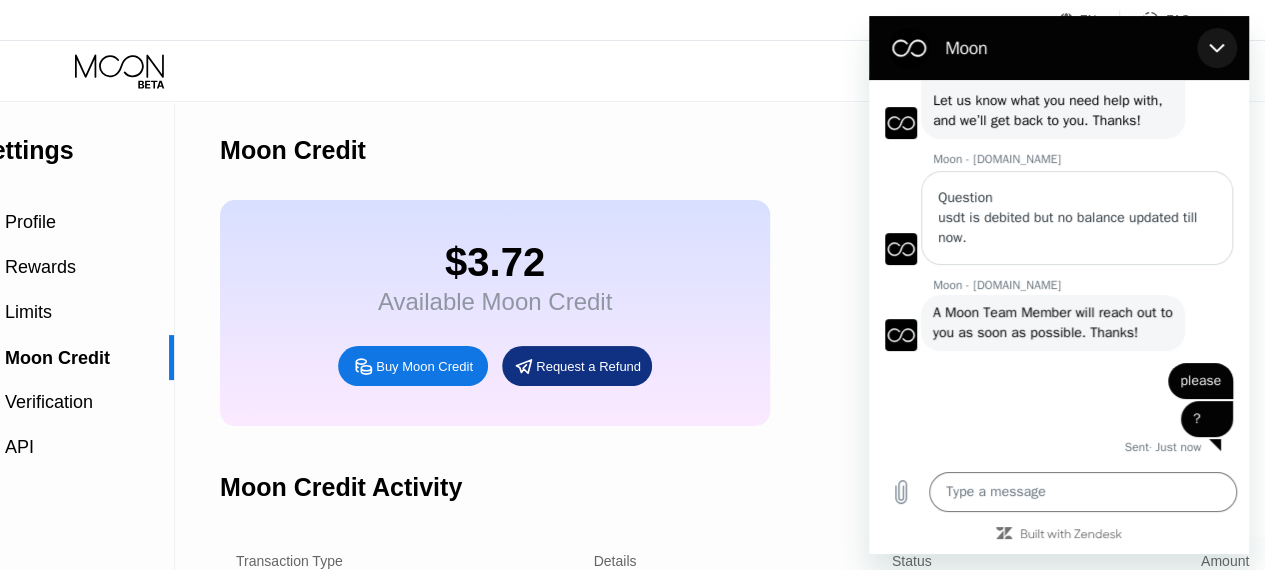 click at bounding box center (1217, 48) 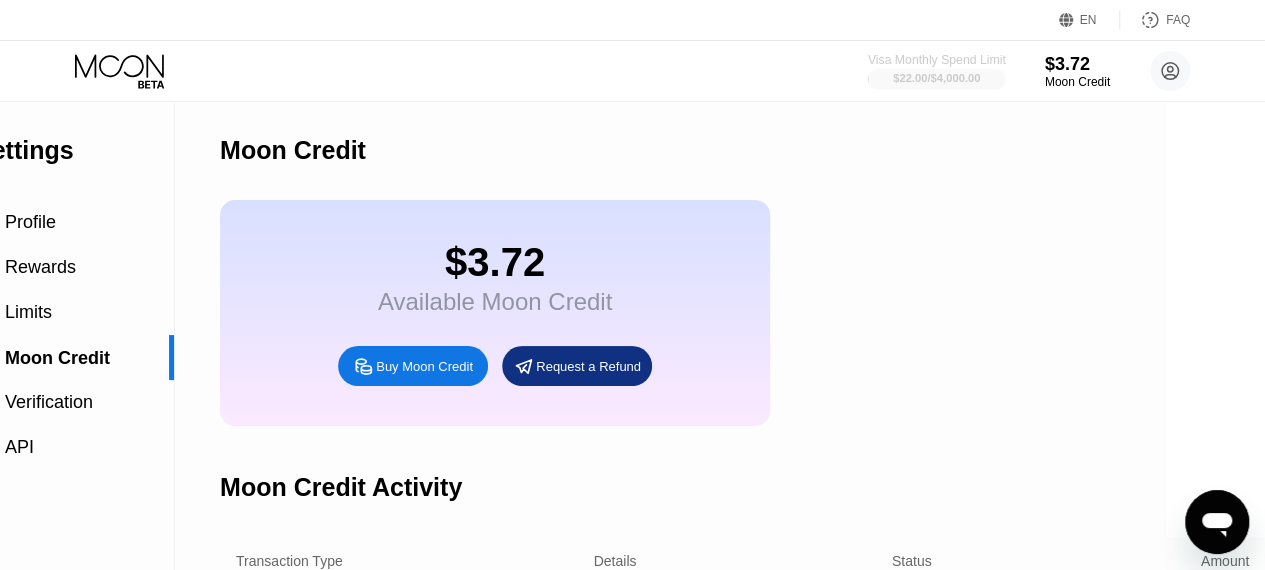 click on "$22.00 / $4,000.00" at bounding box center (936, 78) 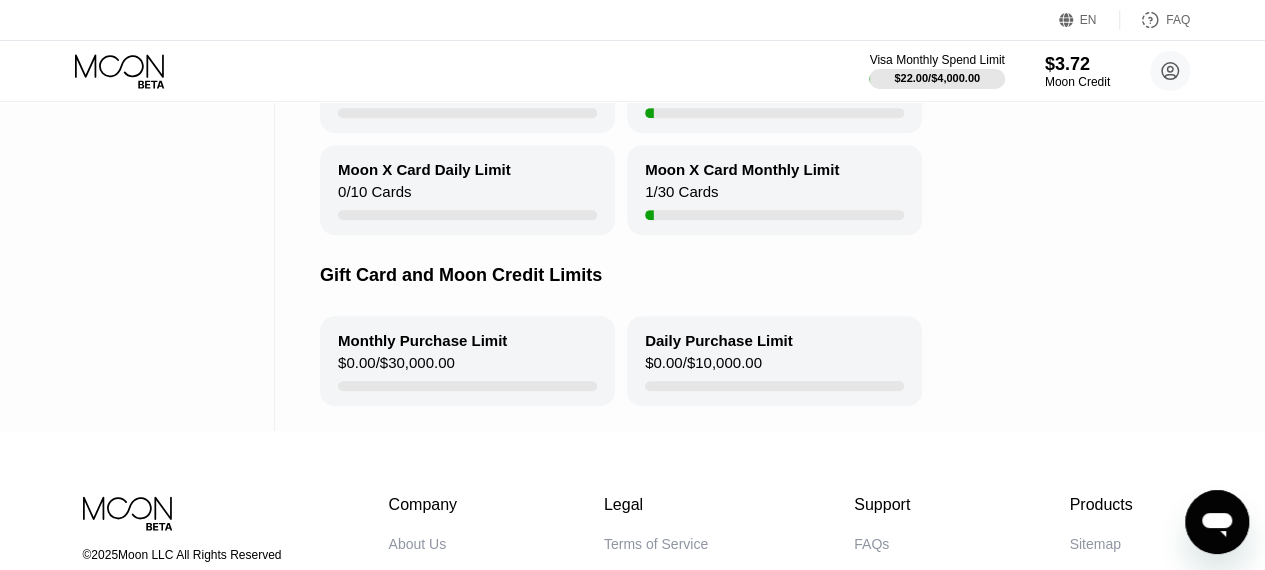scroll, scrollTop: 0, scrollLeft: 0, axis: both 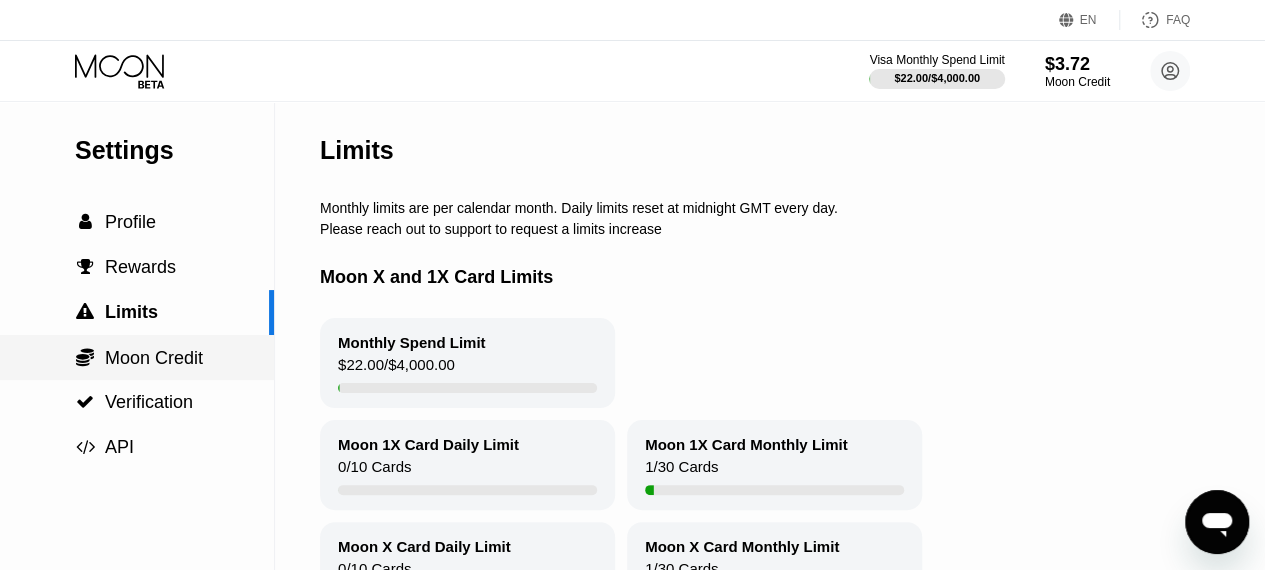 click on " Moon Credit" at bounding box center (137, 357) 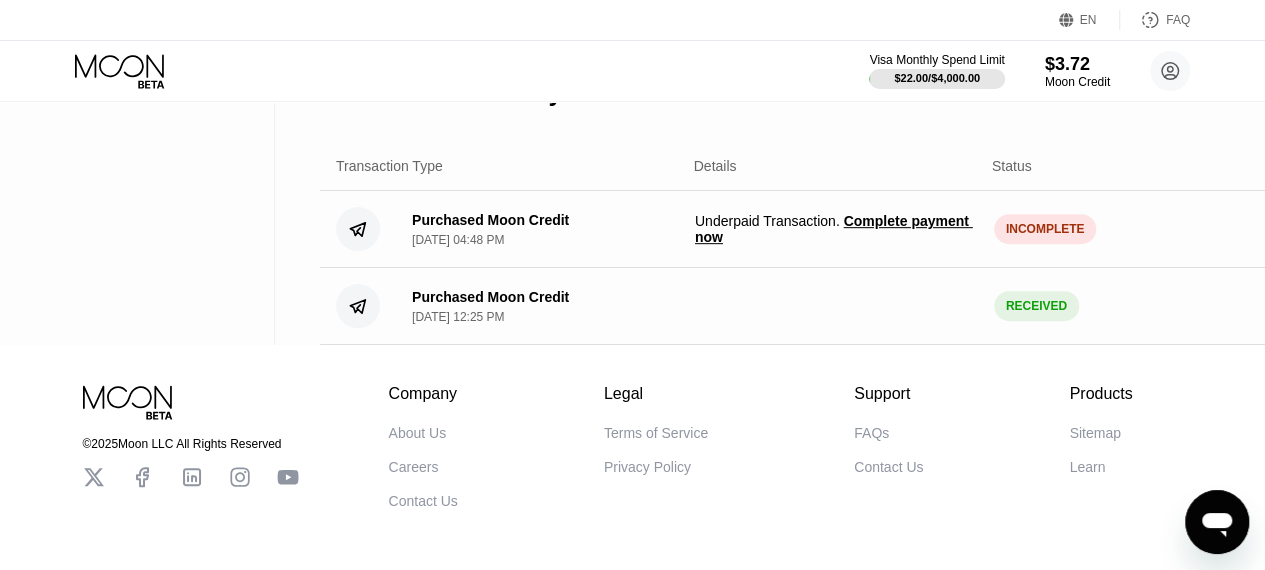 scroll, scrollTop: 396, scrollLeft: 0, axis: vertical 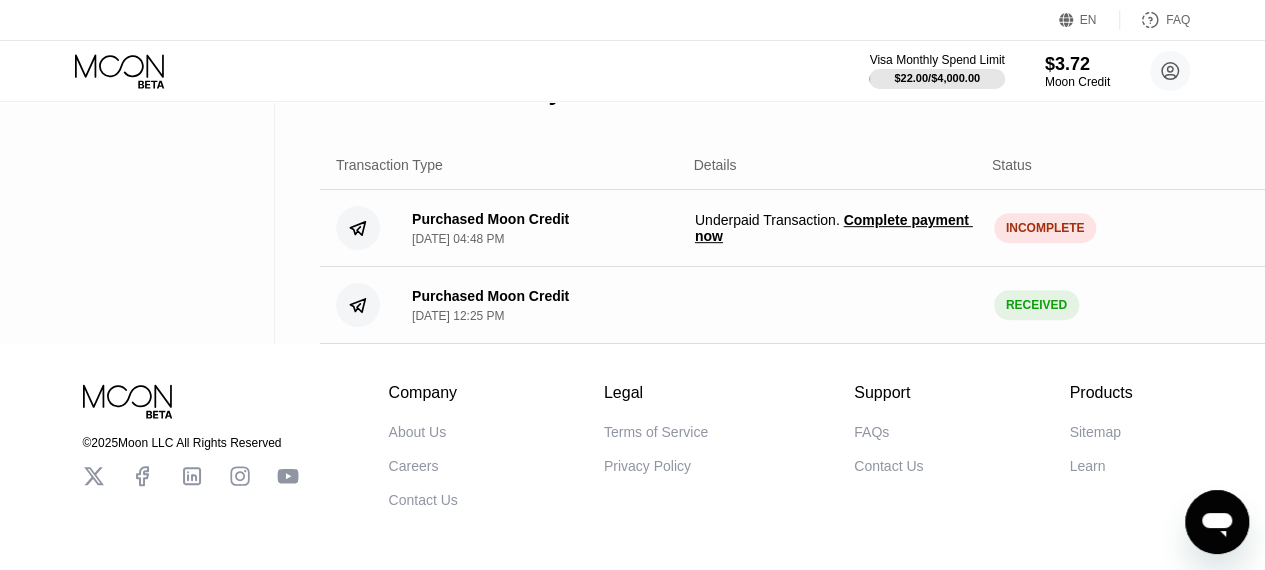 drag, startPoint x: 716, startPoint y: 282, endPoint x: 704, endPoint y: 266, distance: 20 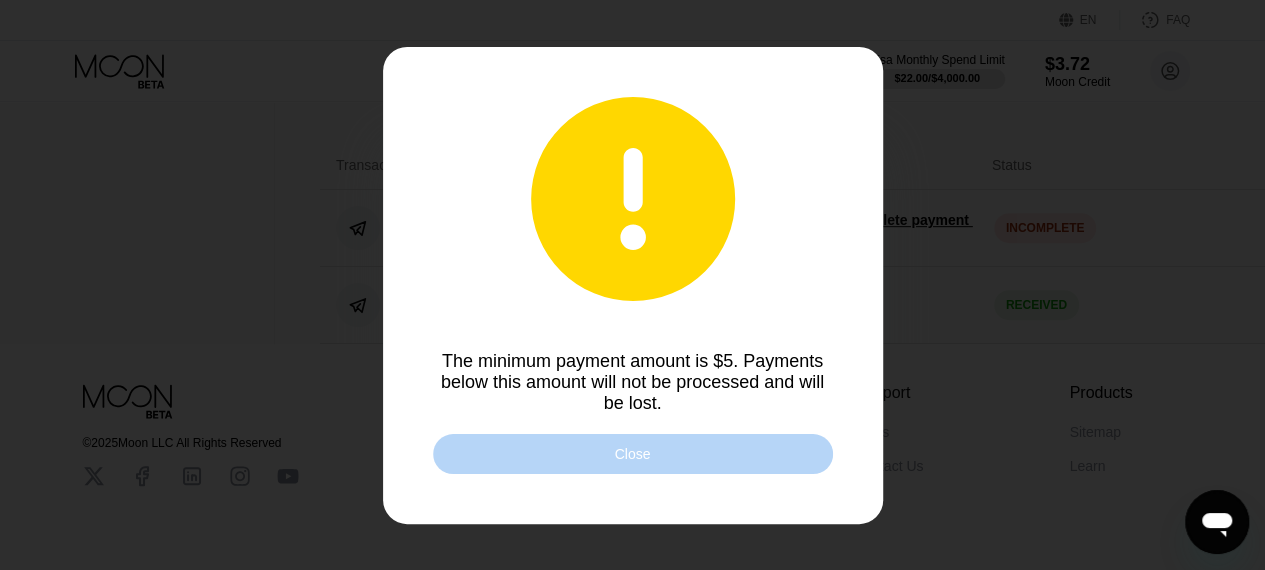 click on "Close" at bounding box center [633, 454] 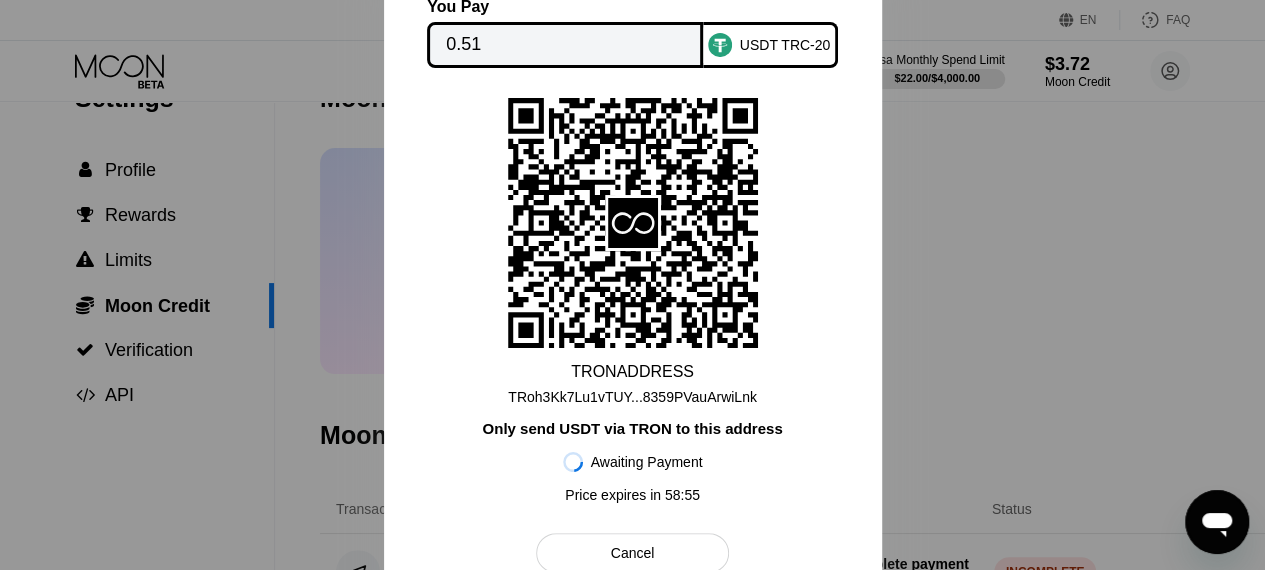 scroll, scrollTop: 25, scrollLeft: 0, axis: vertical 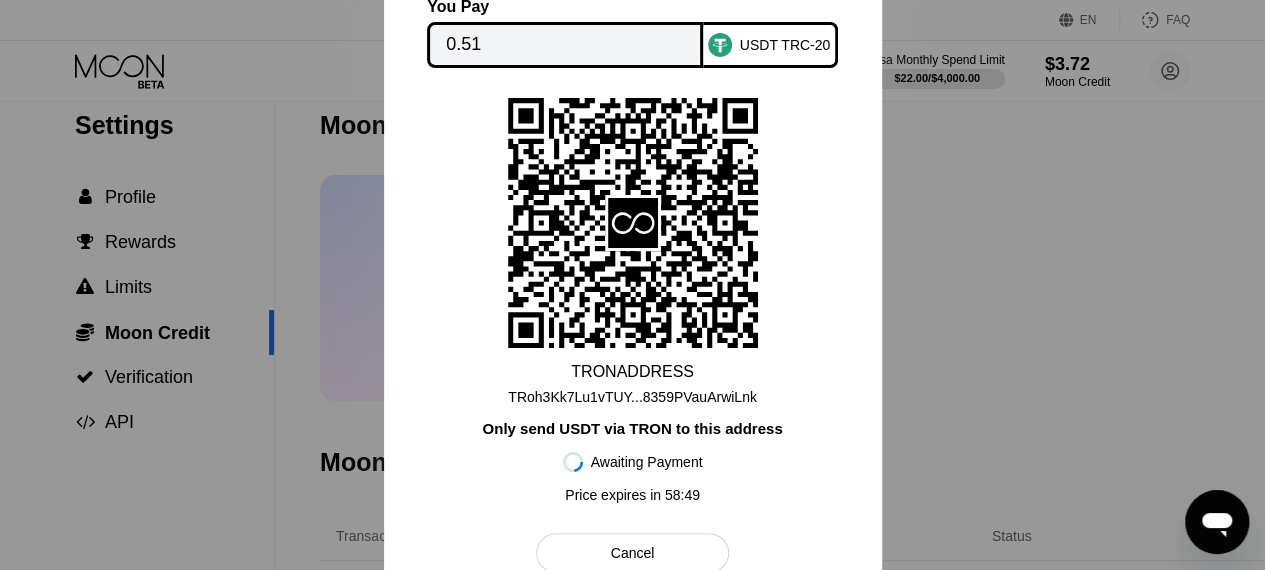 click at bounding box center [1217, 522] 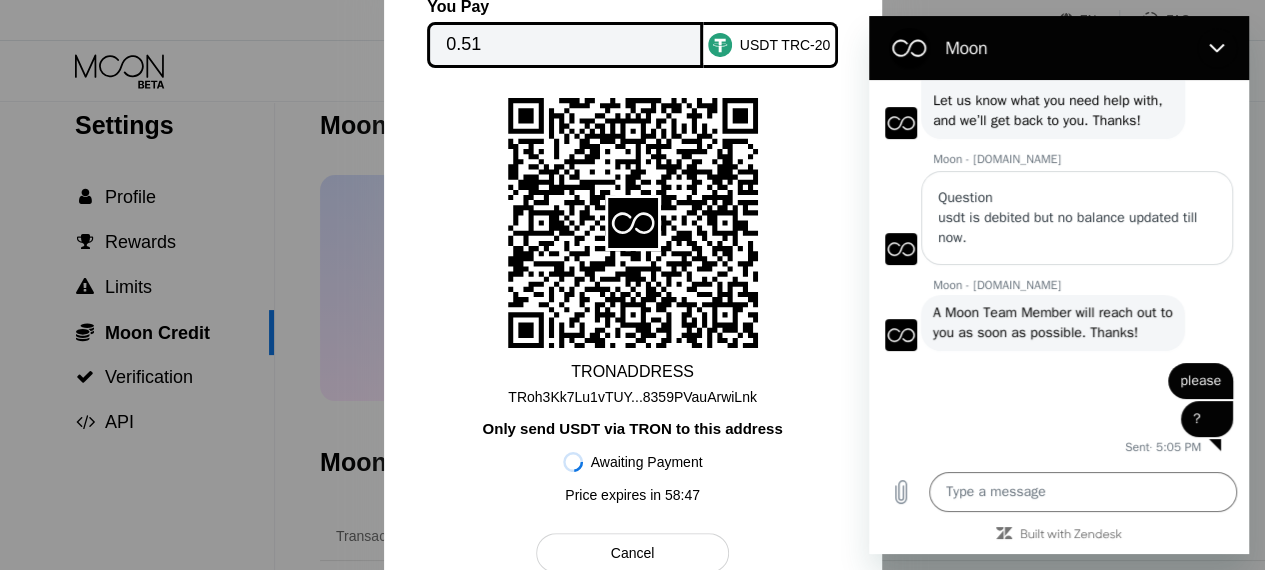 click on "0.51" at bounding box center [565, 45] 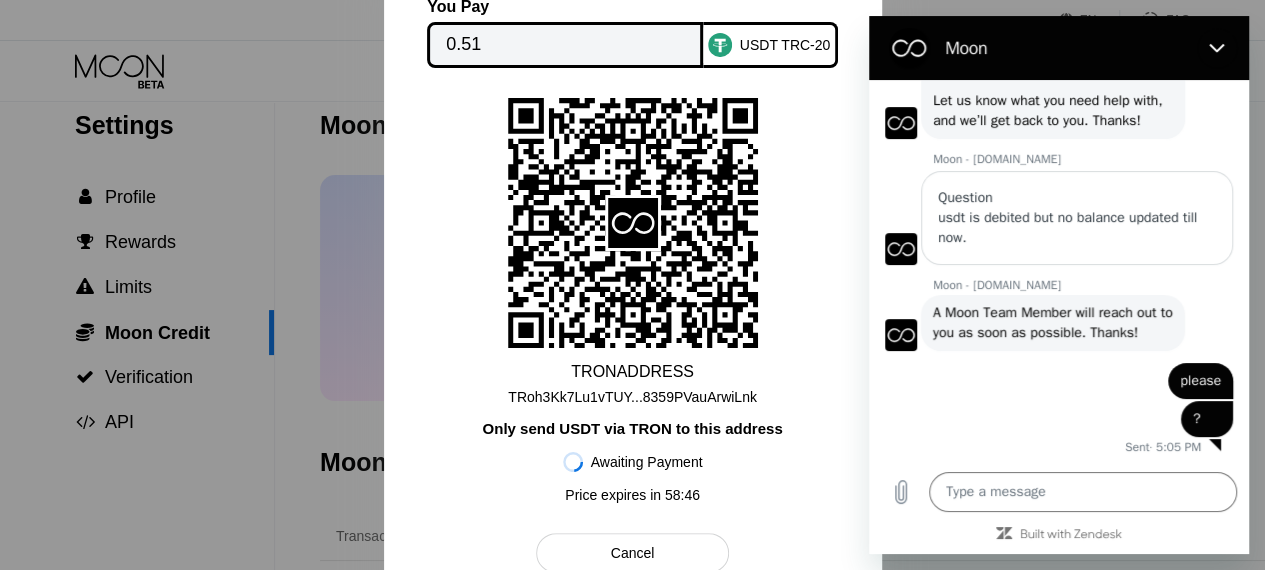 click on "0.51" at bounding box center [565, 45] 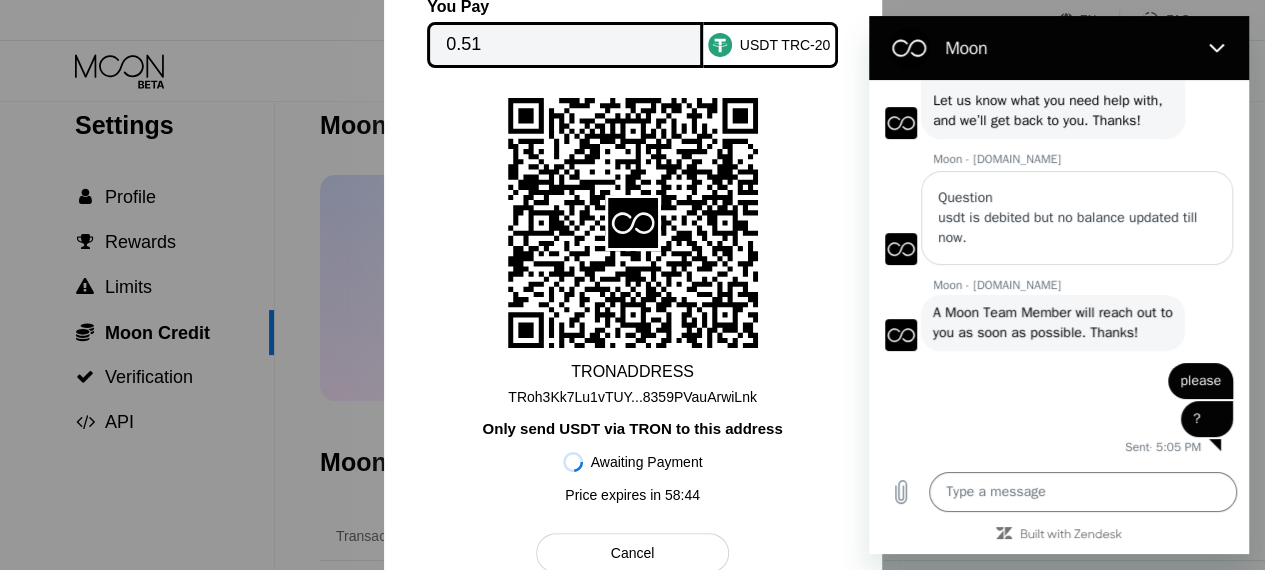 click on "USDT TRC-20" at bounding box center (785, 45) 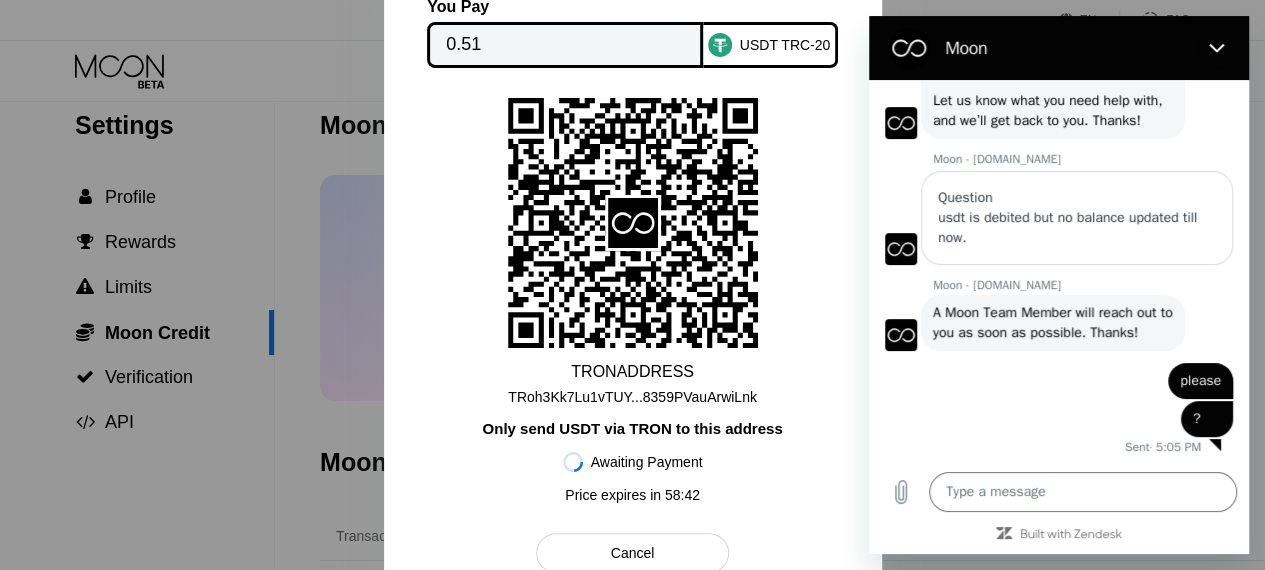 click on "0.51" at bounding box center (565, 45) 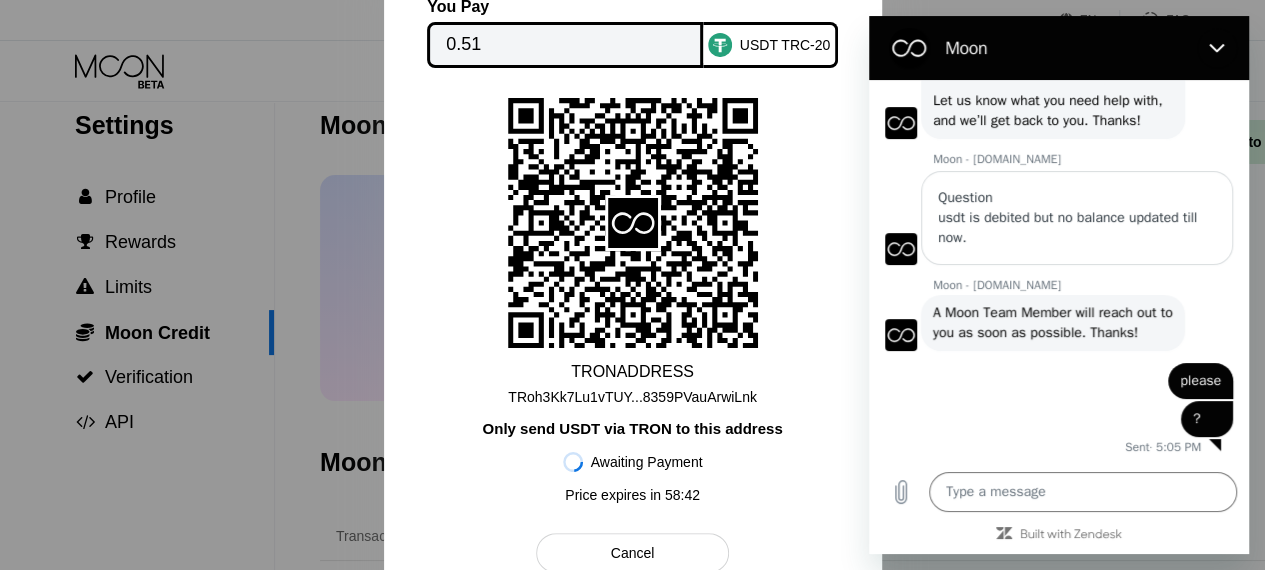 scroll, scrollTop: 0, scrollLeft: 0, axis: both 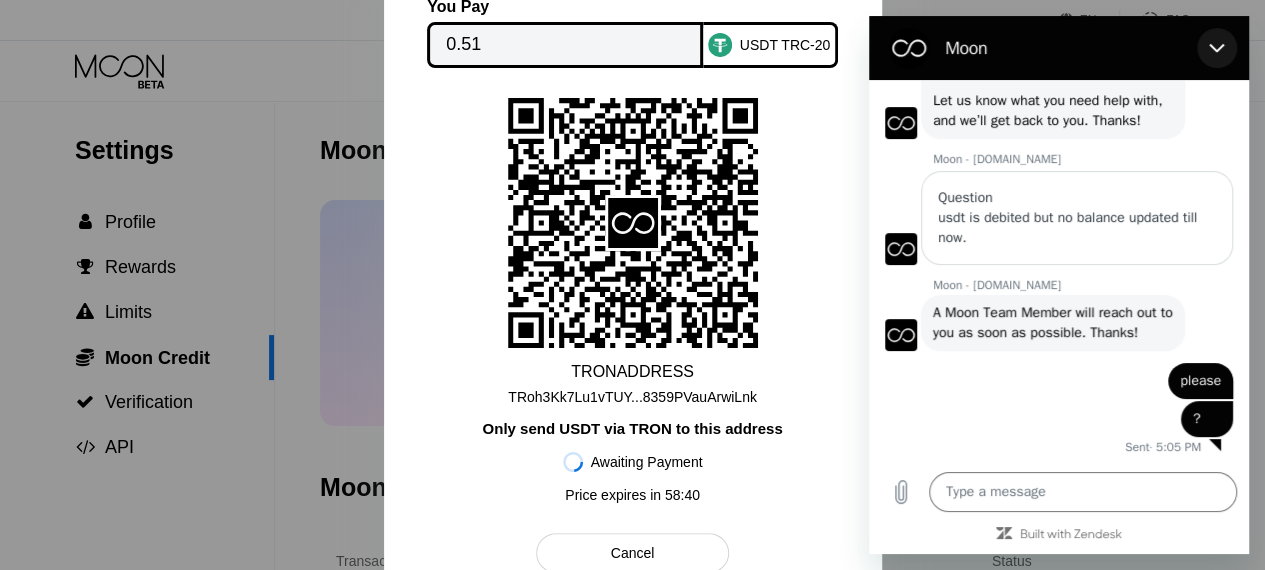 click 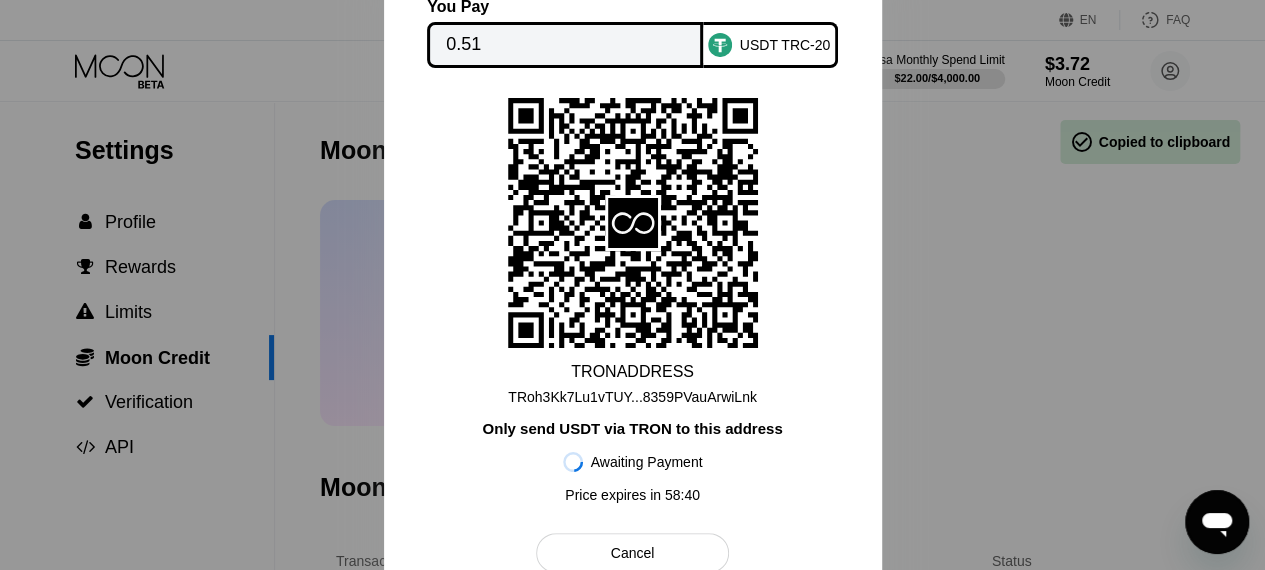 click on "0.51" at bounding box center [565, 45] 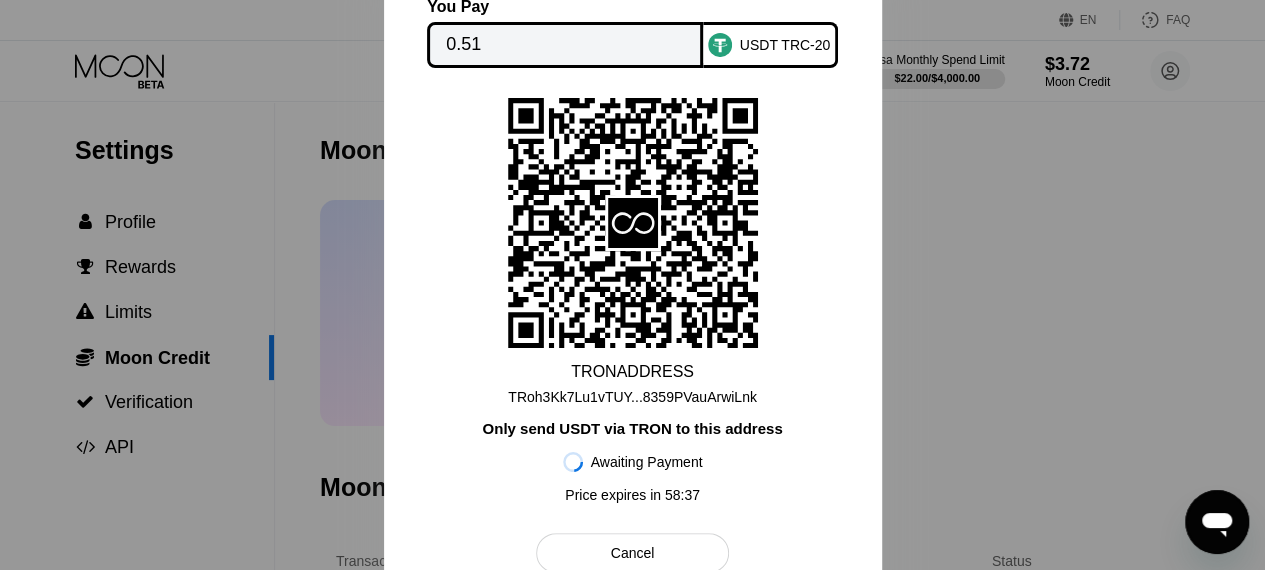 drag, startPoint x: 511, startPoint y: 39, endPoint x: 474, endPoint y: 53, distance: 39.56008 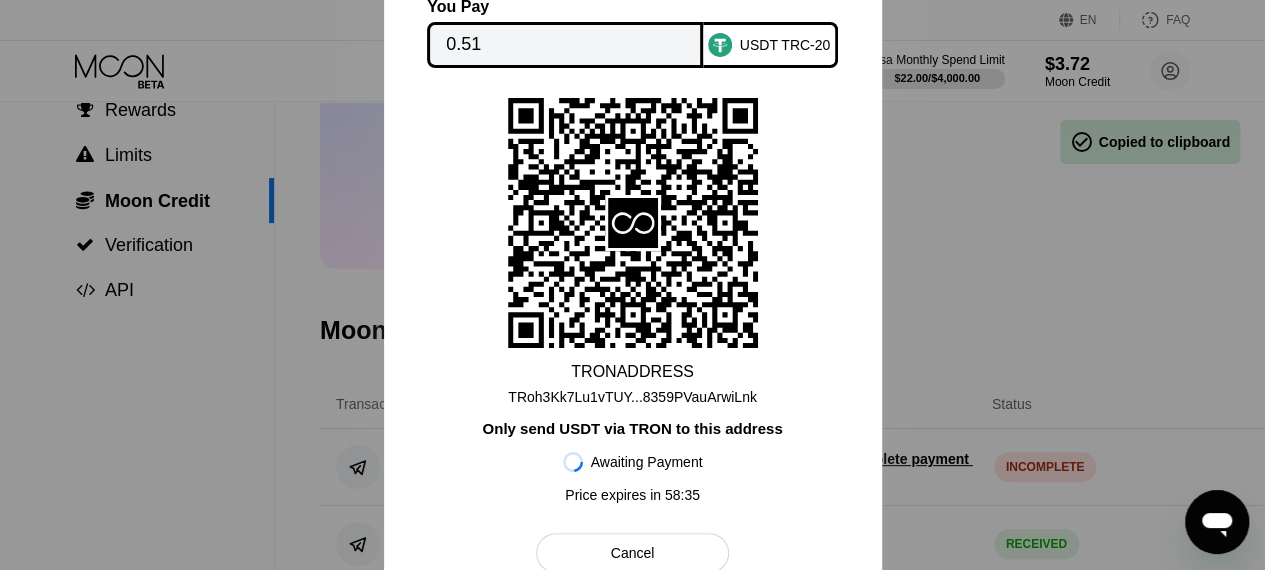 scroll, scrollTop: 0, scrollLeft: 0, axis: both 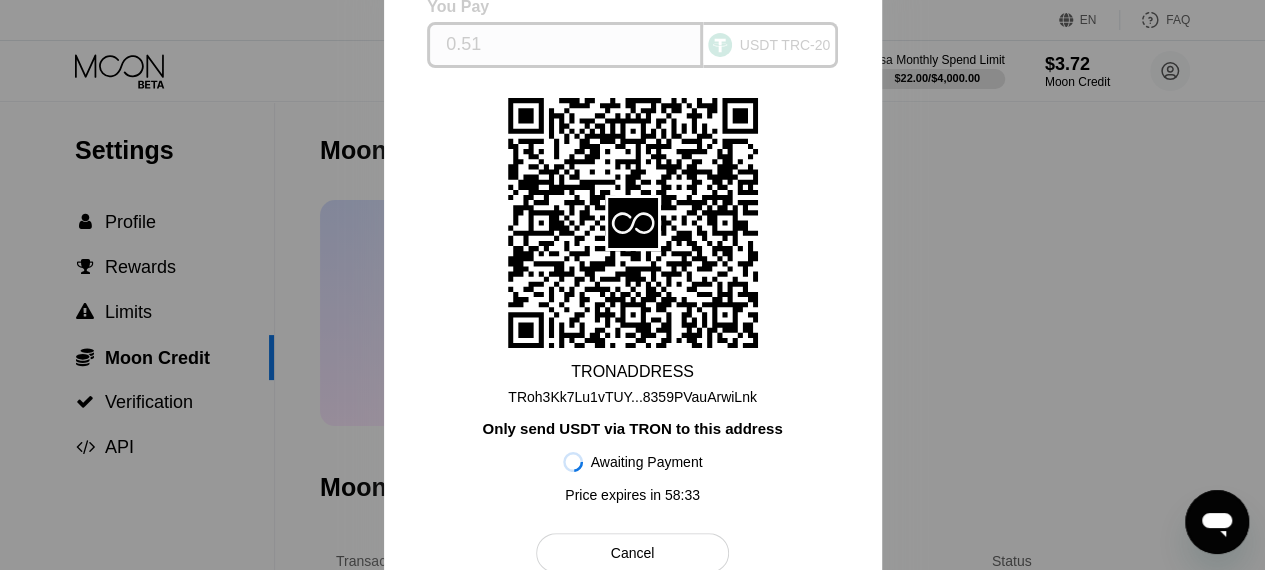 click on "0.51" at bounding box center (565, 45) 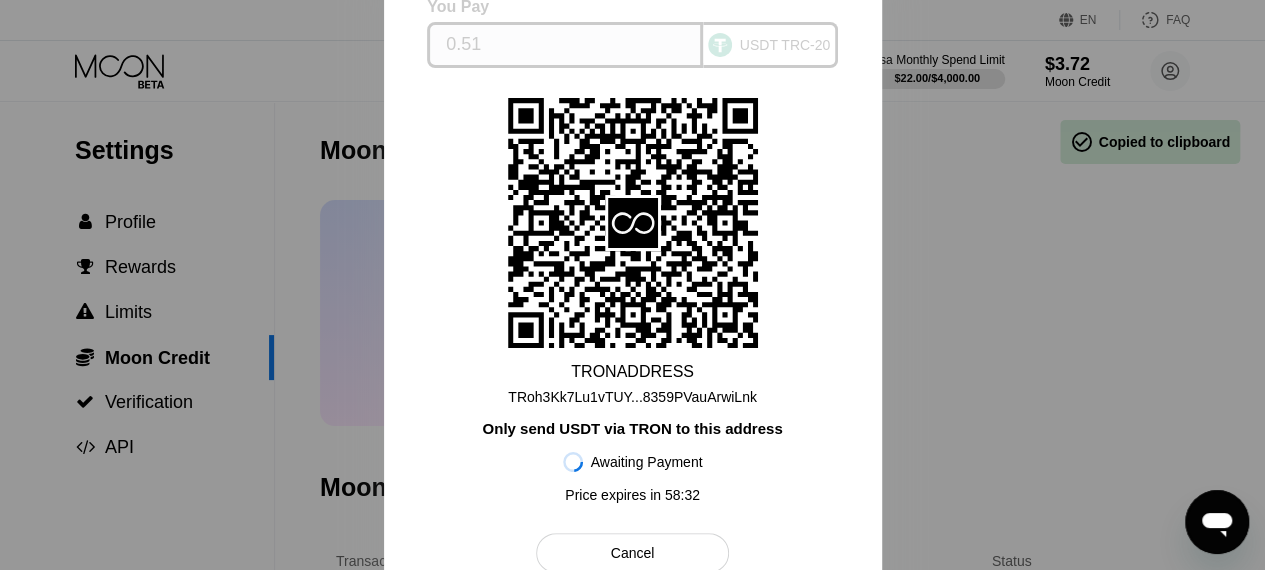 click on "USDT TRC-20" at bounding box center (785, 45) 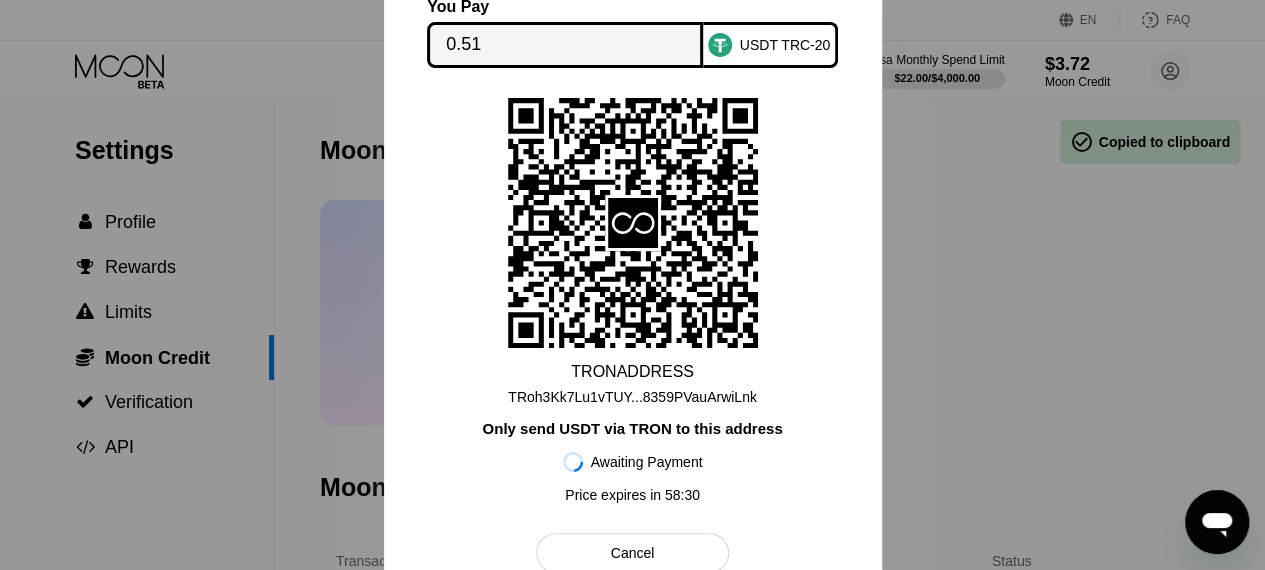 click at bounding box center [632, 285] 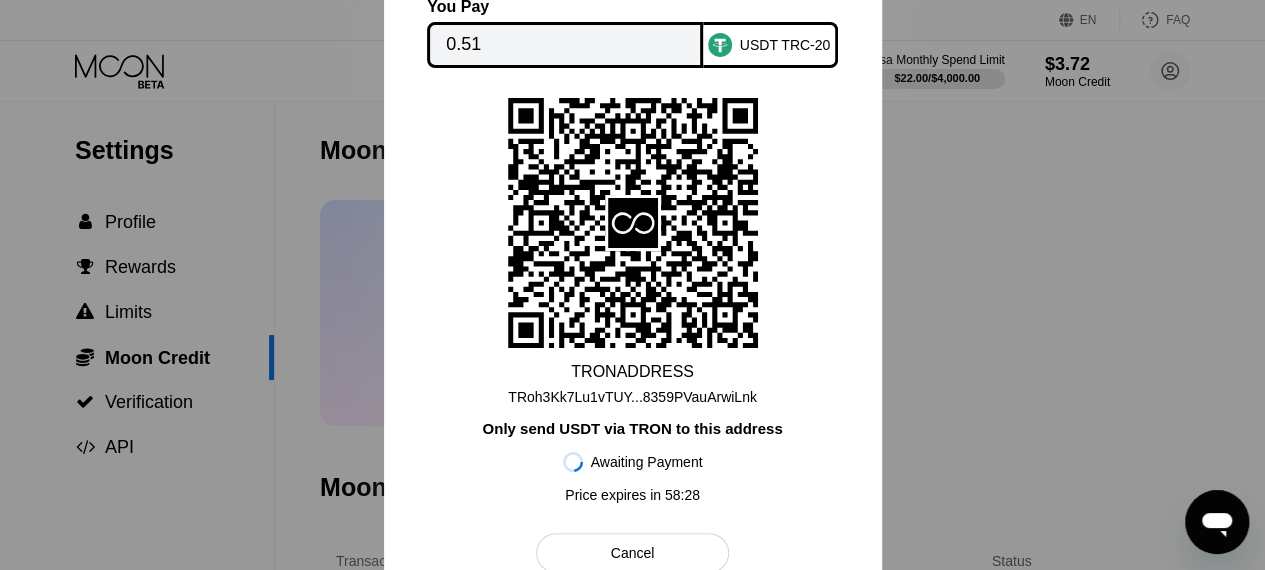 click 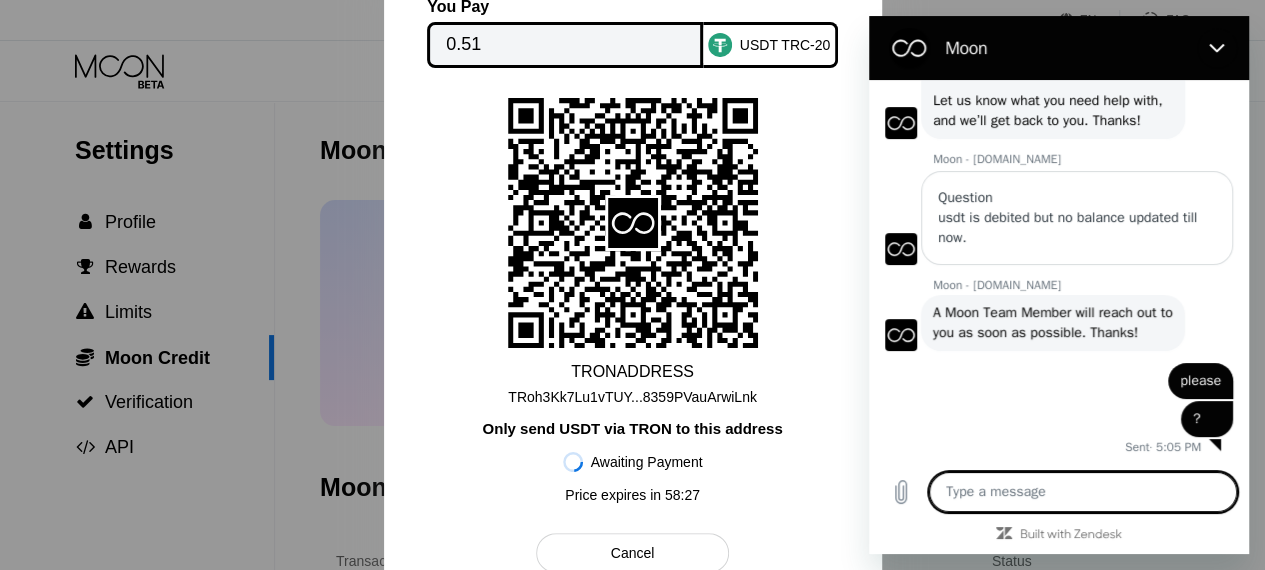 click at bounding box center (1083, 492) 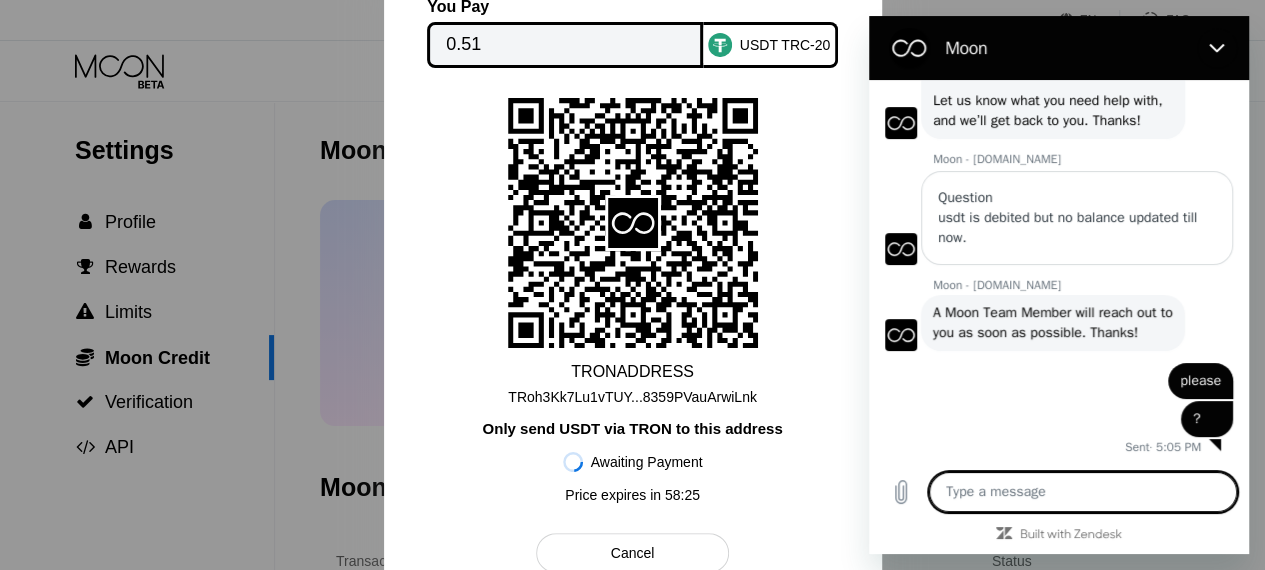type on "I" 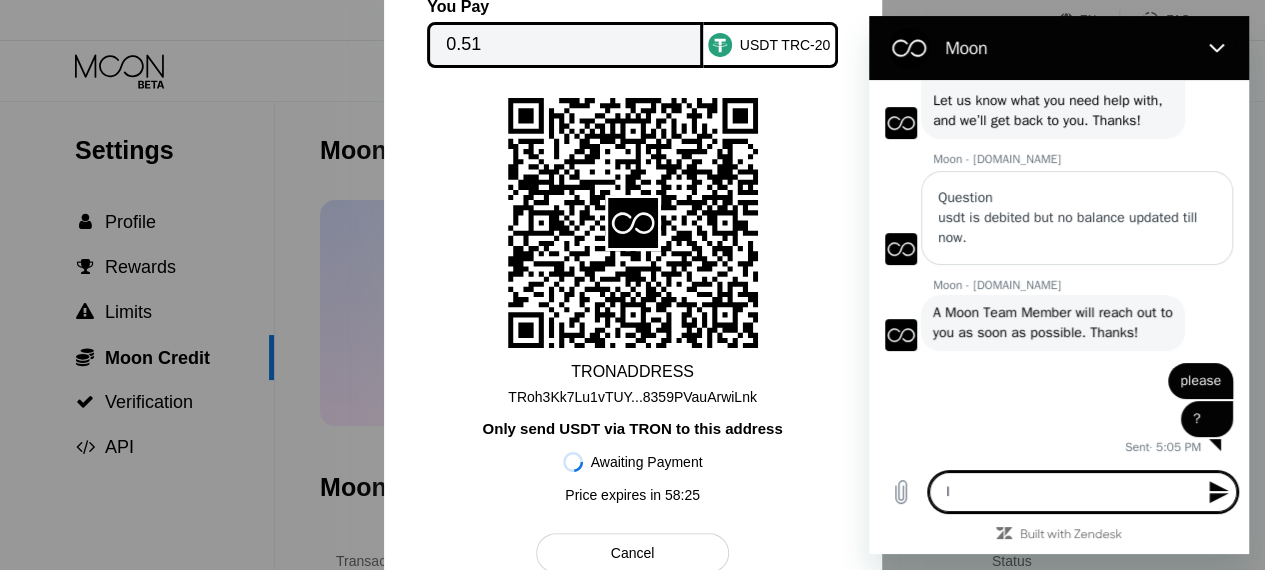 type on "I" 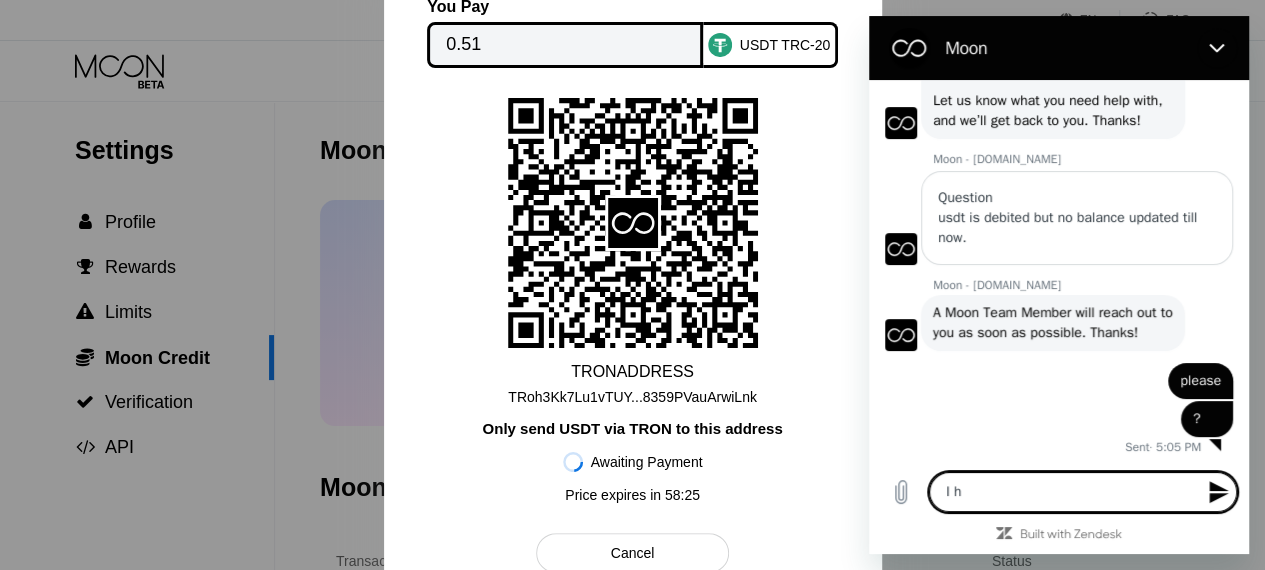 type on "x" 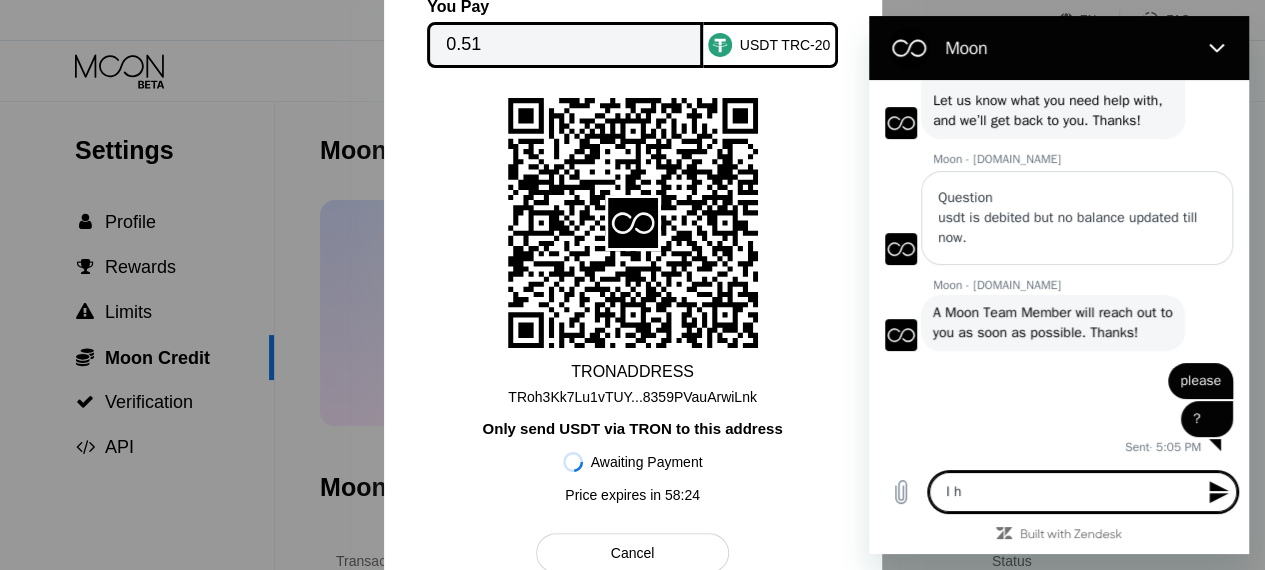 type on "I ha" 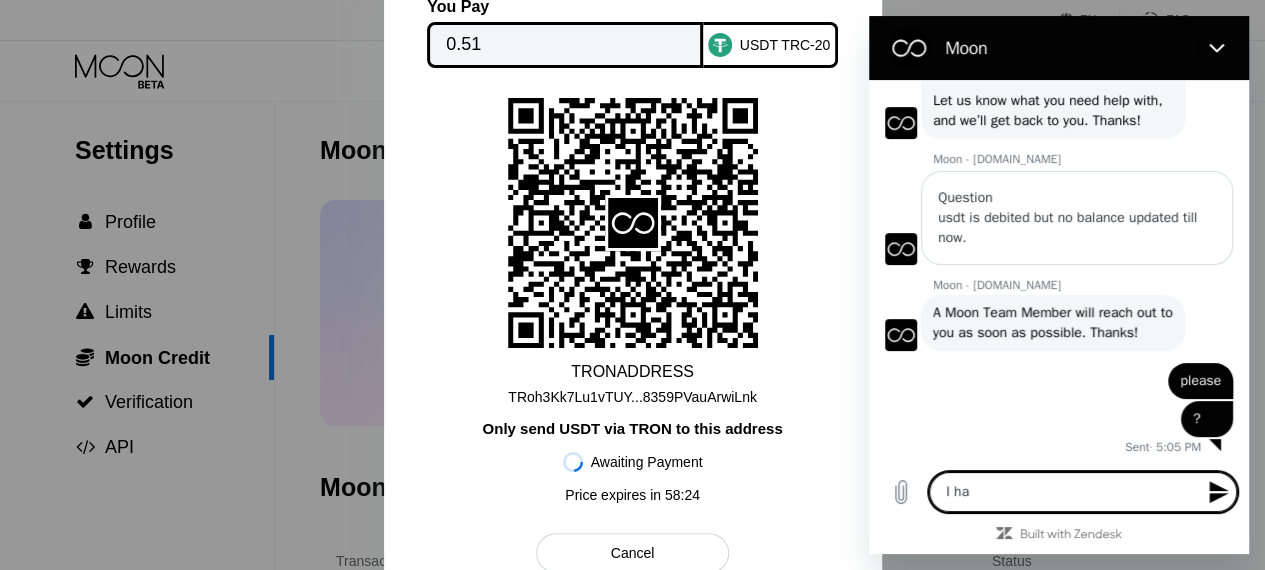 type on "I hav" 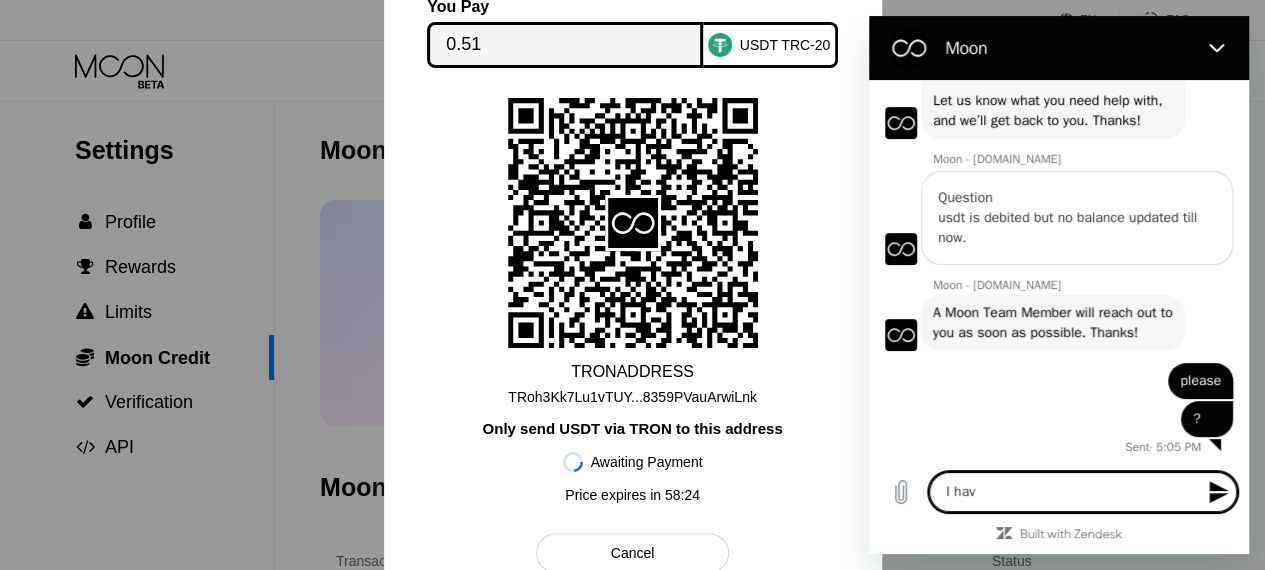 type on "I have" 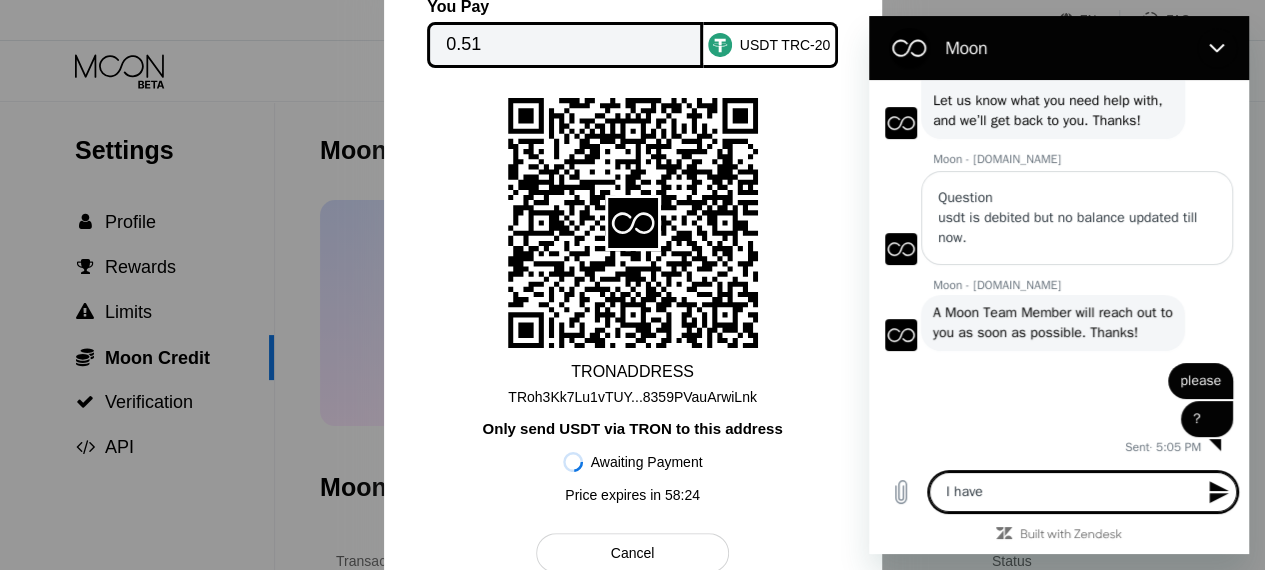 type on "I have" 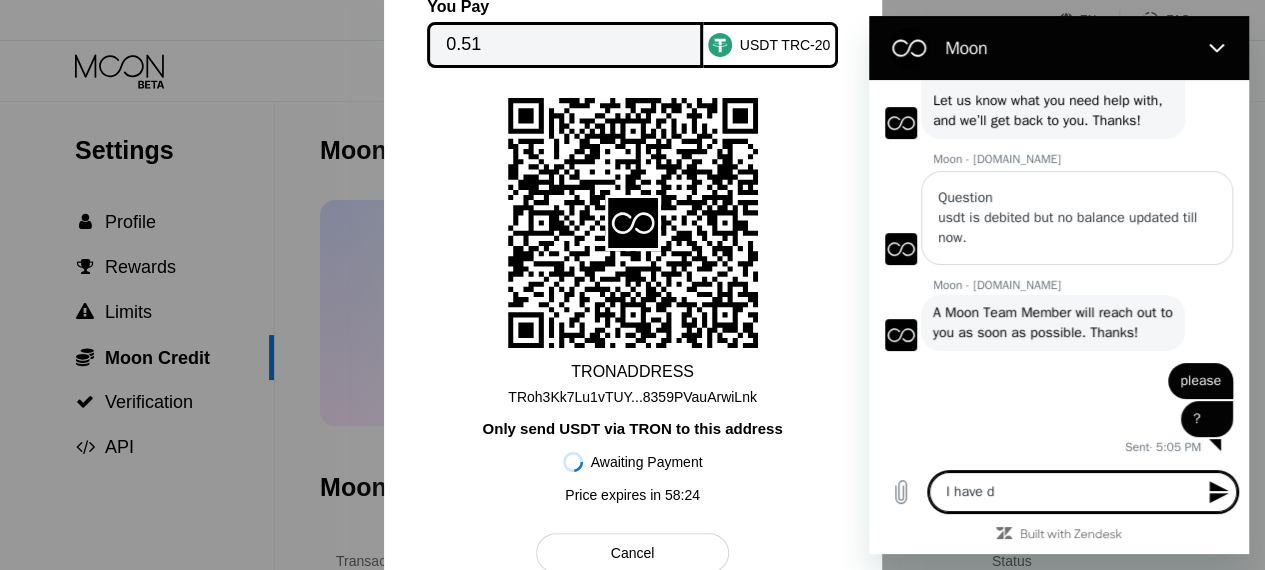 type on "x" 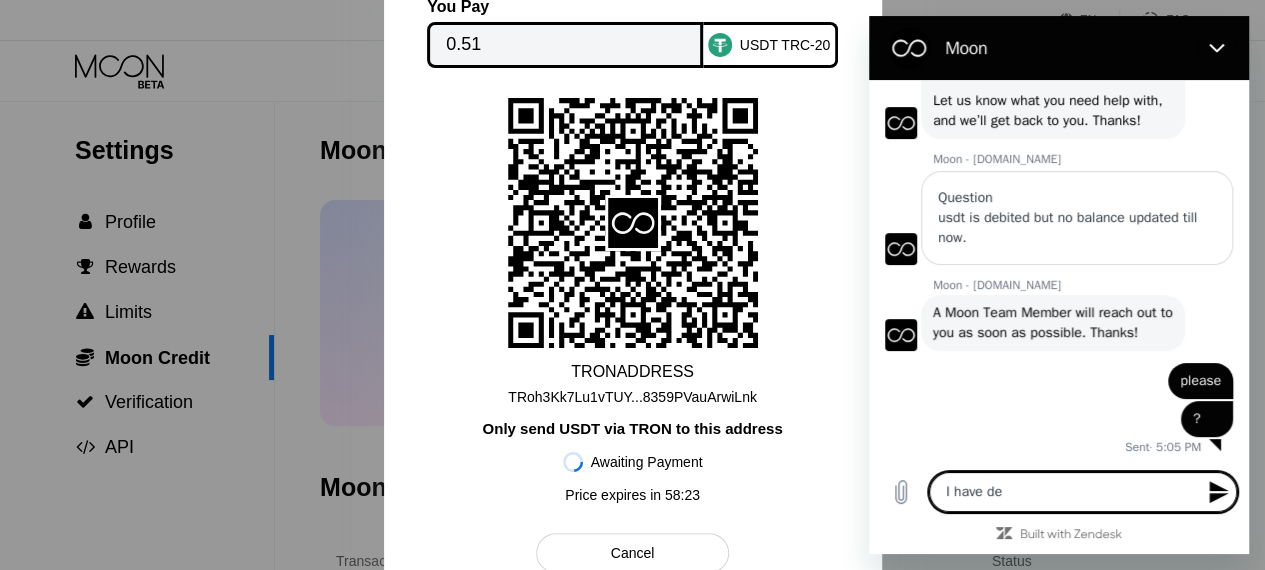 type on "I have dep" 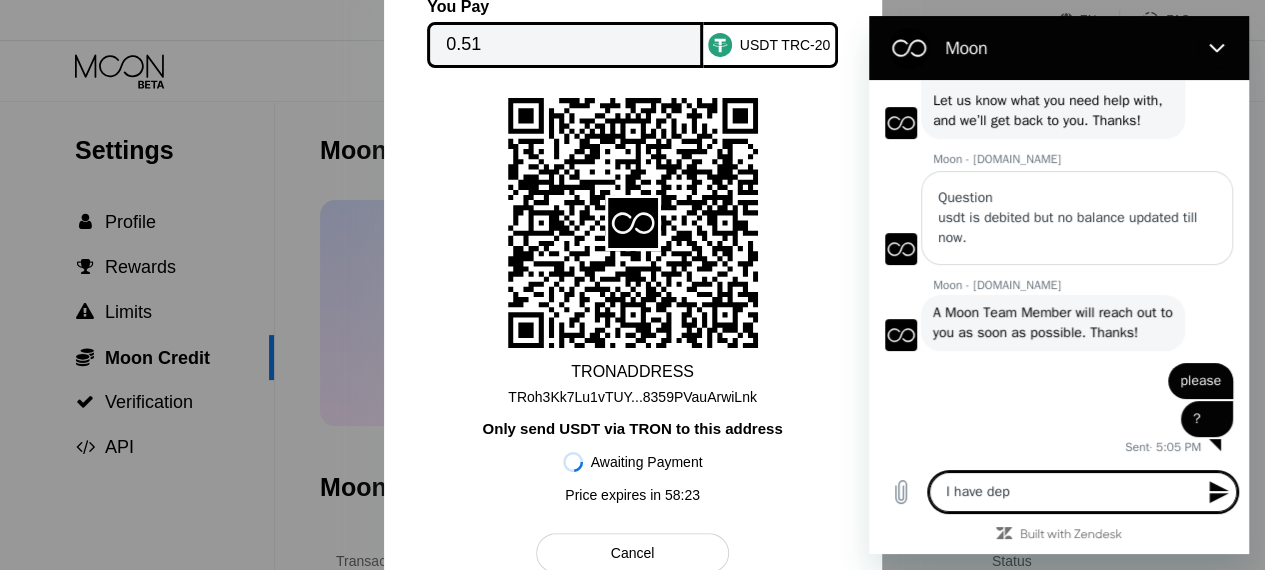 type on "I have depo" 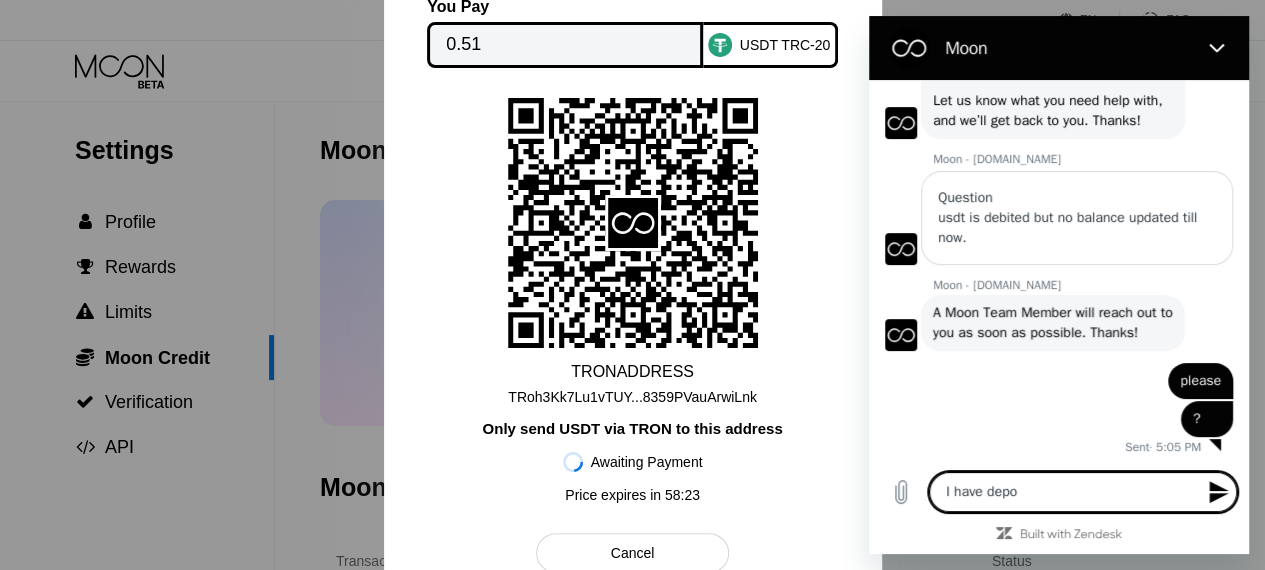 type on "I have depos" 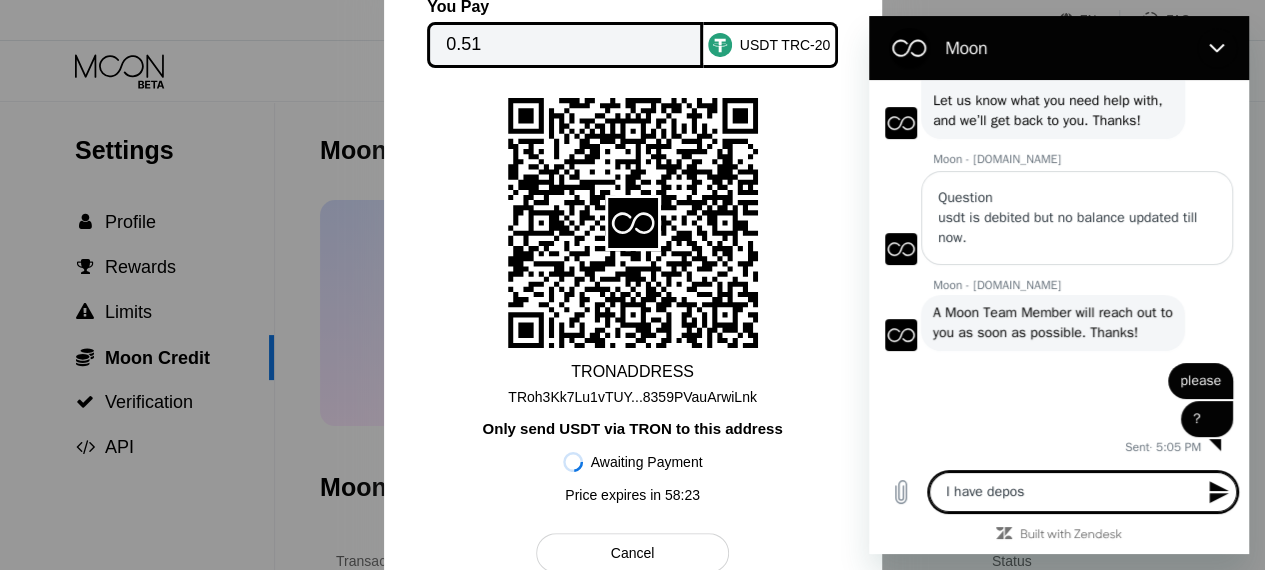 type on "x" 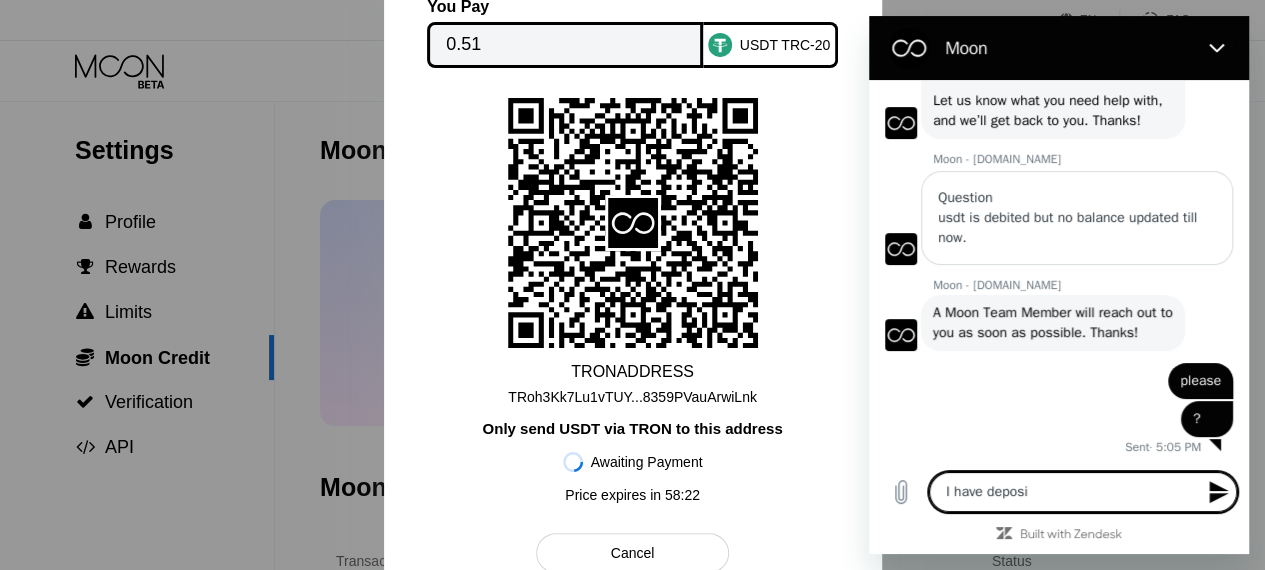 type on "I have deposit" 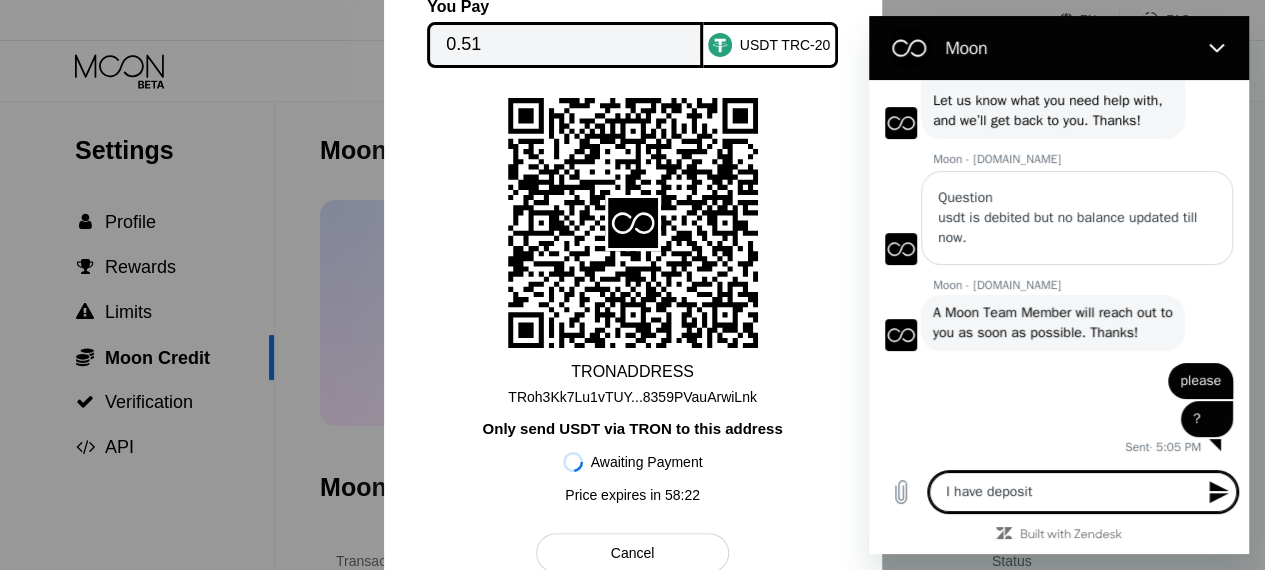 type on "I have deposite" 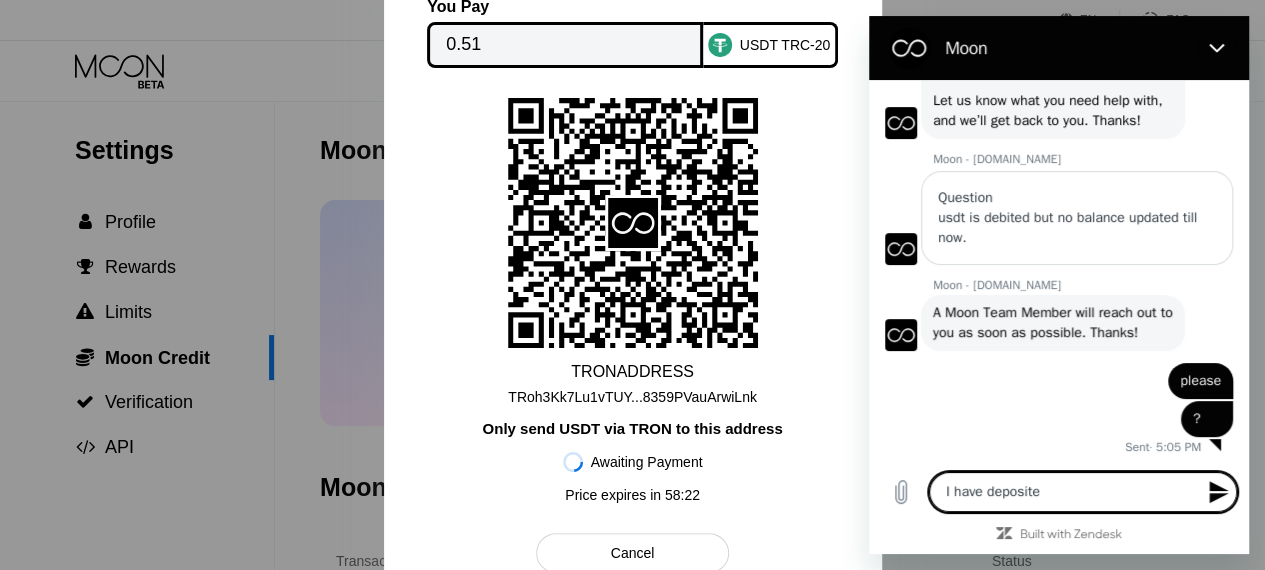 type on "I have deposited" 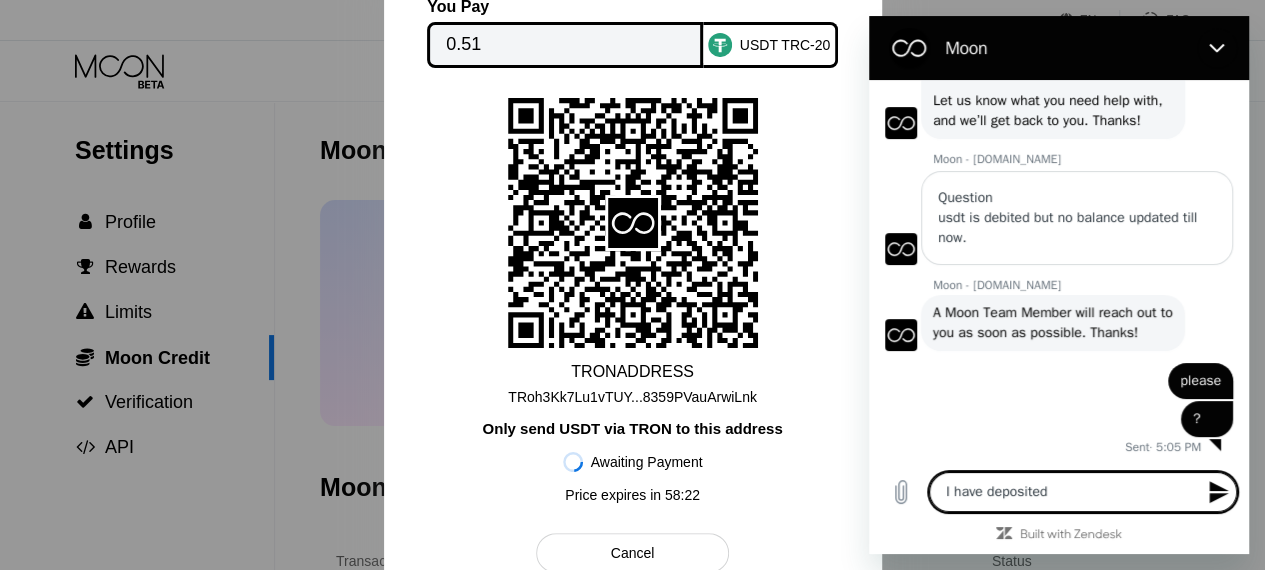 type on "I have deposited" 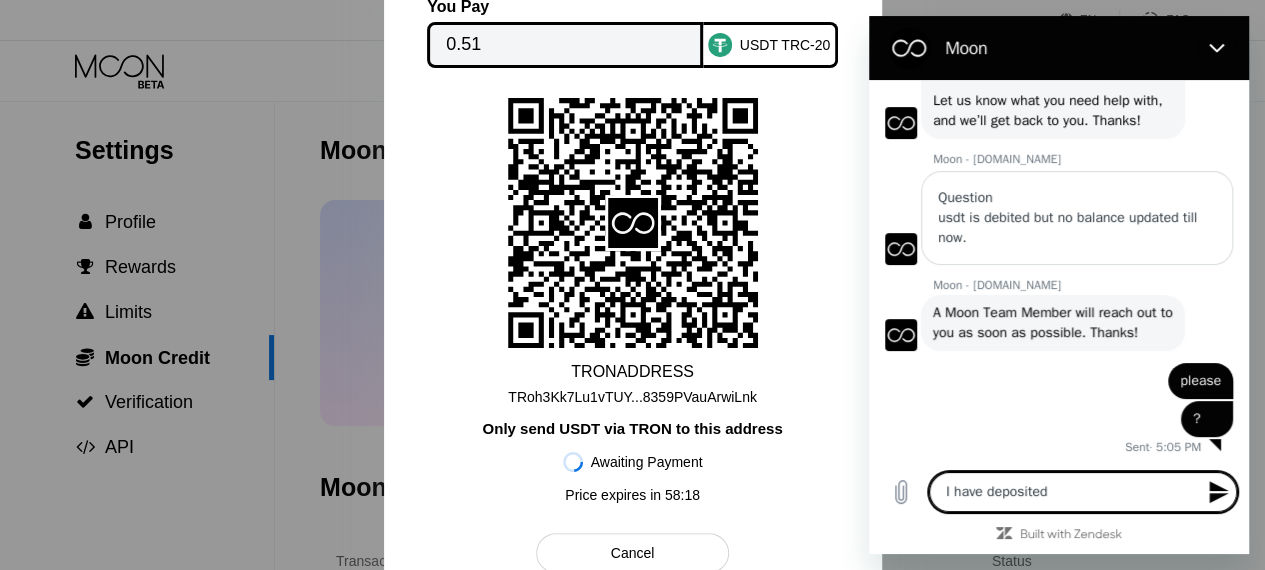 type on "I have deposited 3" 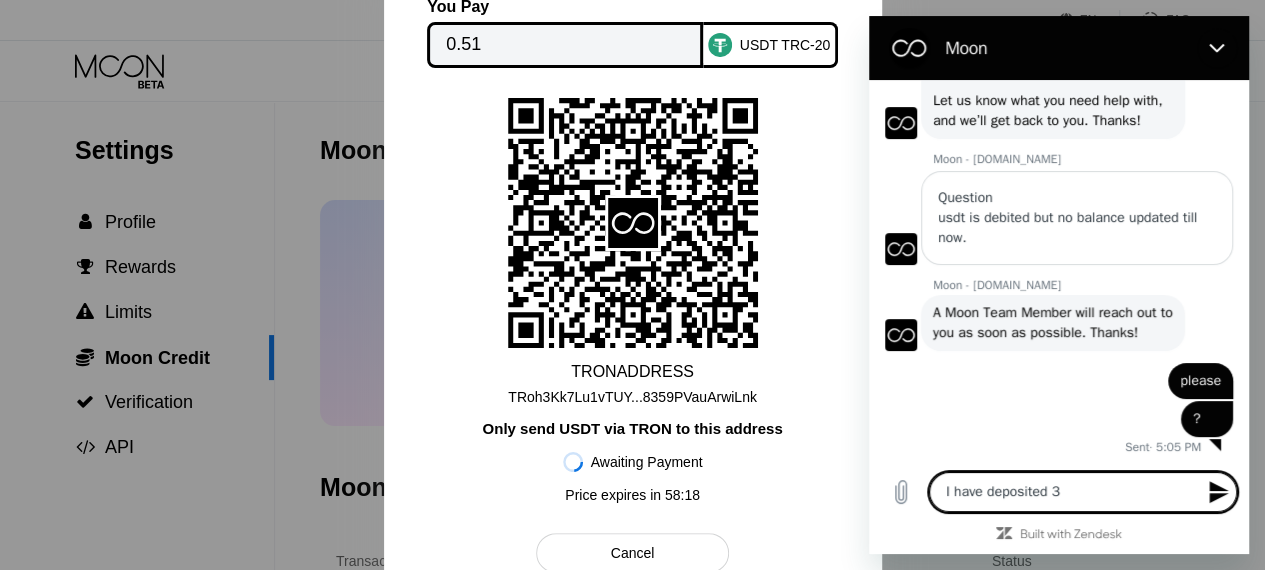 type on "I have deposited 3" 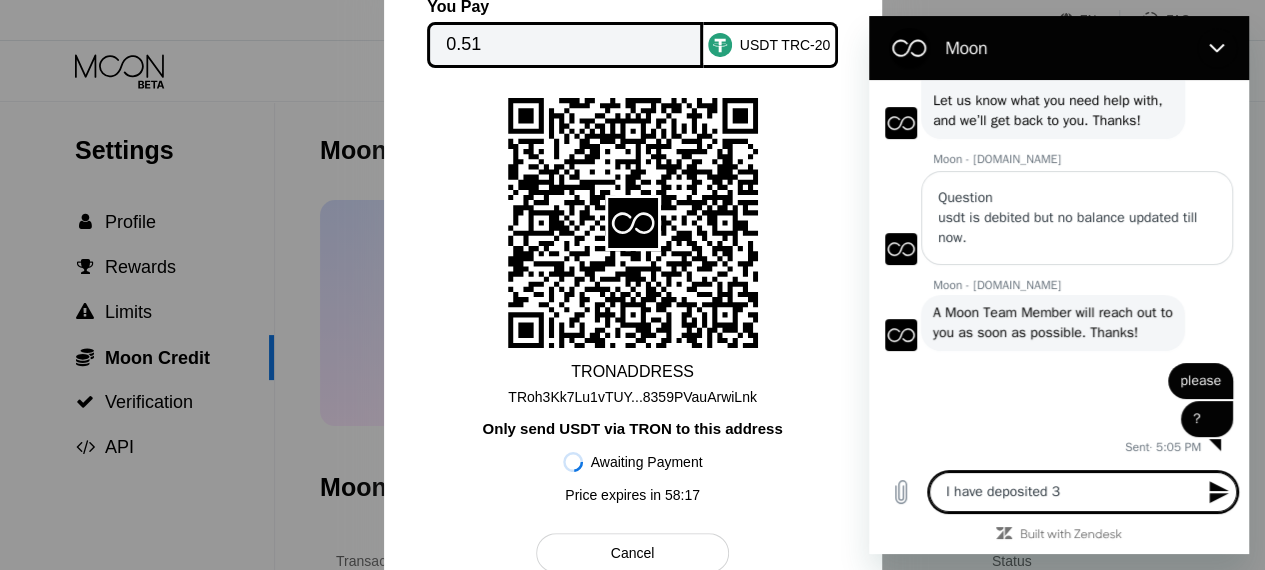 type on "I have deposited 3 p" 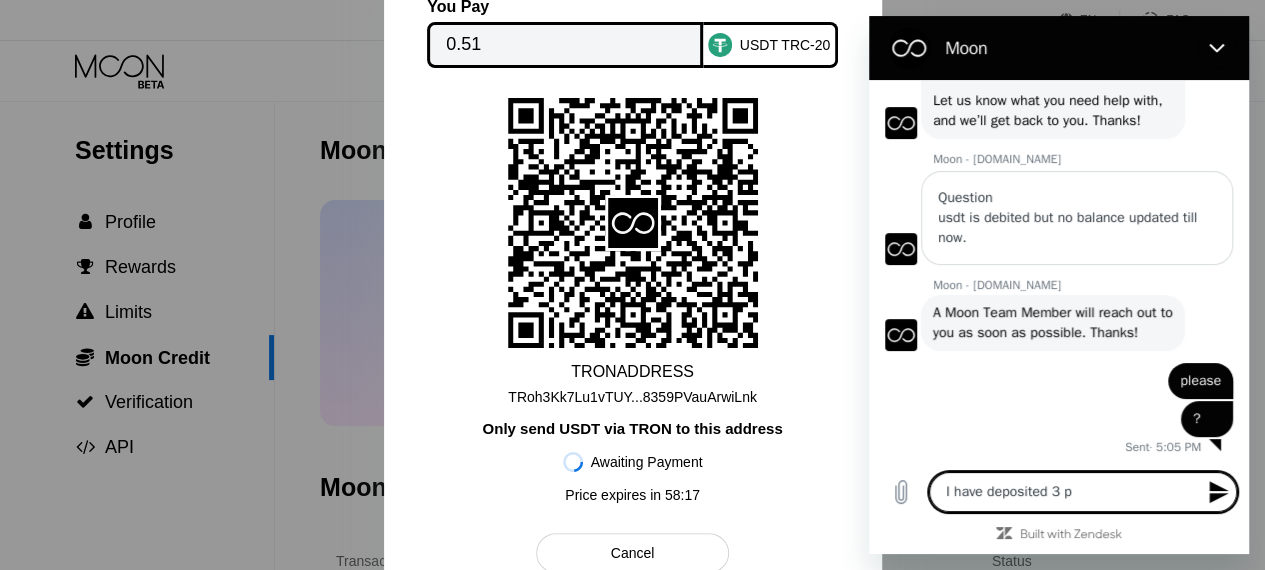 type on "I have deposited 3 pa" 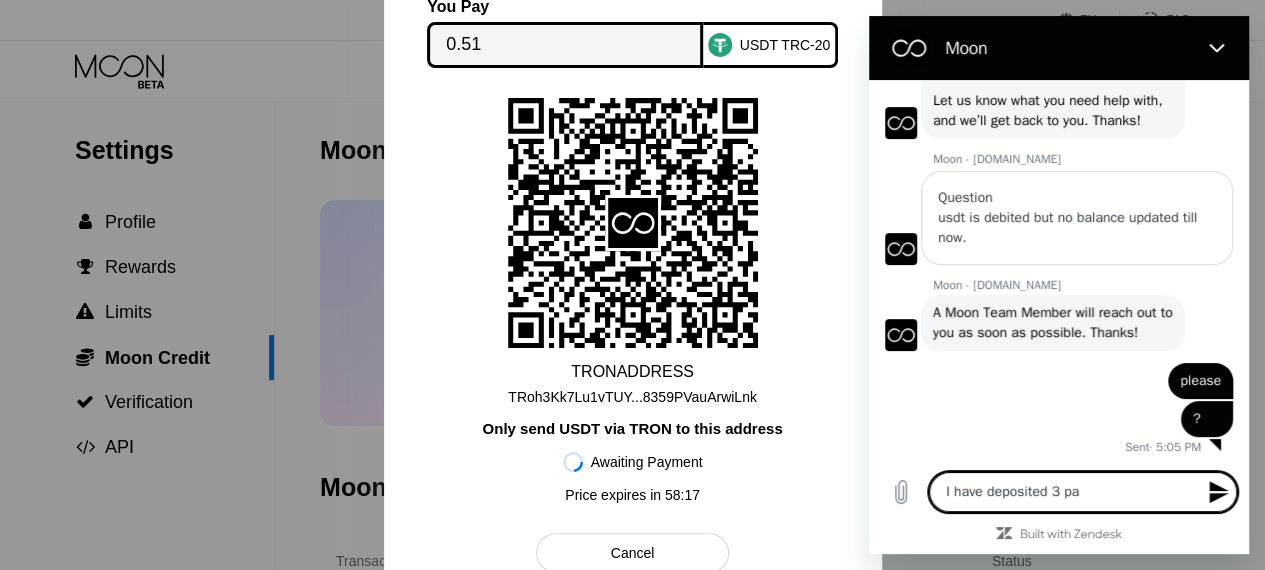 type on "x" 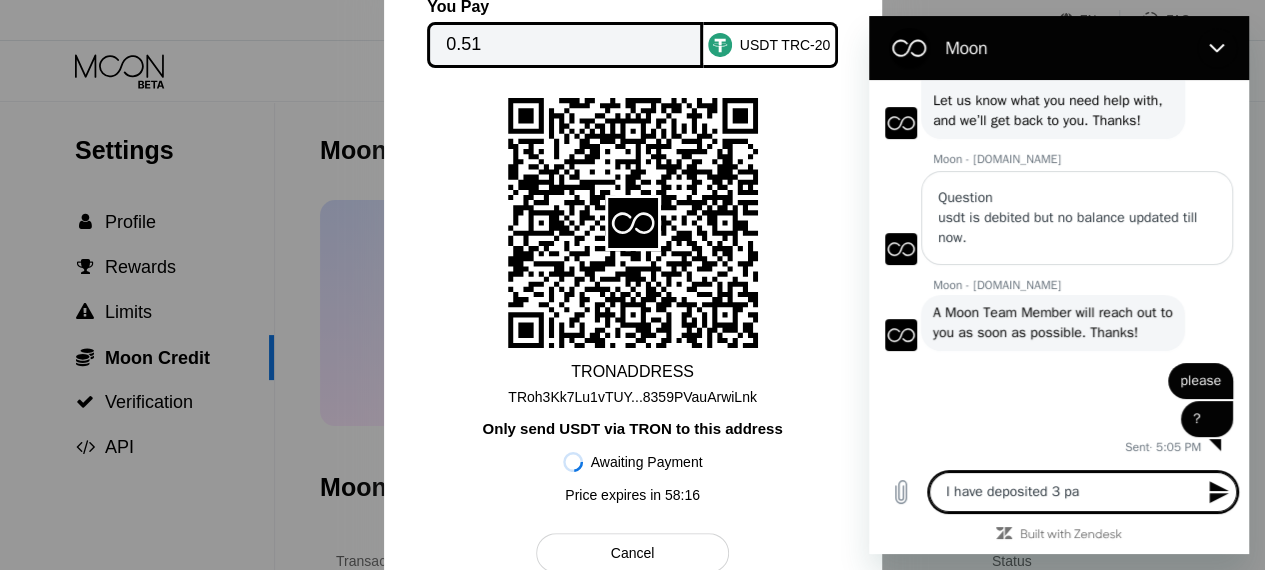 type on "I have deposited 3 pay" 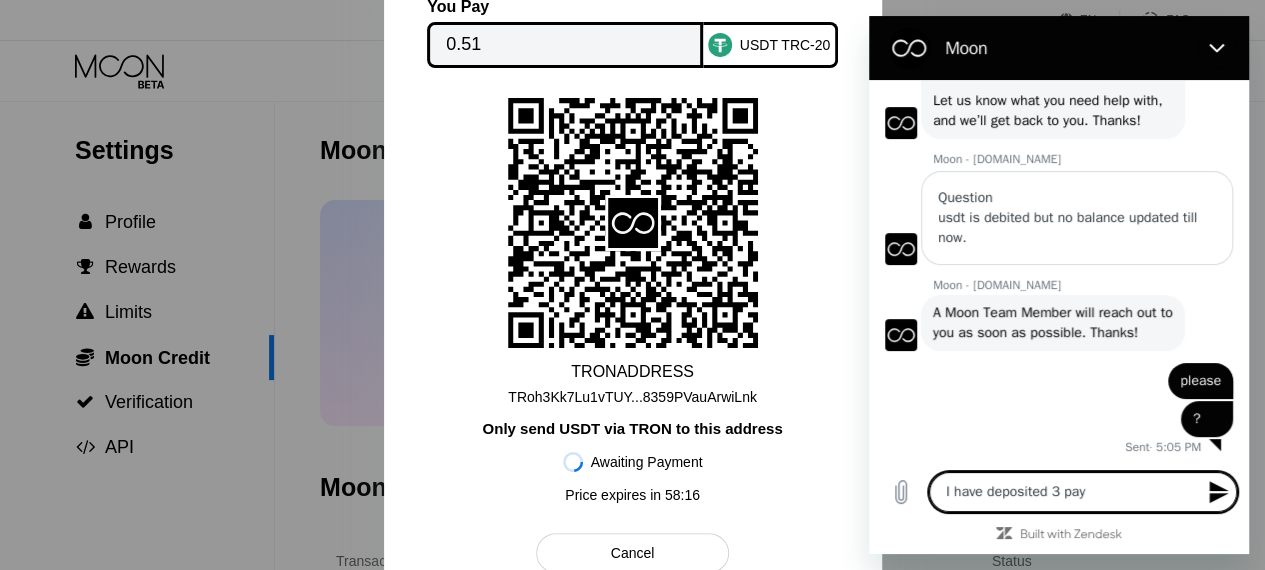 type on "I have deposited 3 paym" 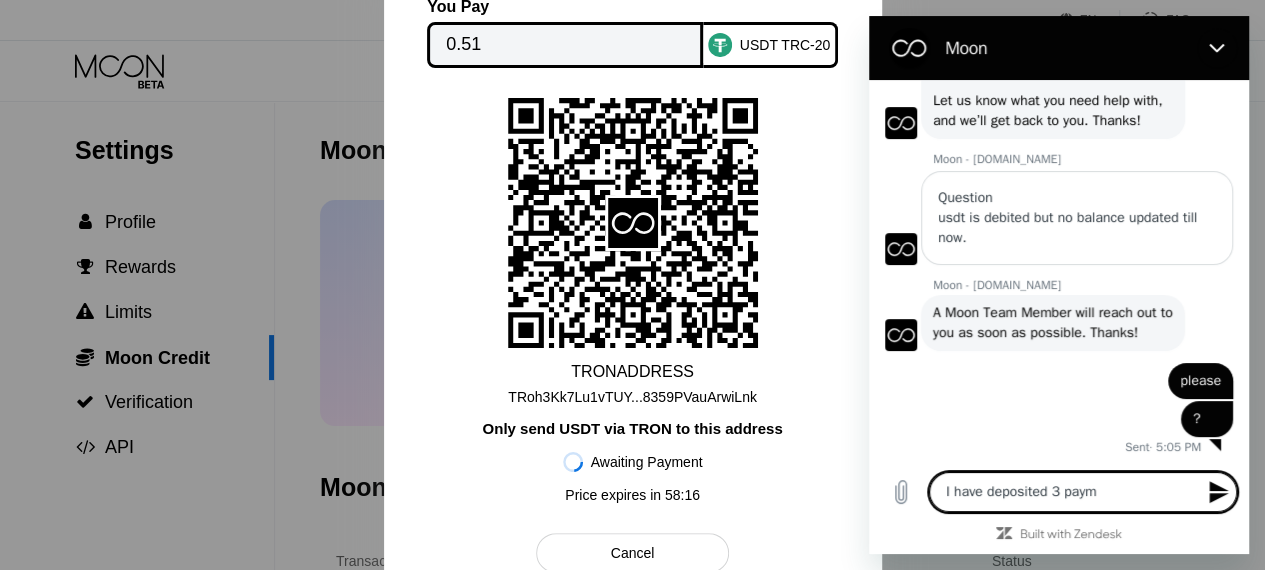 type on "I have deposited 3 payme" 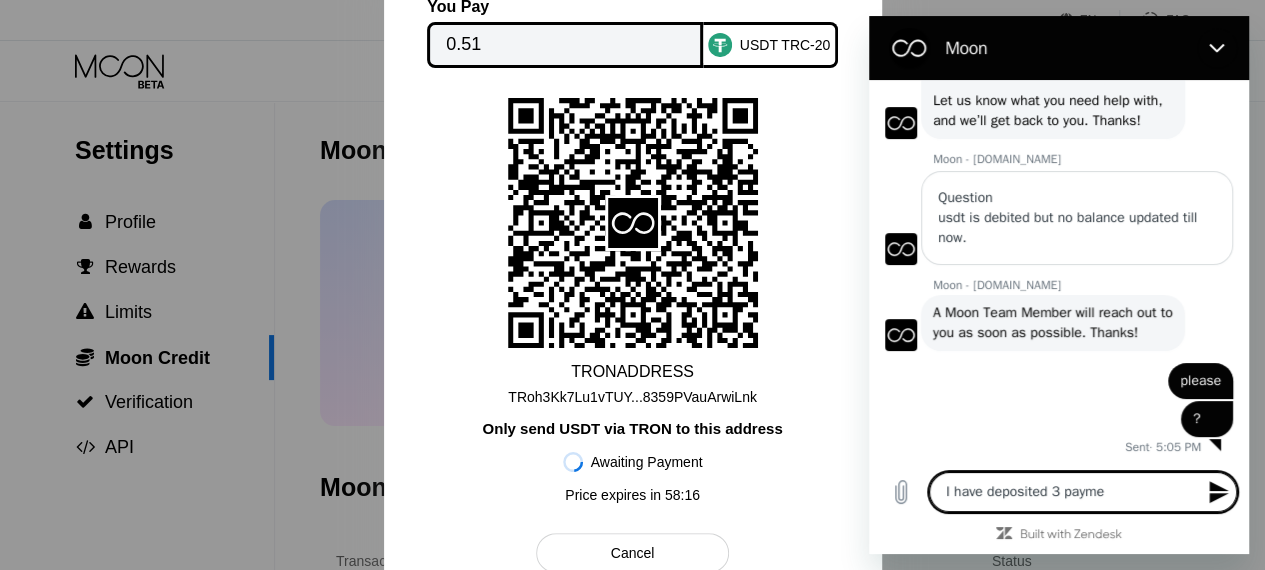 type on "x" 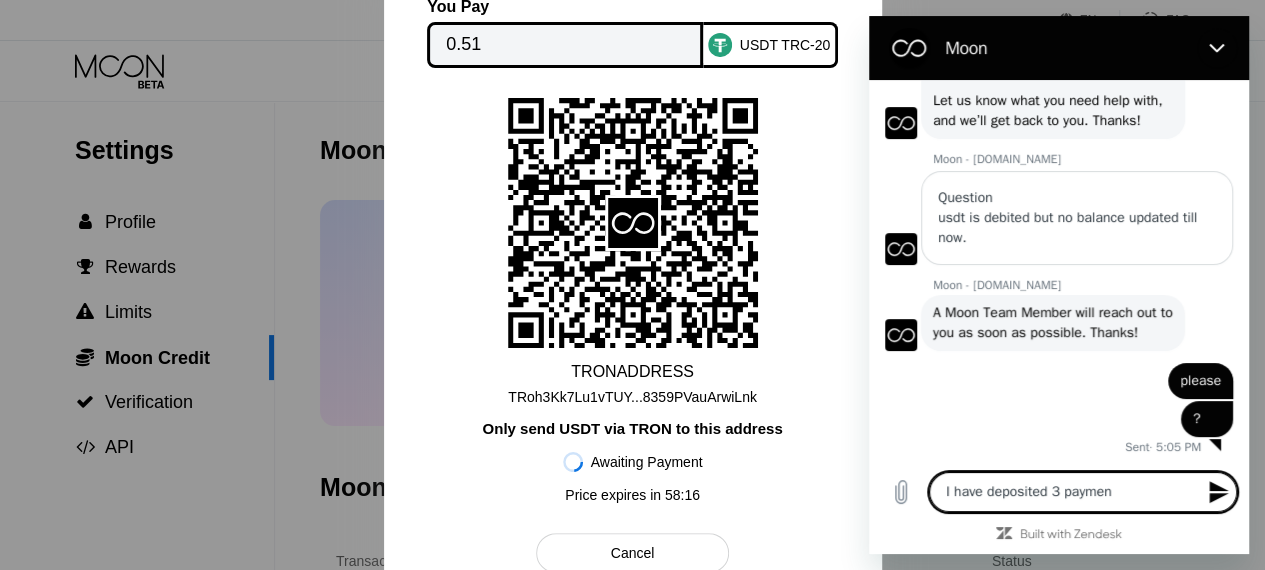 type on "x" 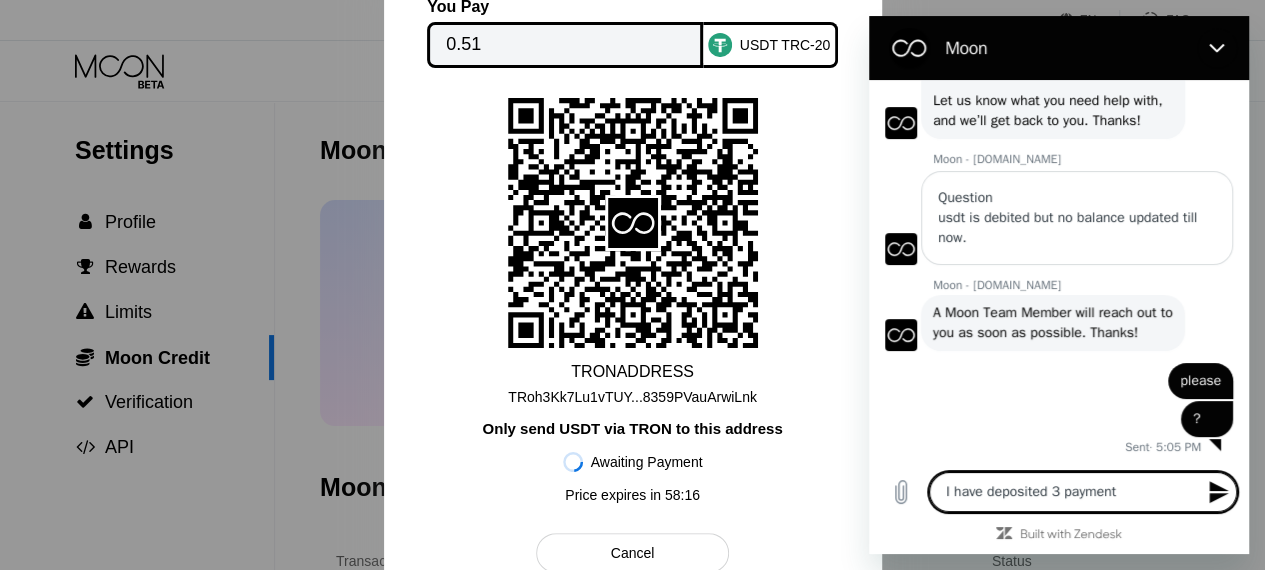 type on "I have deposited 3 payments" 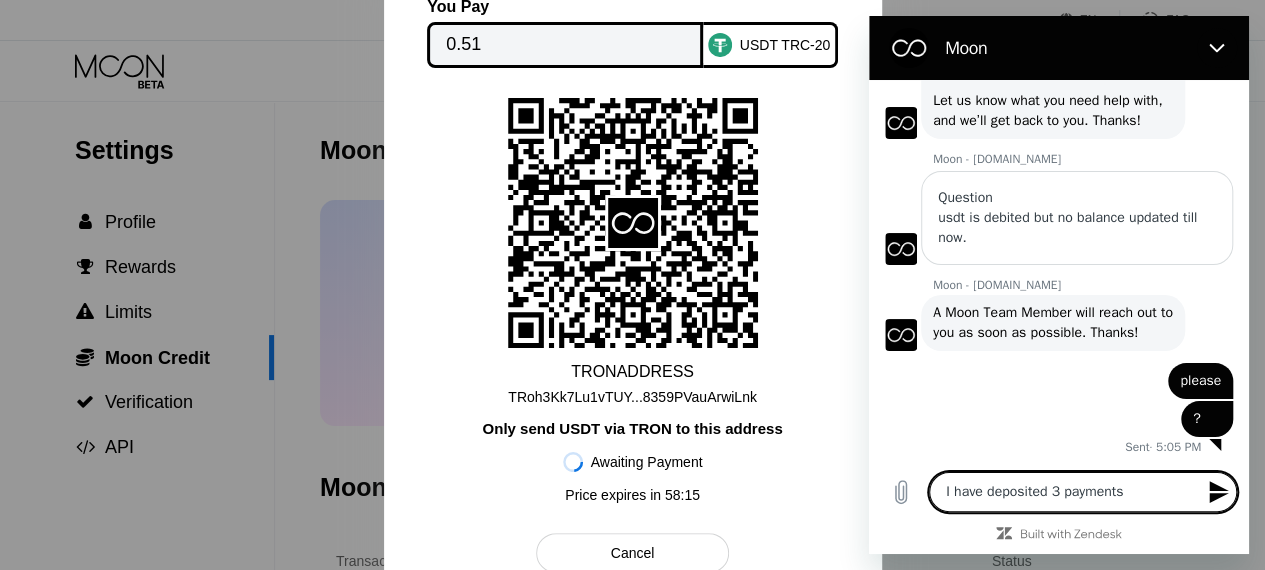 type 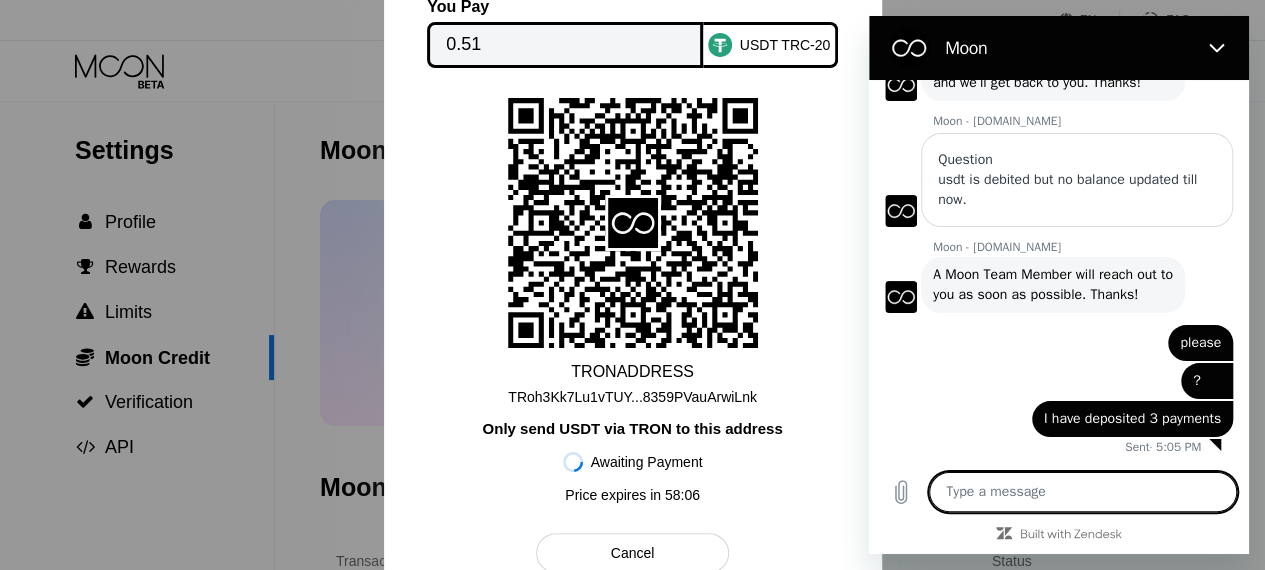 scroll, scrollTop: 0, scrollLeft: 0, axis: both 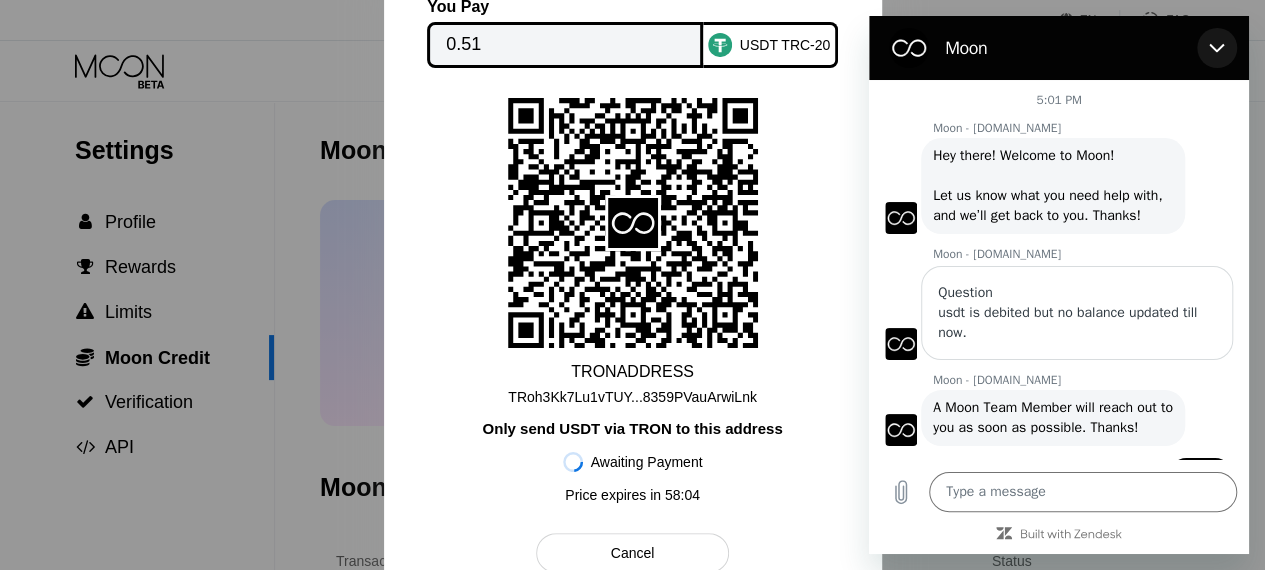 click 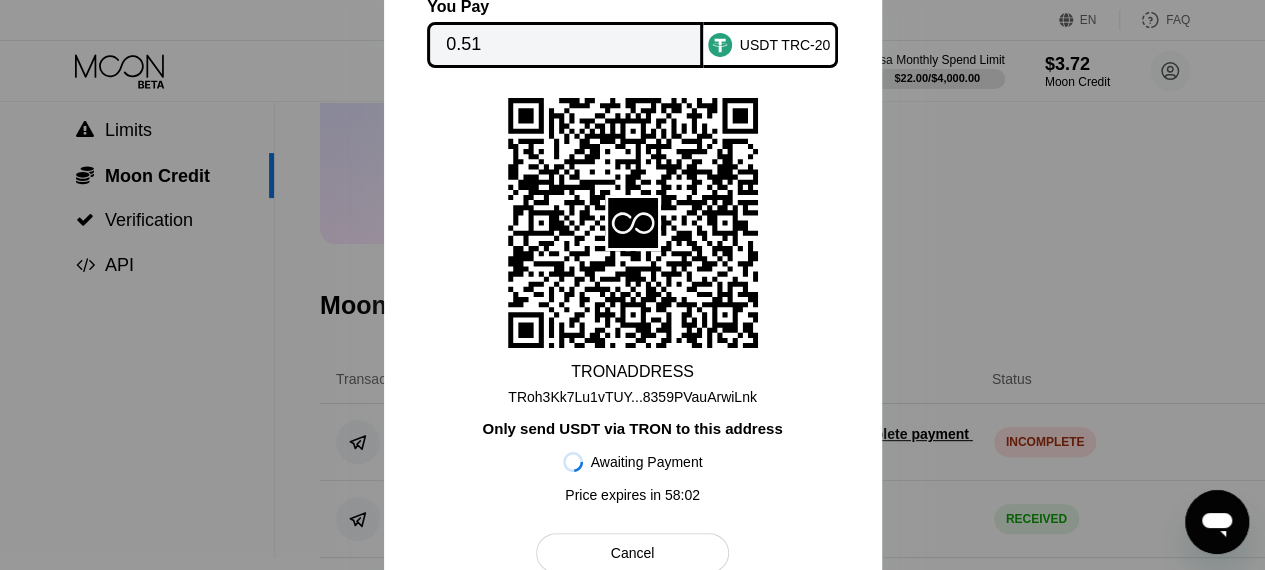 scroll, scrollTop: 184, scrollLeft: 0, axis: vertical 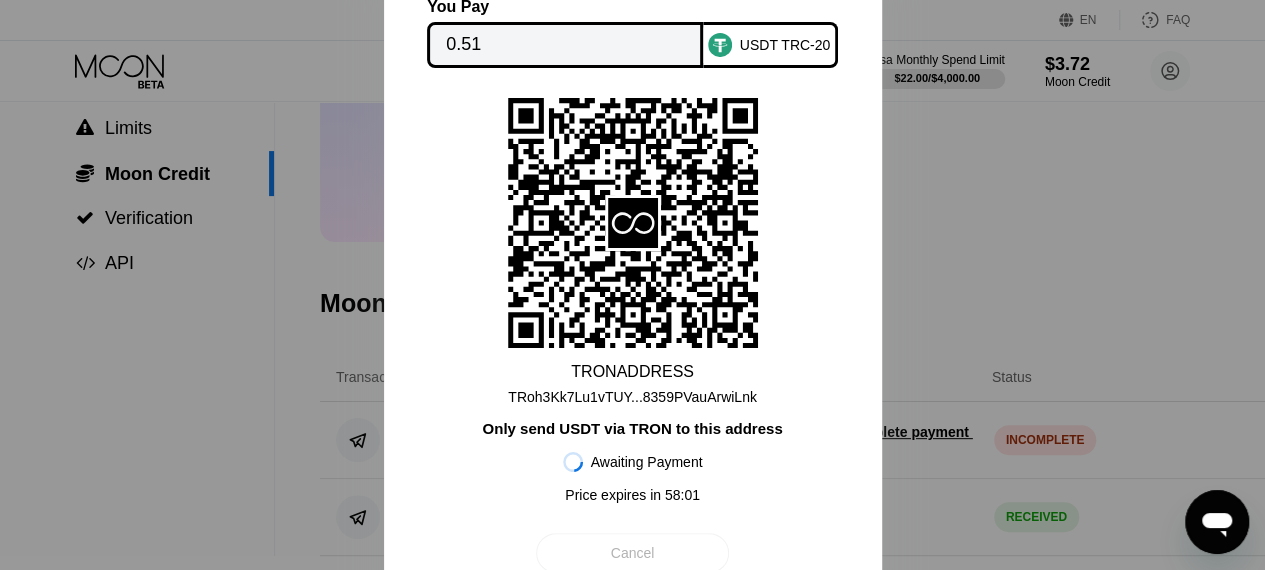 click on "Cancel" at bounding box center (633, 553) 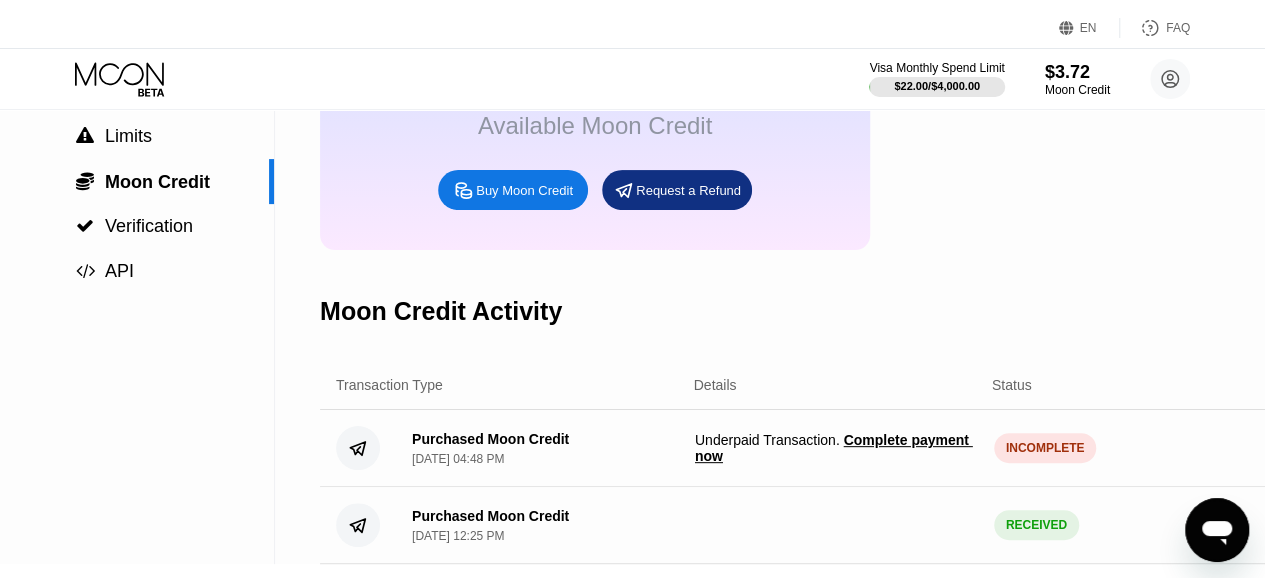 scroll, scrollTop: 0, scrollLeft: 0, axis: both 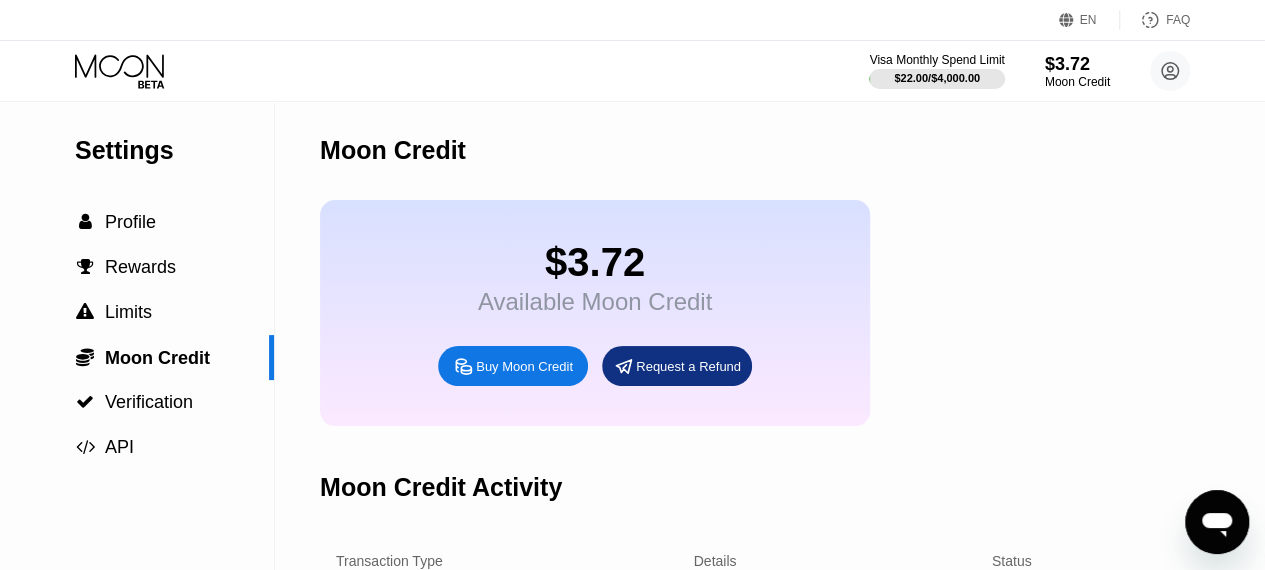 click 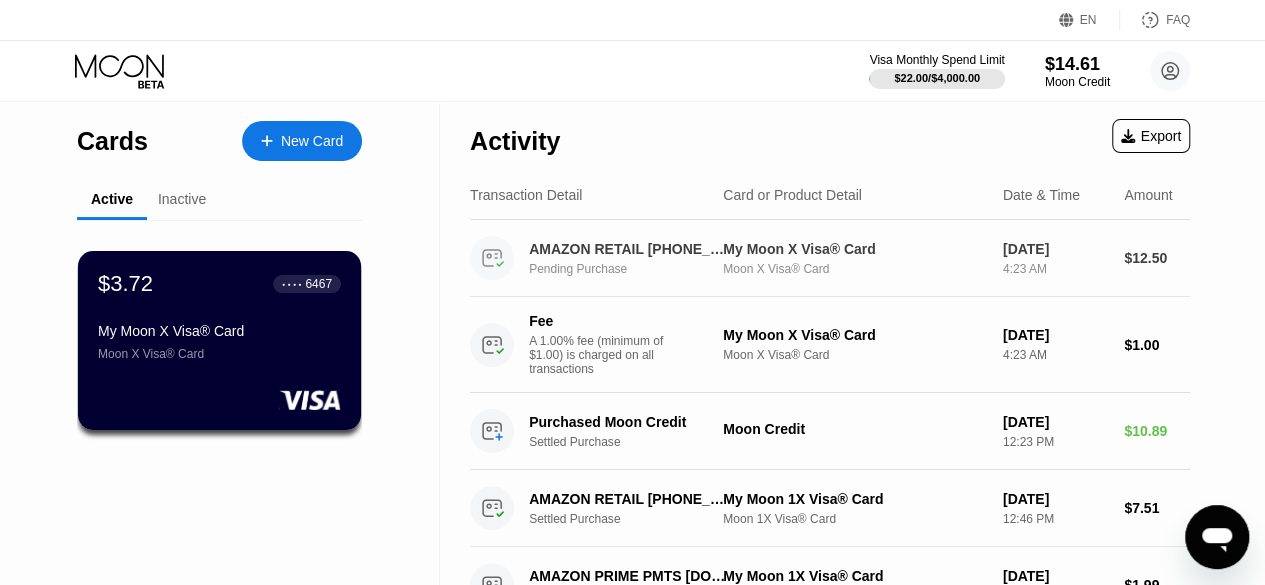click on "Pending Purchase" at bounding box center [635, 269] 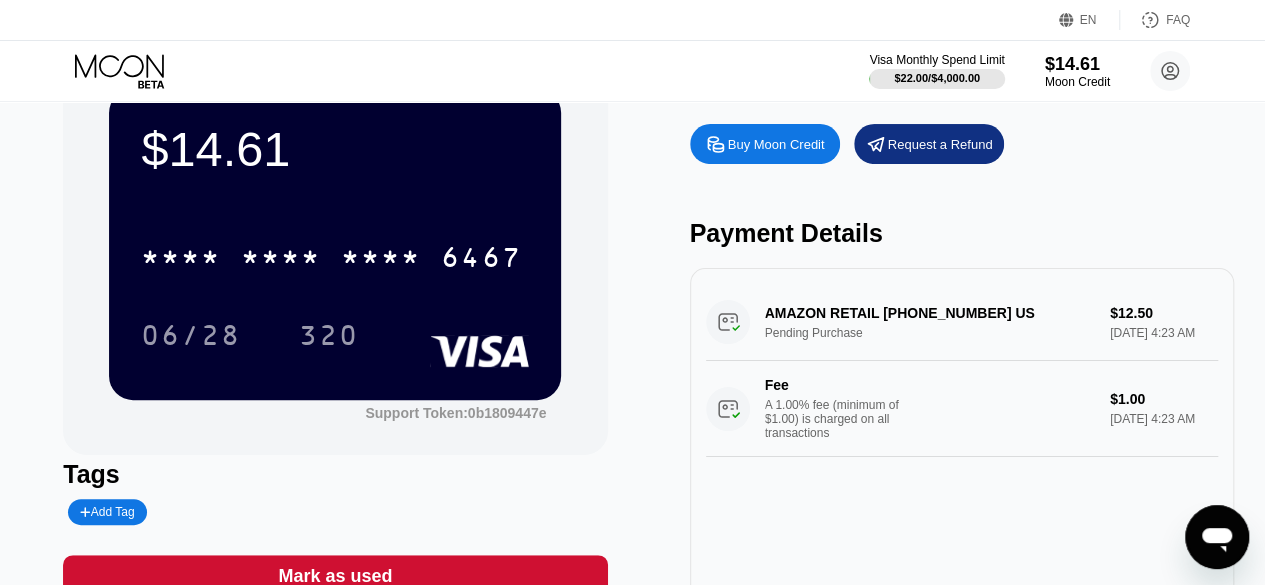 scroll, scrollTop: 0, scrollLeft: 0, axis: both 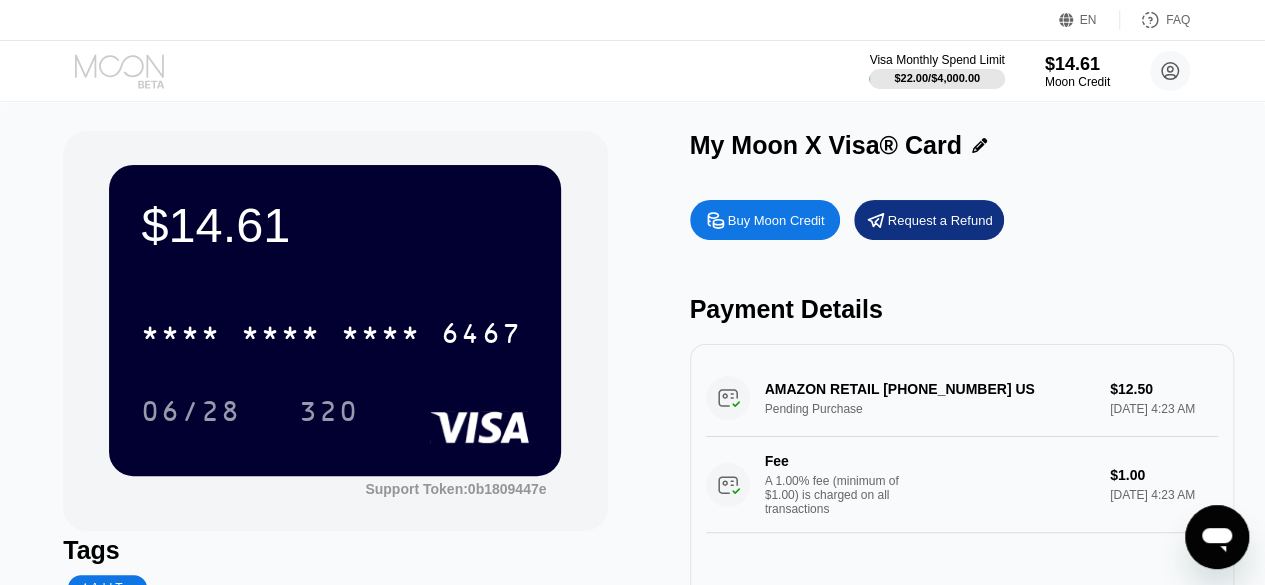 click 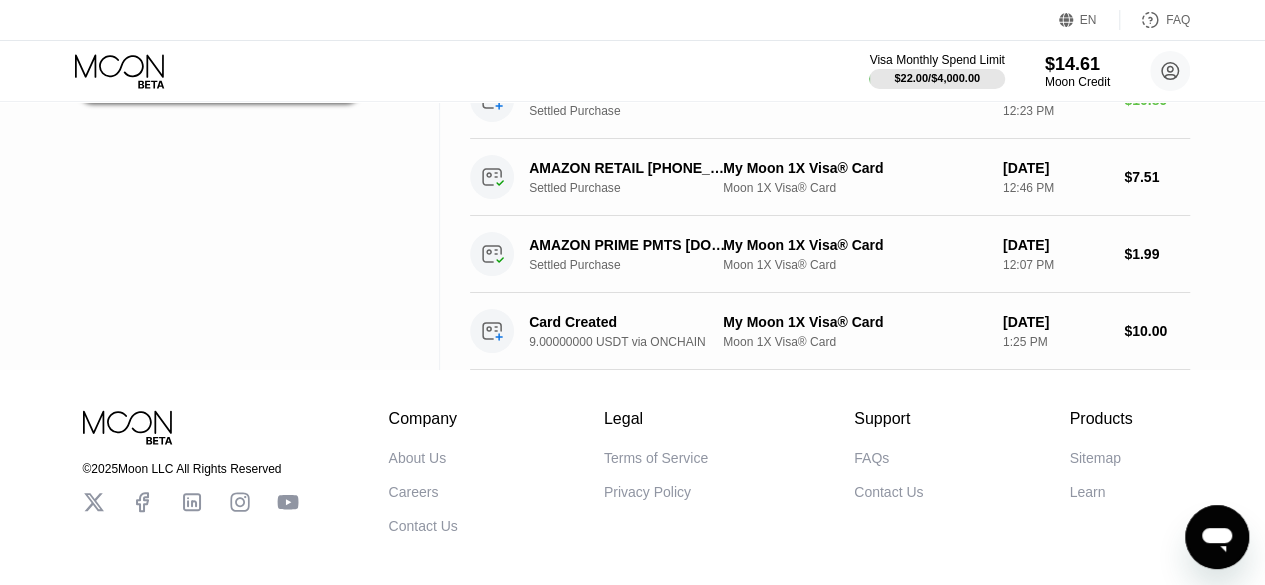 scroll, scrollTop: 0, scrollLeft: 0, axis: both 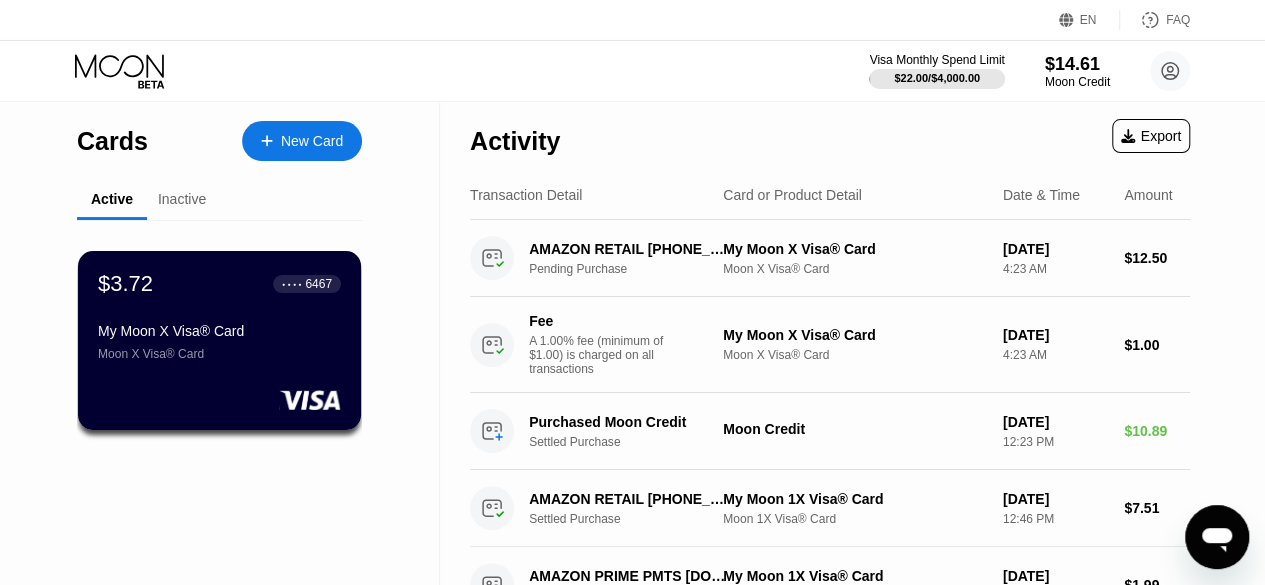 click 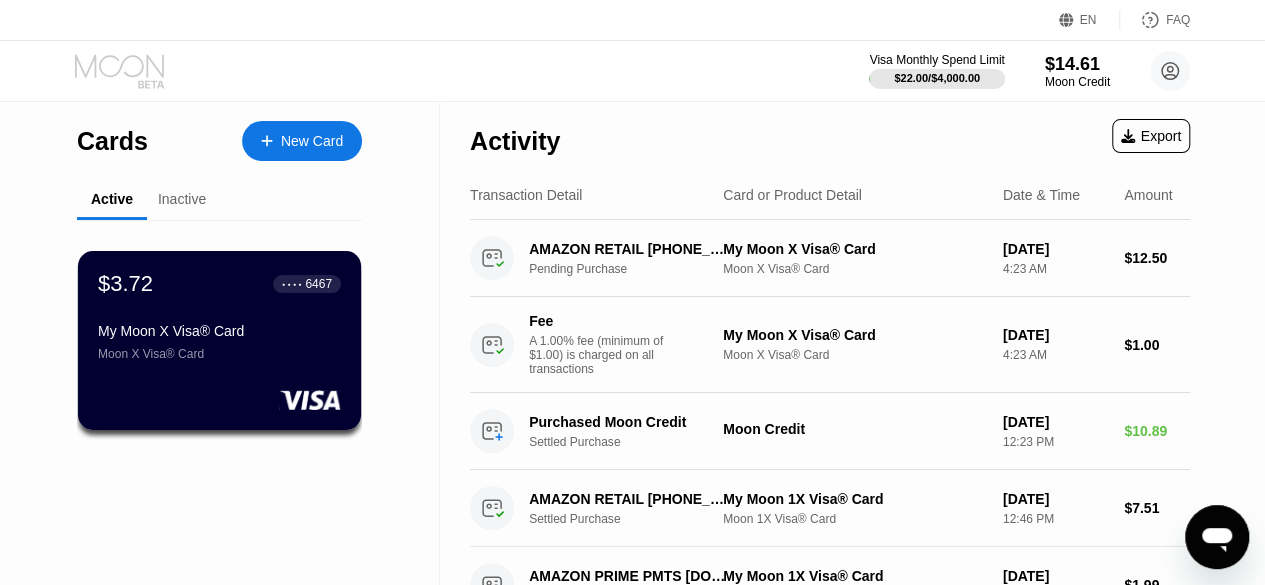 click 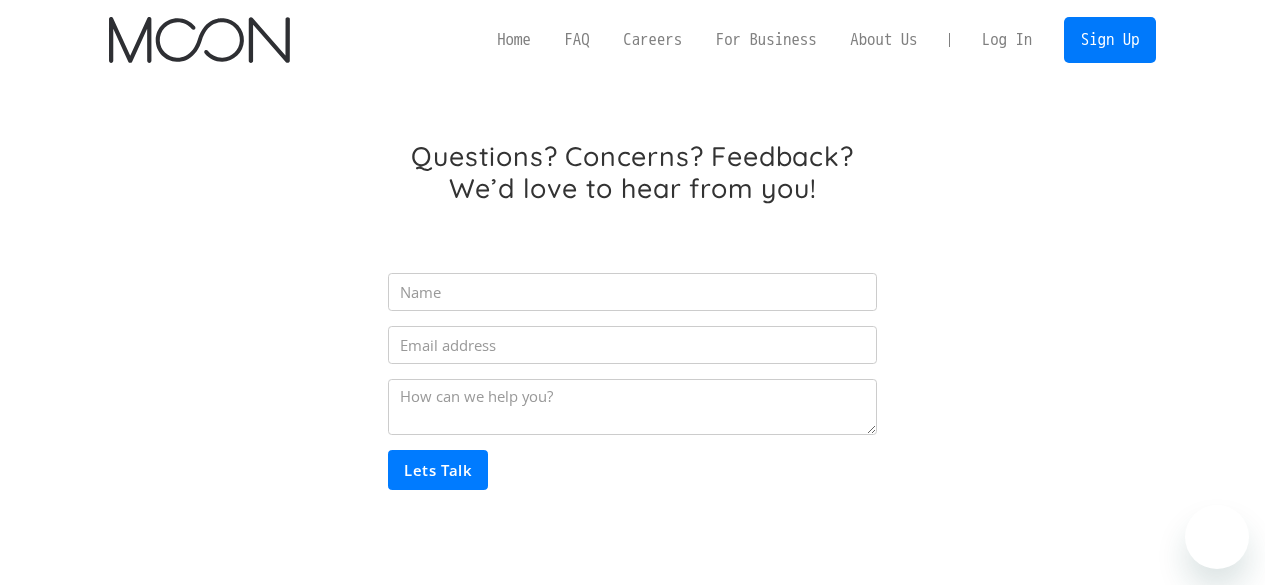 scroll, scrollTop: 0, scrollLeft: 0, axis: both 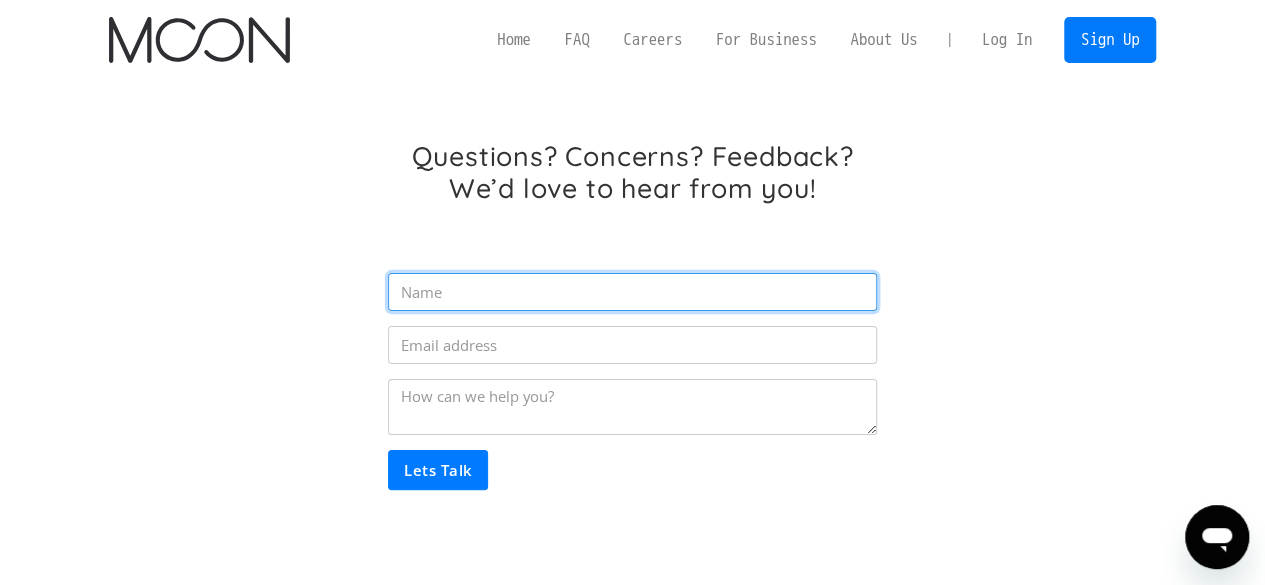click at bounding box center (632, 292) 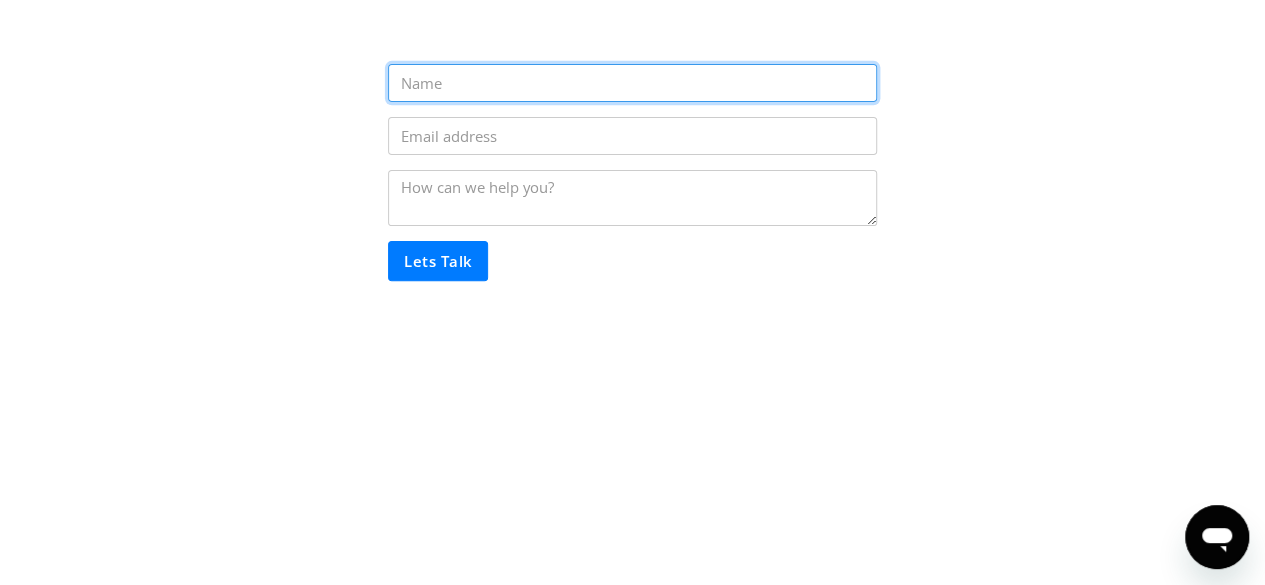 scroll, scrollTop: 0, scrollLeft: 0, axis: both 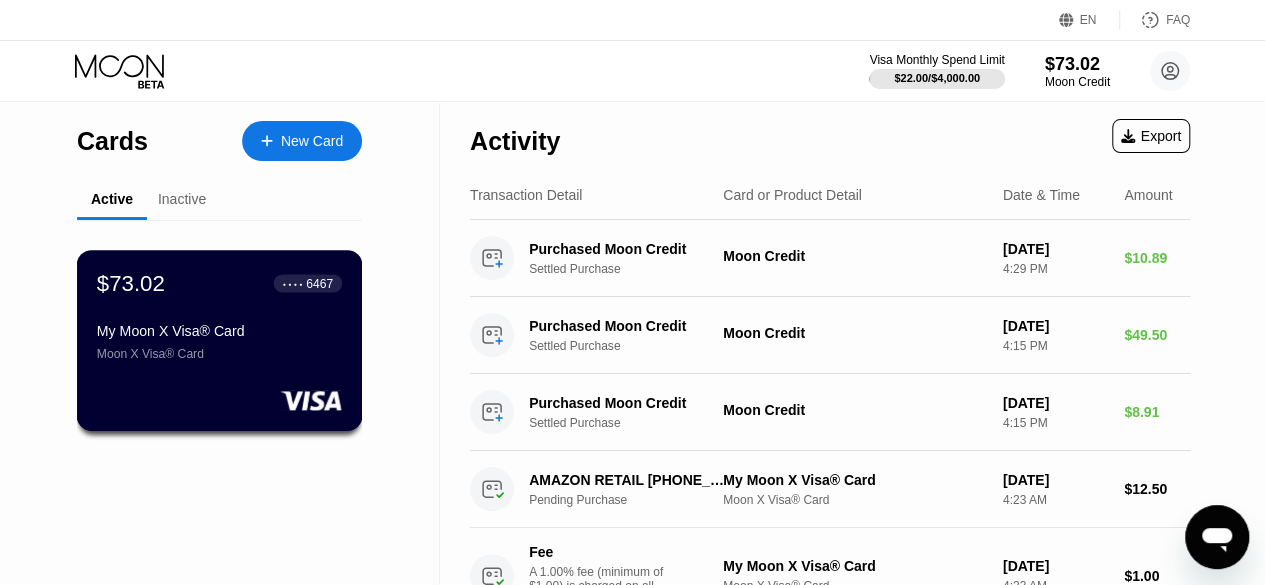 click on "$73.02 ● ● ● ● 6467 My Moon X Visa® Card Moon X Visa® Card" at bounding box center (219, 315) 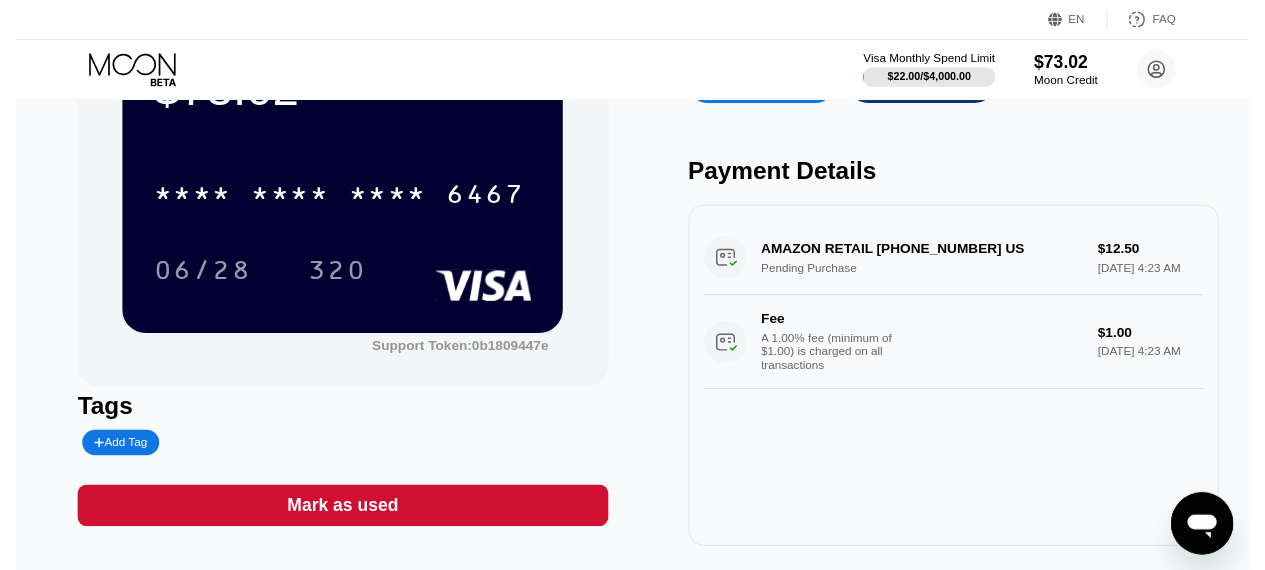 scroll, scrollTop: 0, scrollLeft: 0, axis: both 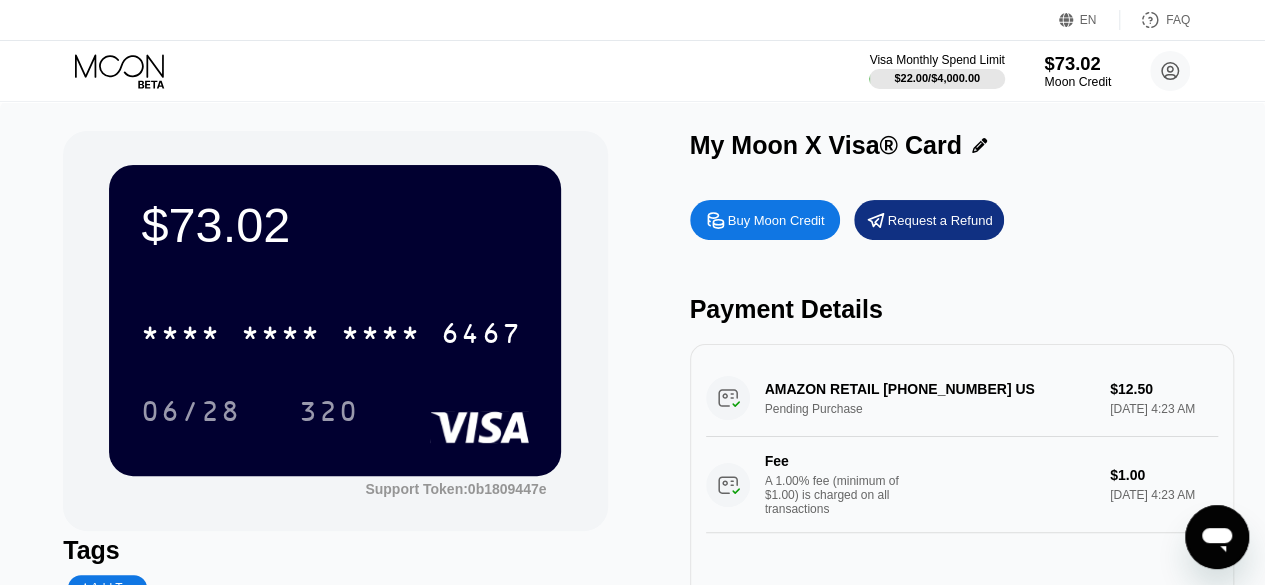 click on "$73.02" at bounding box center [1077, 63] 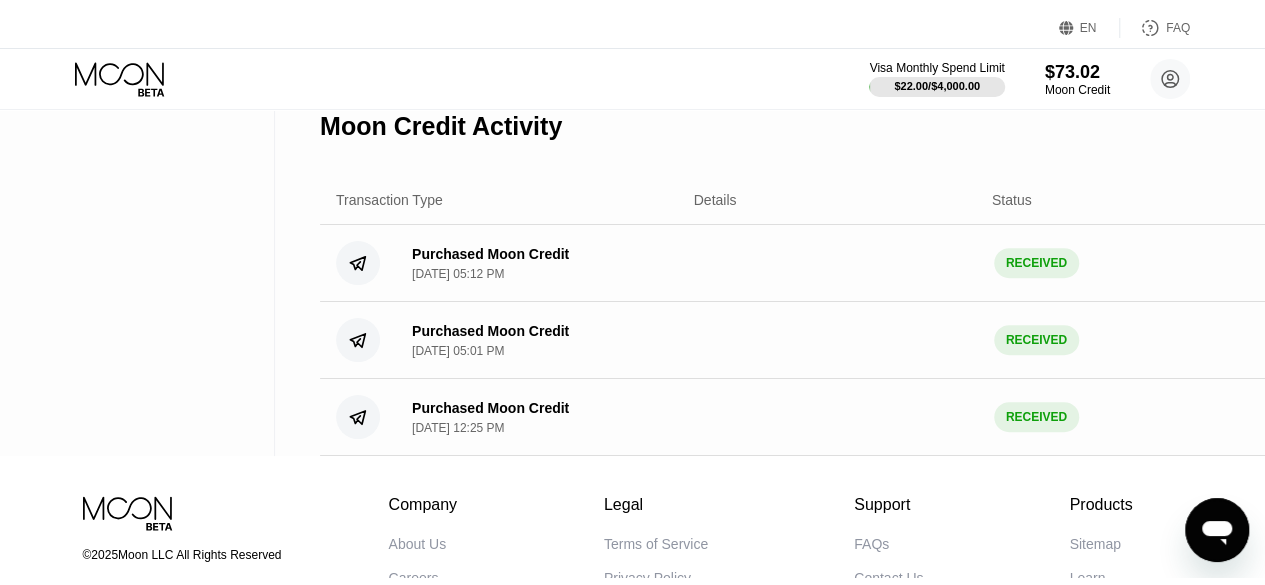 scroll, scrollTop: 0, scrollLeft: 0, axis: both 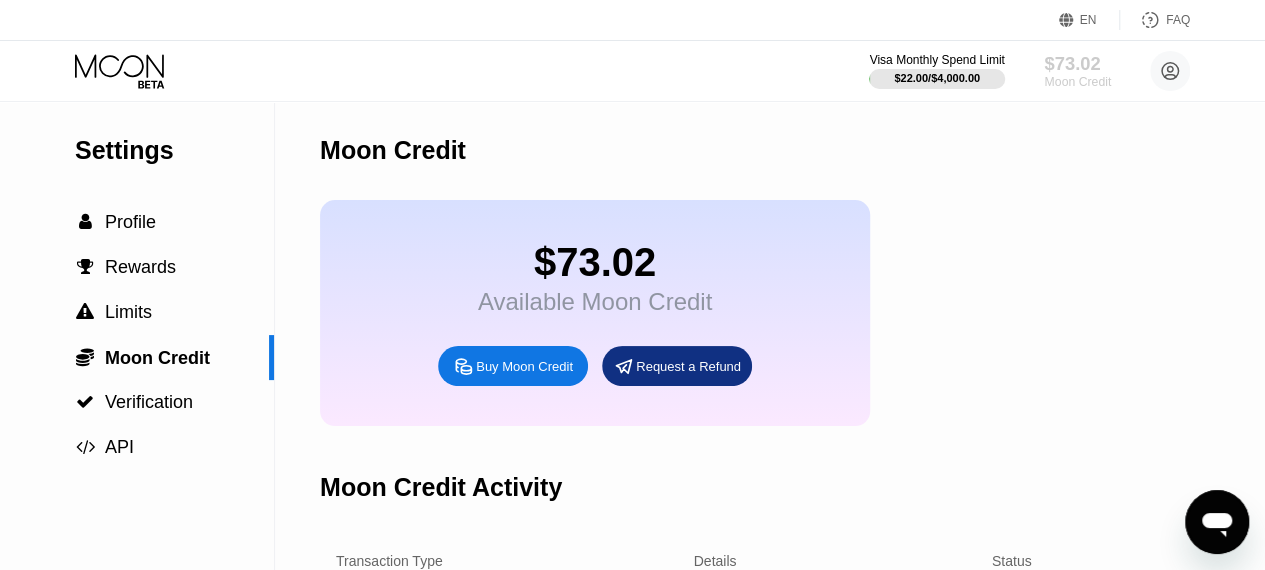 click on "Moon Credit" at bounding box center [1077, 82] 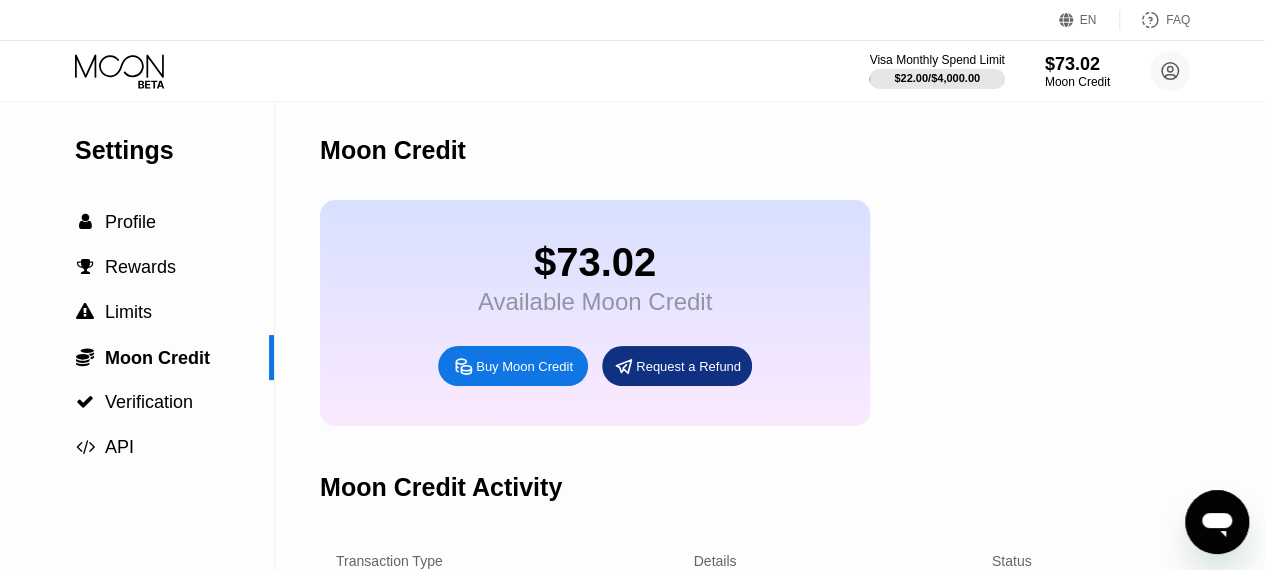 click 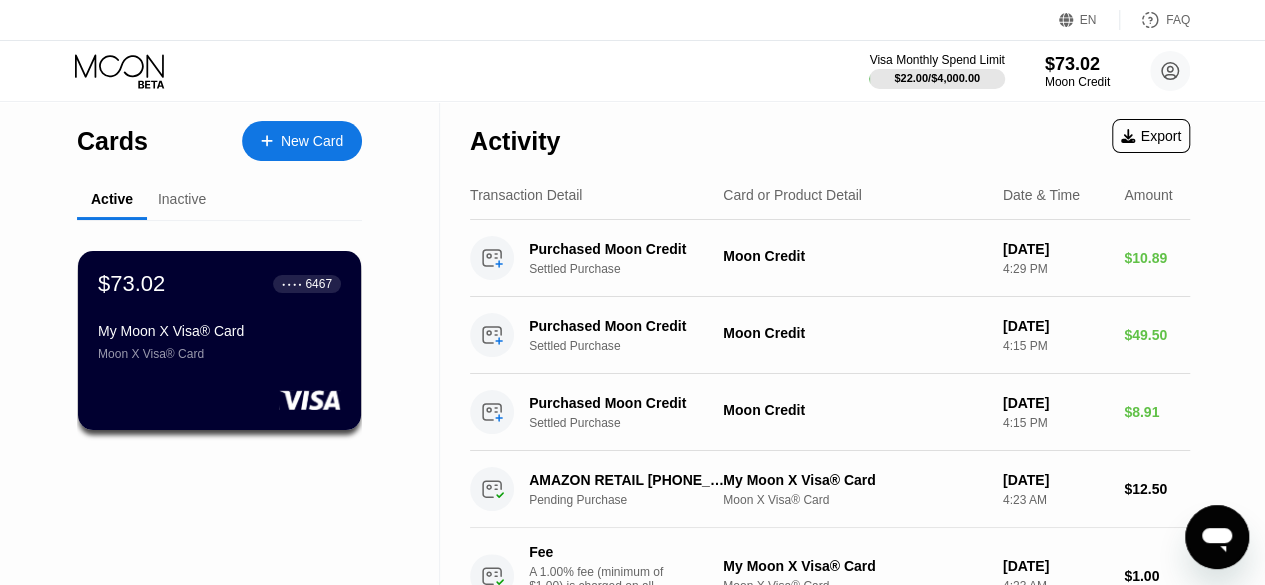 click on "Visa Monthly Spend Limit $22.00 / $4,000.00 $73.02 Moon Credit ajiidam663@outlook.com  Home Settings Support Careers About Us Log out Privacy policy Terms" at bounding box center (632, 71) 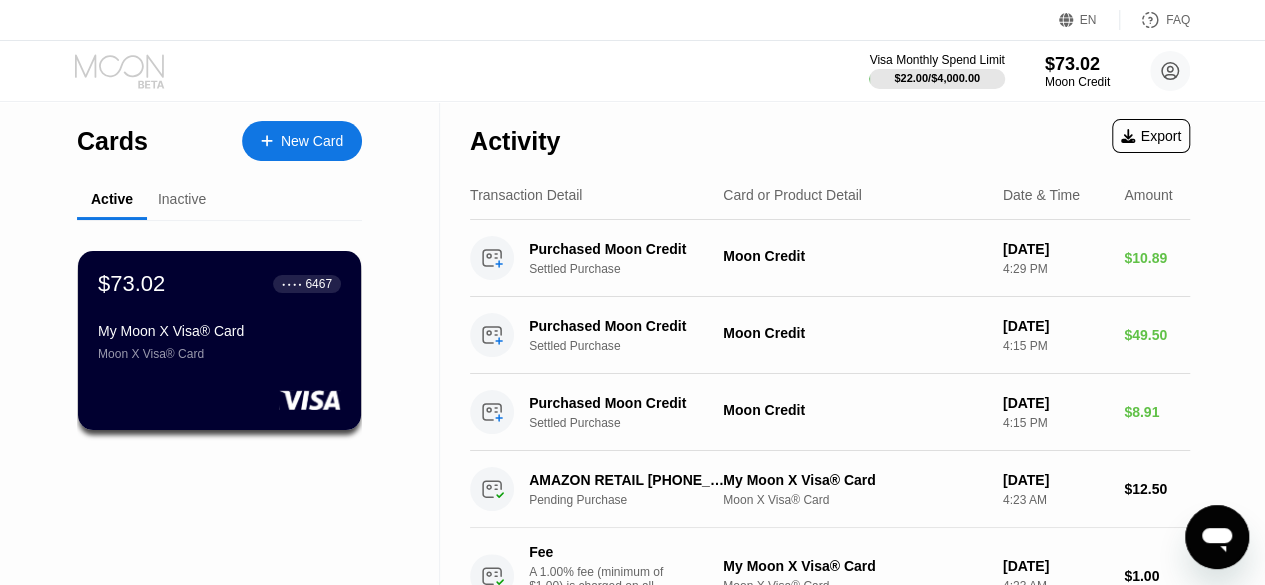 click 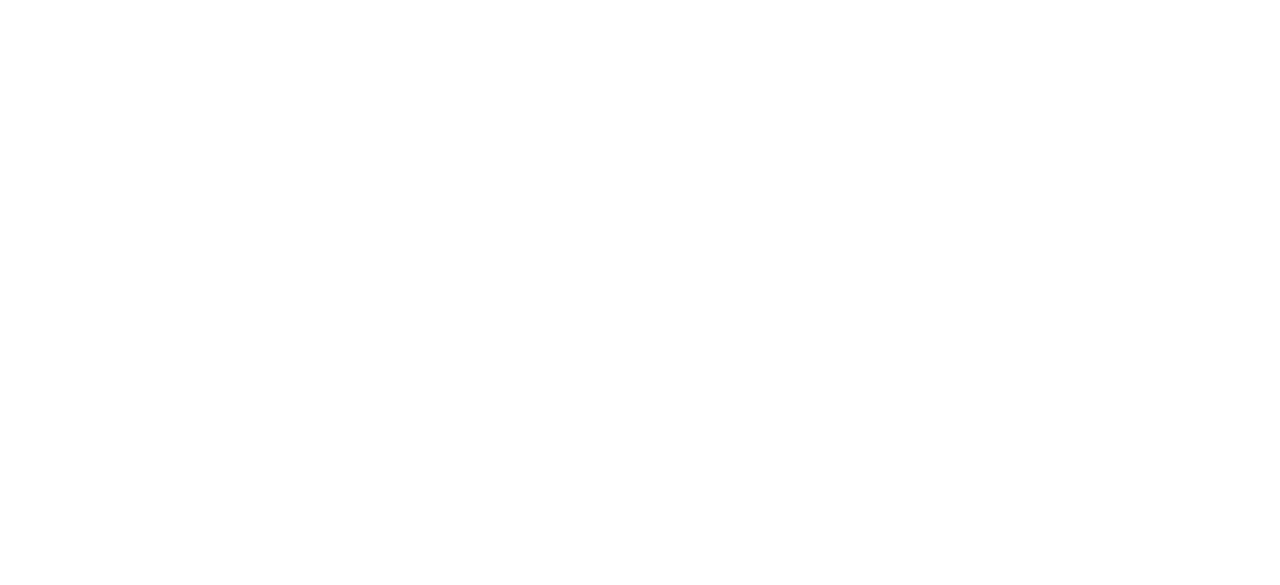 scroll, scrollTop: 0, scrollLeft: 0, axis: both 